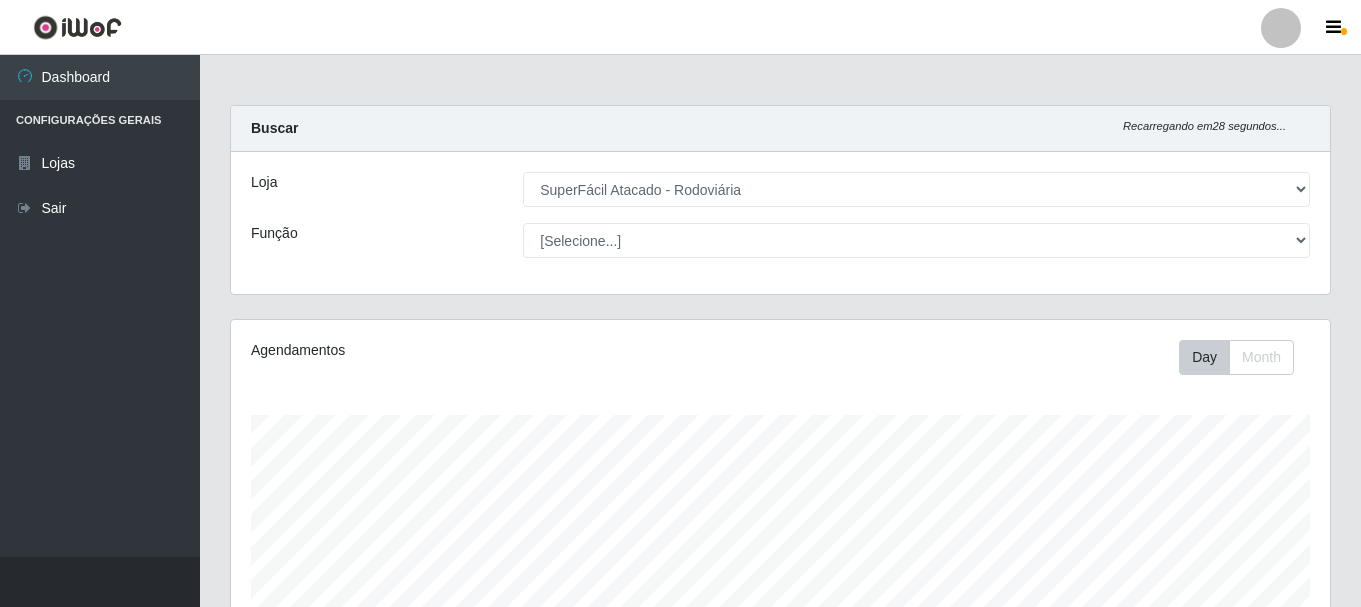select on "400" 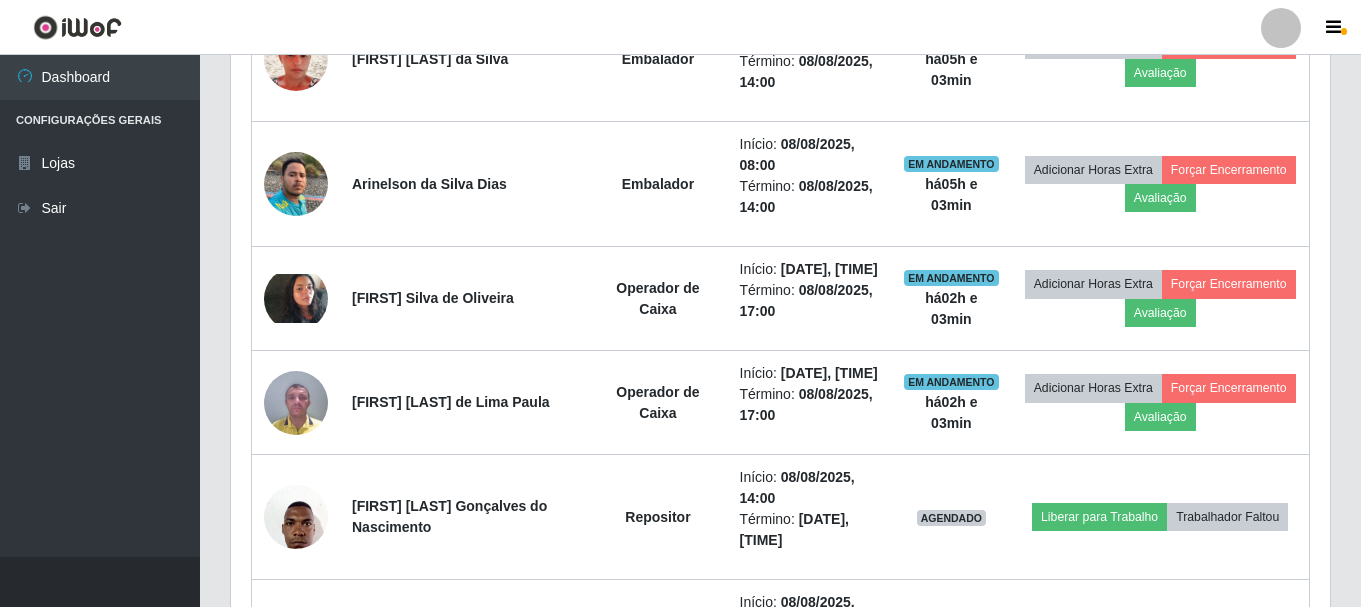 scroll, scrollTop: 999585, scrollLeft: 998901, axis: both 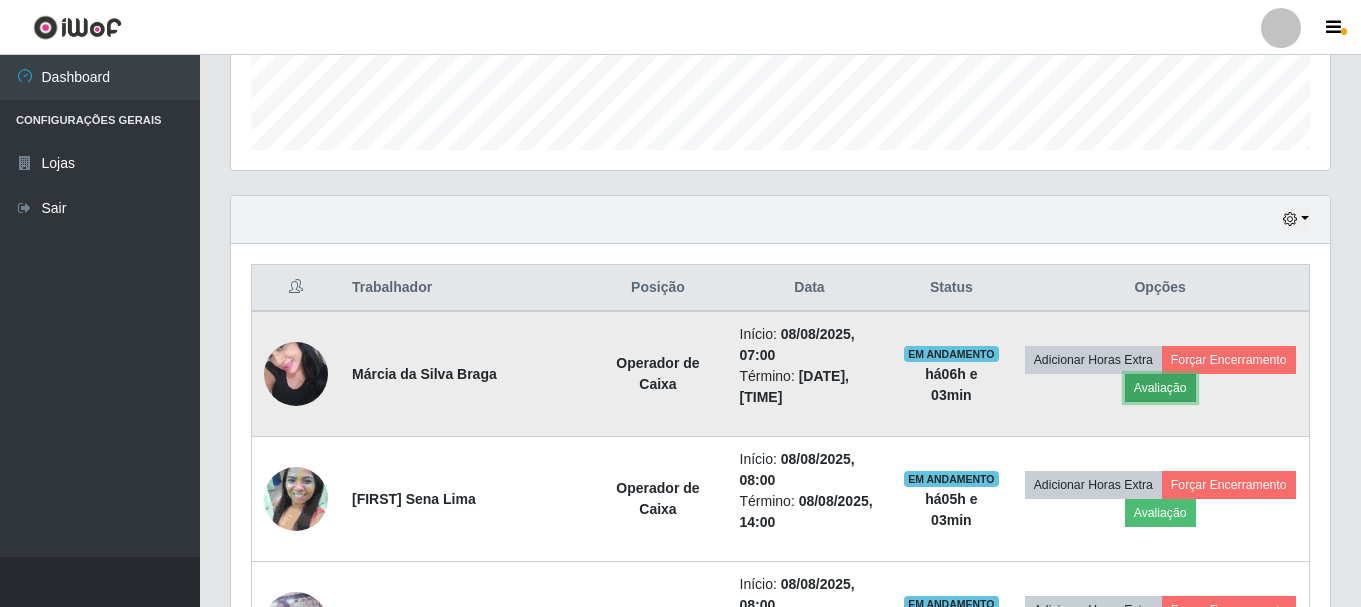 click on "Avaliação" at bounding box center (1160, 388) 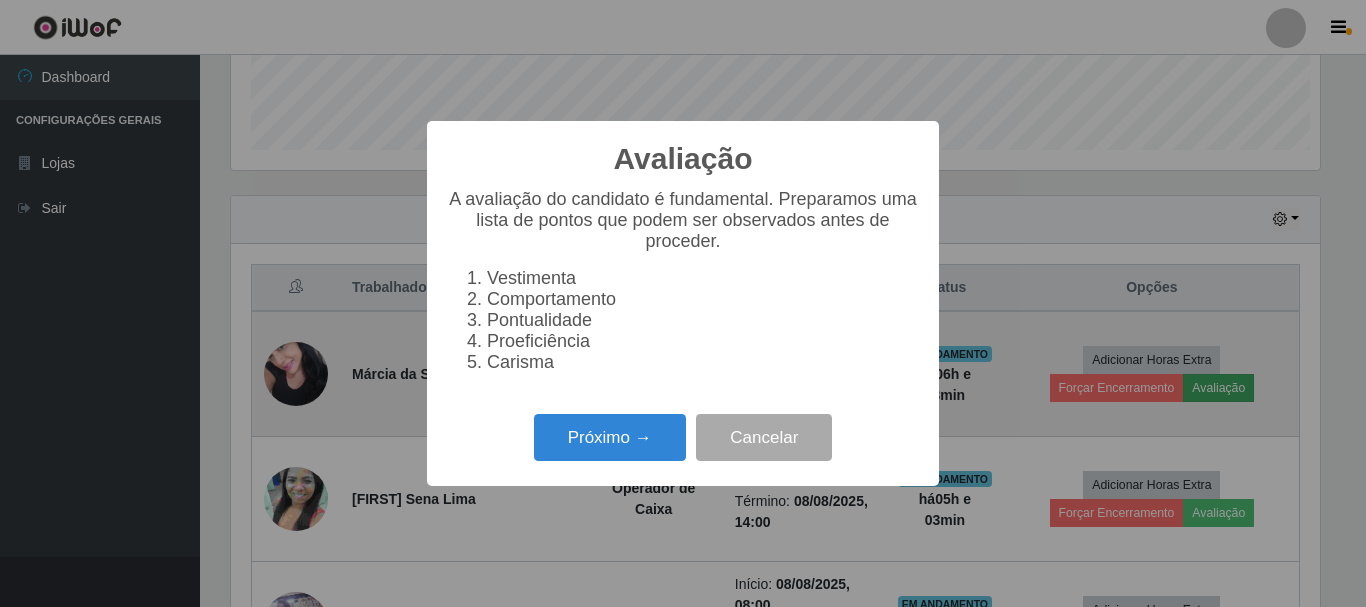scroll, scrollTop: 999585, scrollLeft: 998911, axis: both 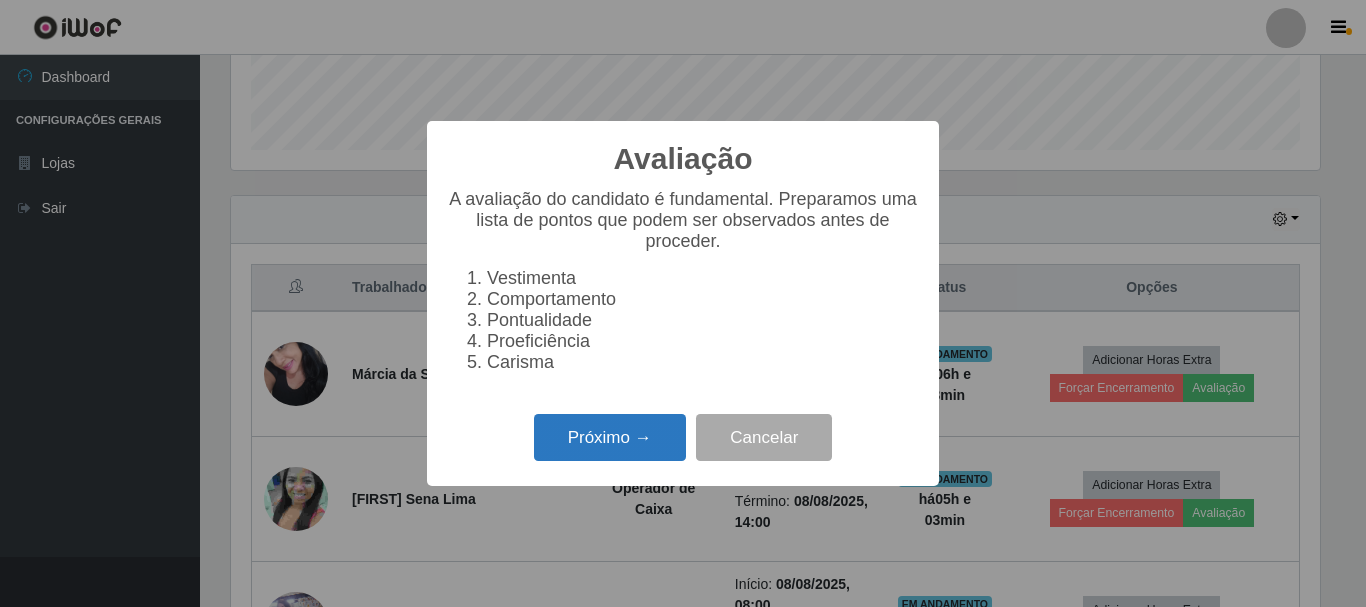 click on "Próximo →" at bounding box center (610, 437) 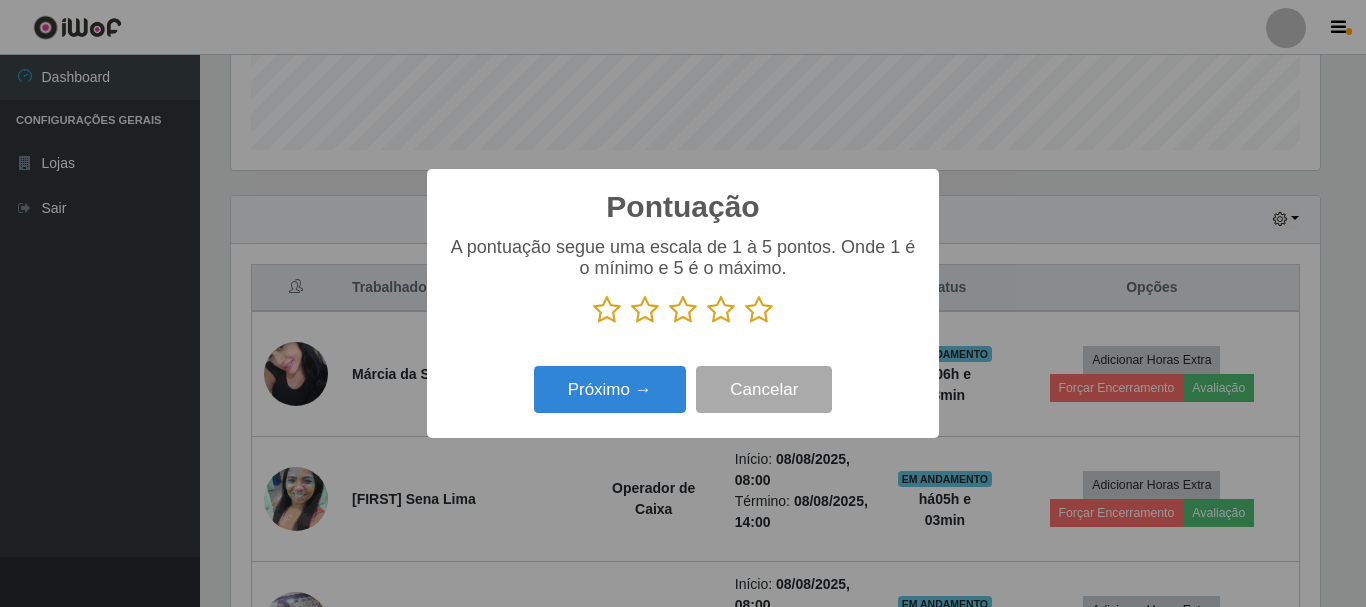 scroll, scrollTop: 999585, scrollLeft: 998911, axis: both 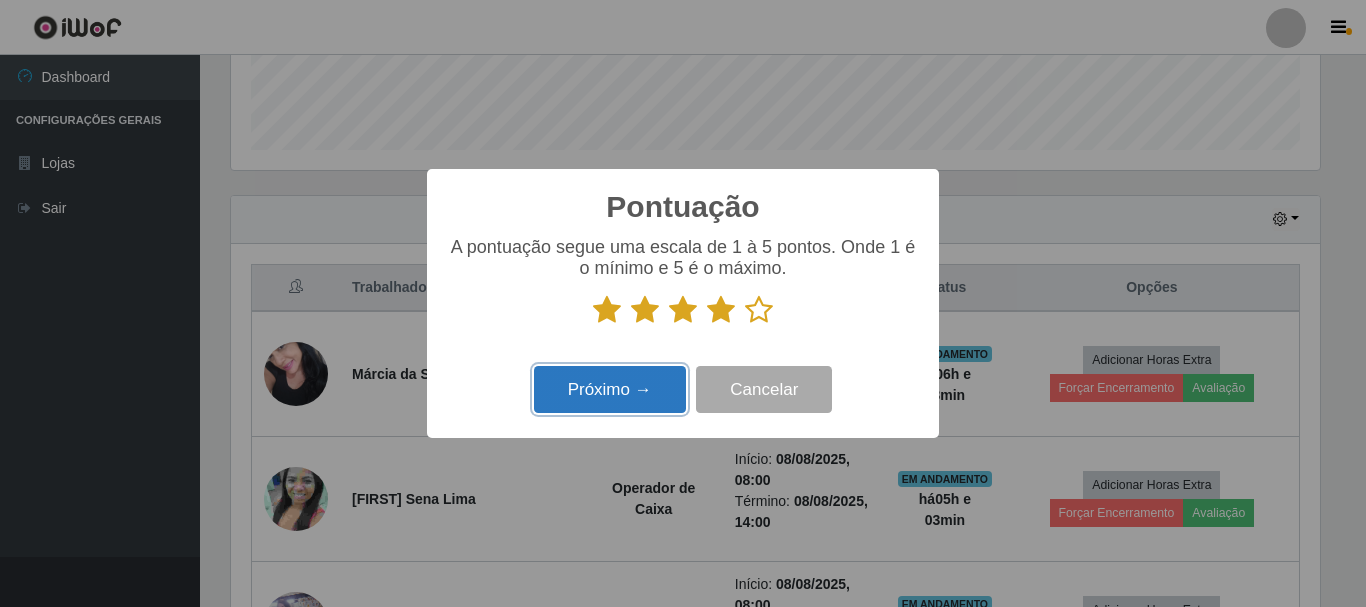 click on "Próximo →" at bounding box center (610, 389) 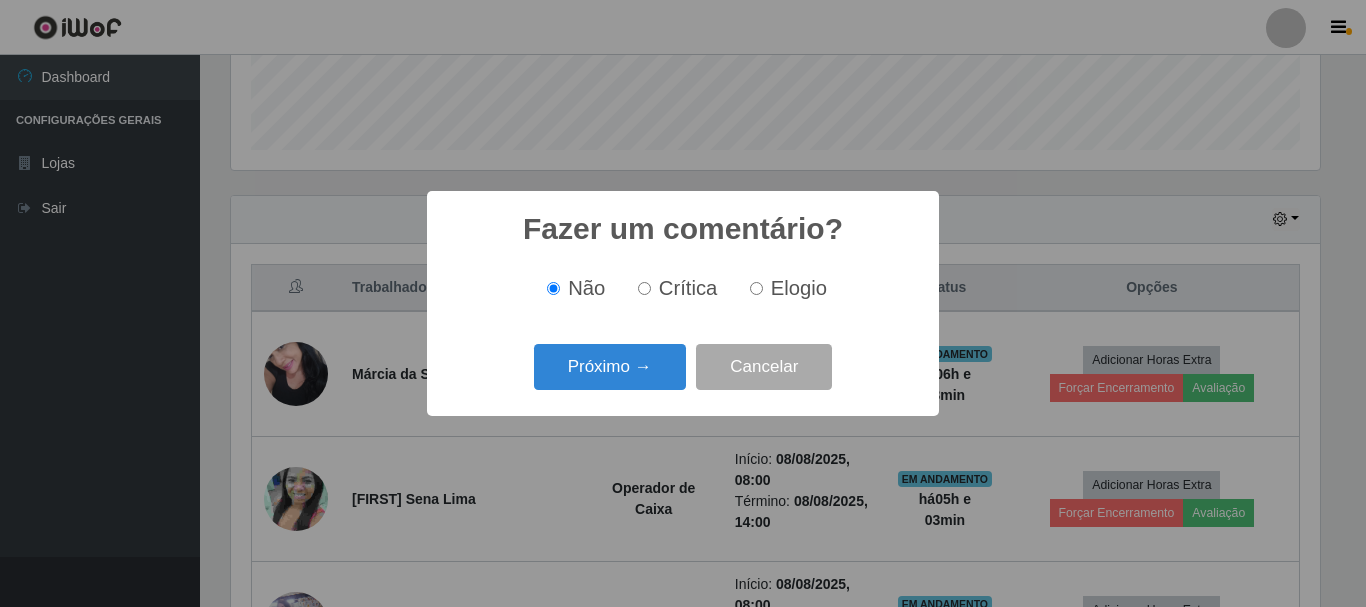 scroll, scrollTop: 999585, scrollLeft: 998911, axis: both 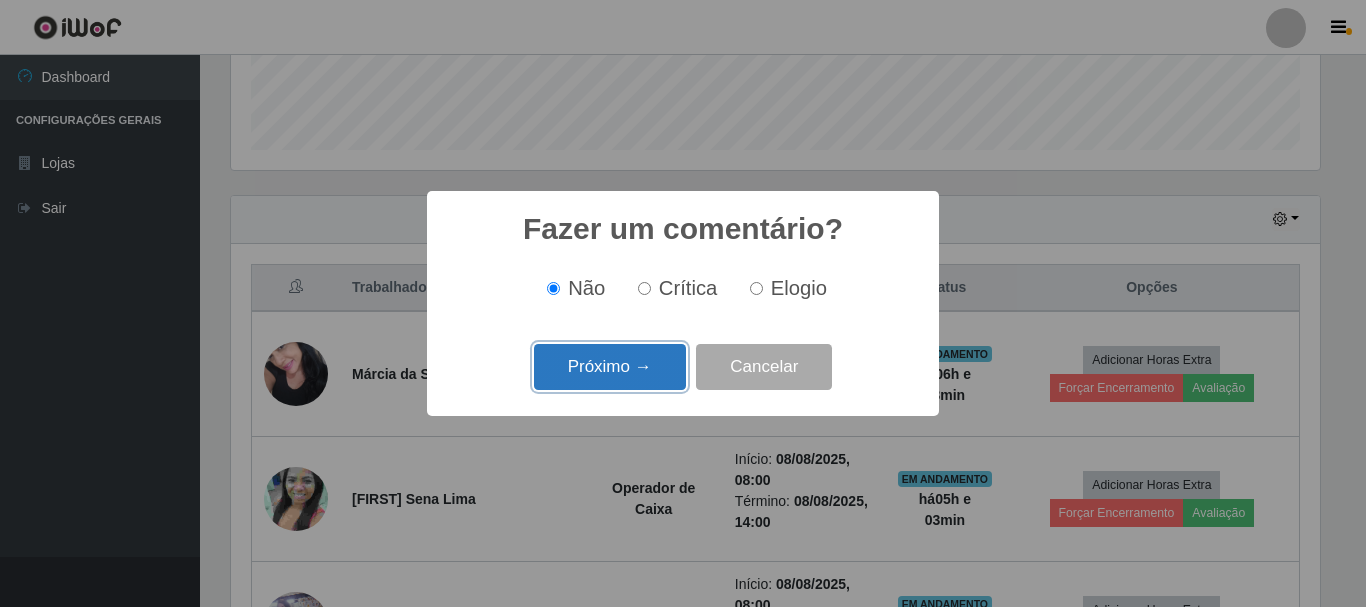 click on "Próximo →" at bounding box center [610, 367] 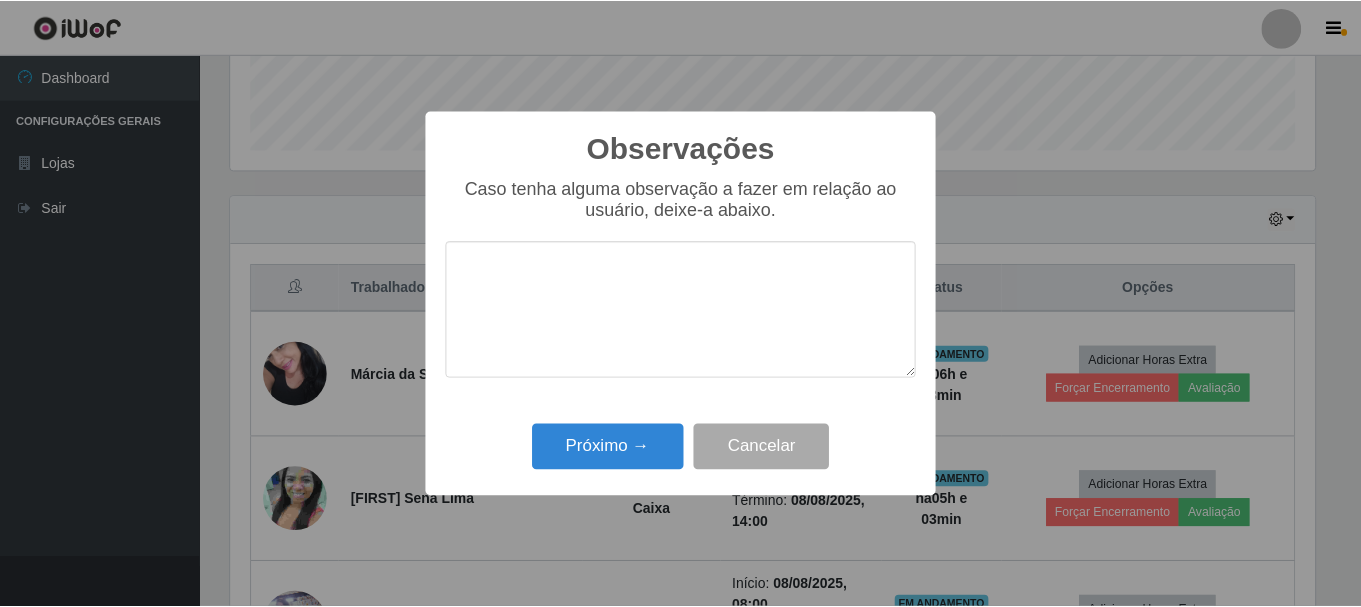scroll, scrollTop: 999585, scrollLeft: 998911, axis: both 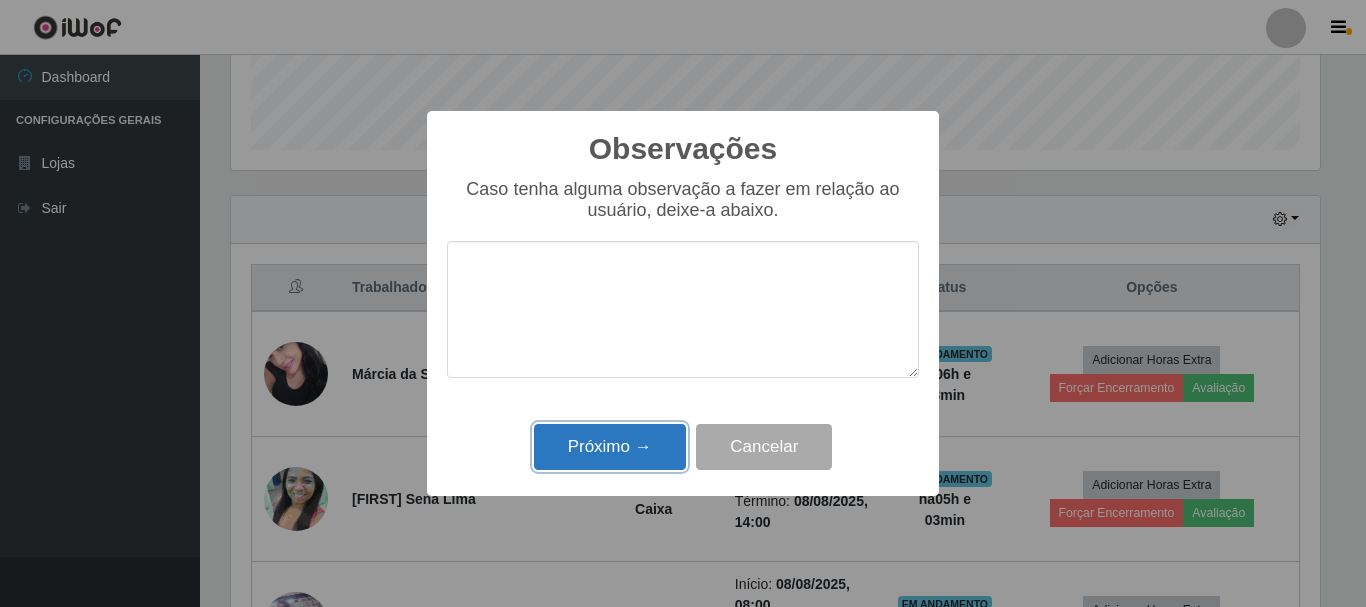 click on "Próximo →" at bounding box center (610, 447) 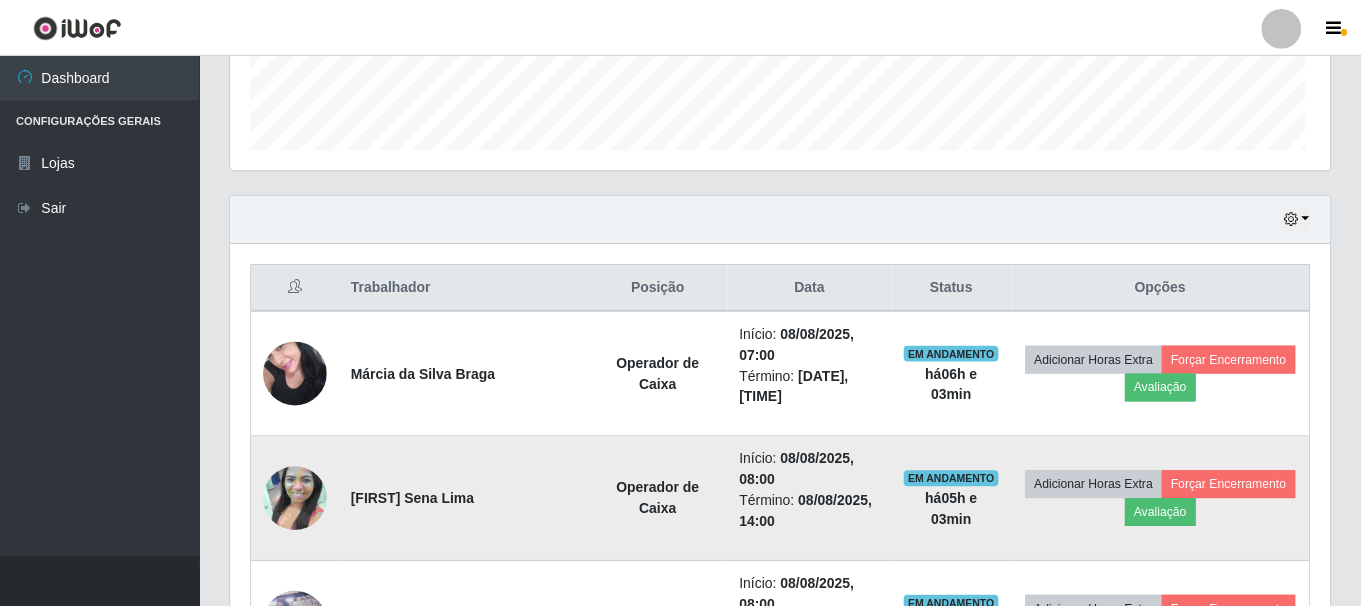 scroll, scrollTop: 999585, scrollLeft: 998901, axis: both 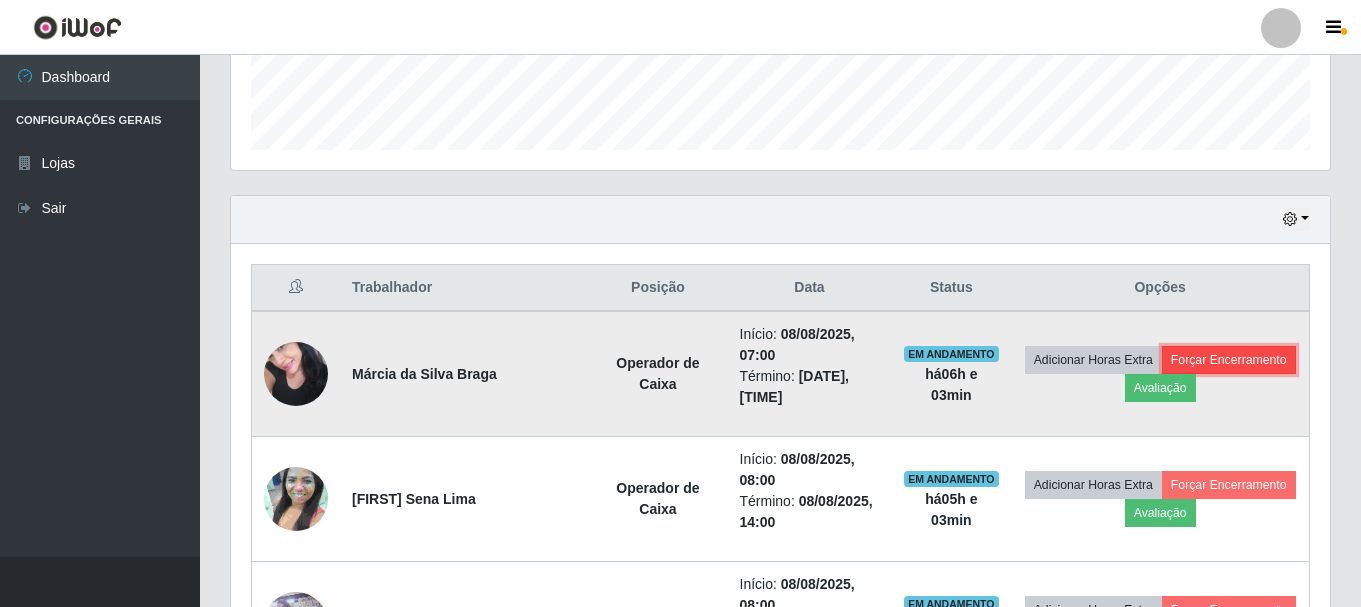 click on "Forçar Encerramento" at bounding box center (1229, 360) 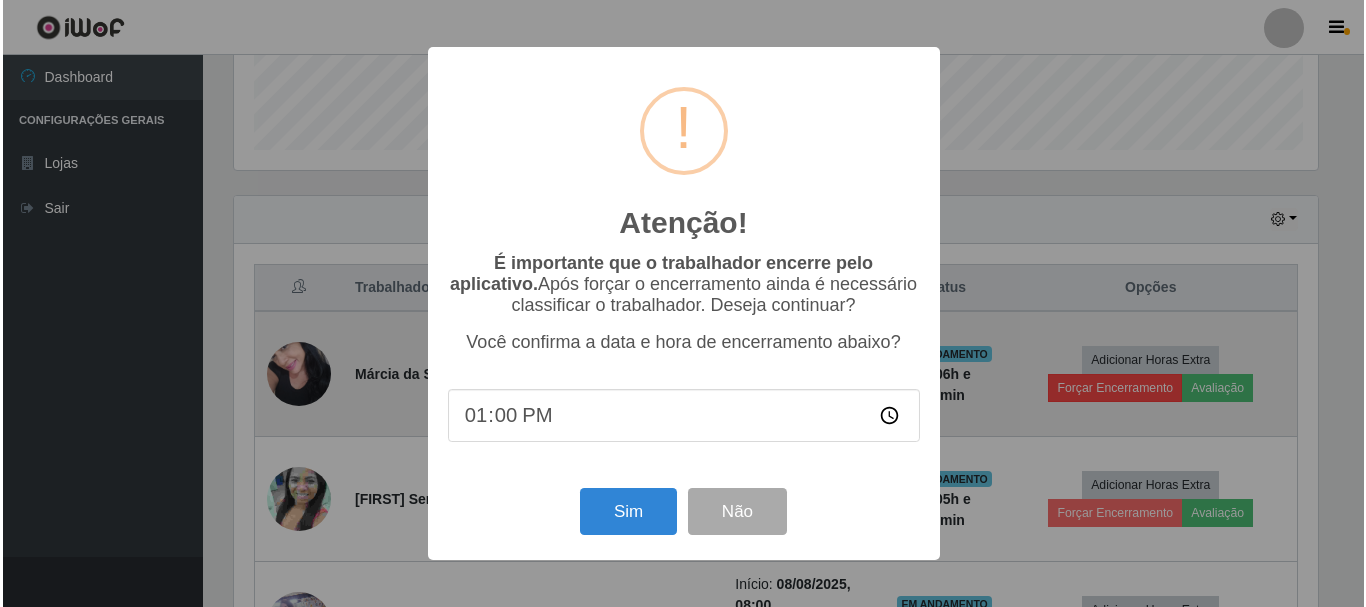 scroll, scrollTop: 999585, scrollLeft: 998911, axis: both 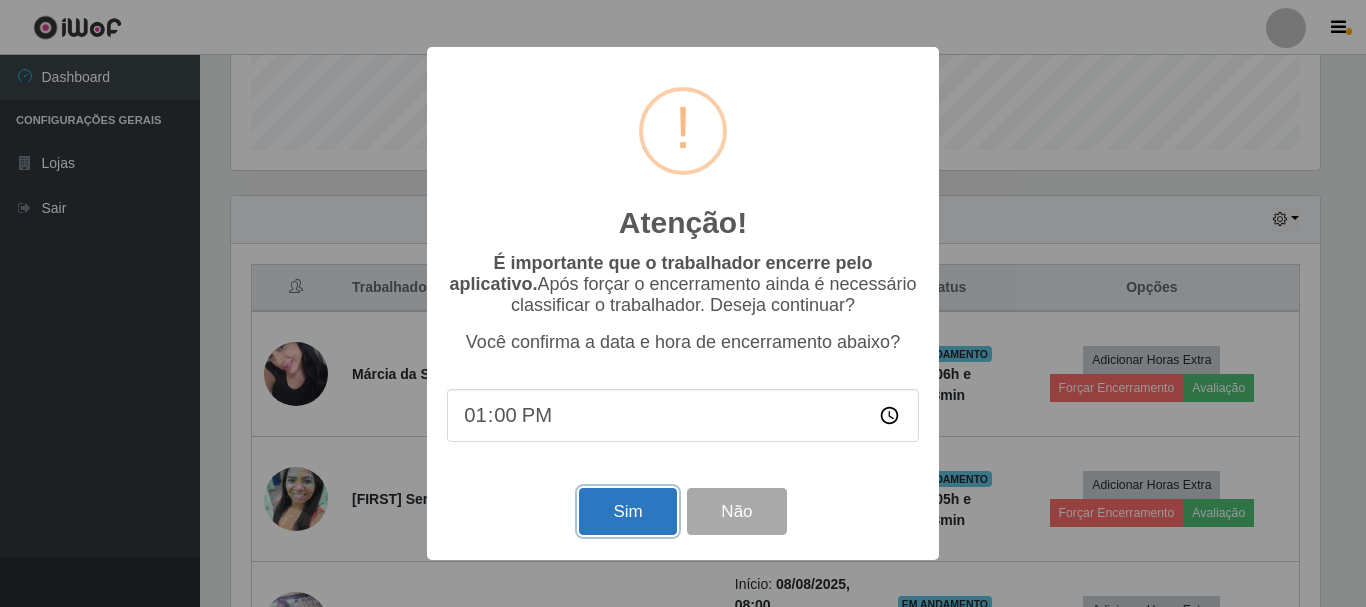 click on "Sim" at bounding box center [627, 511] 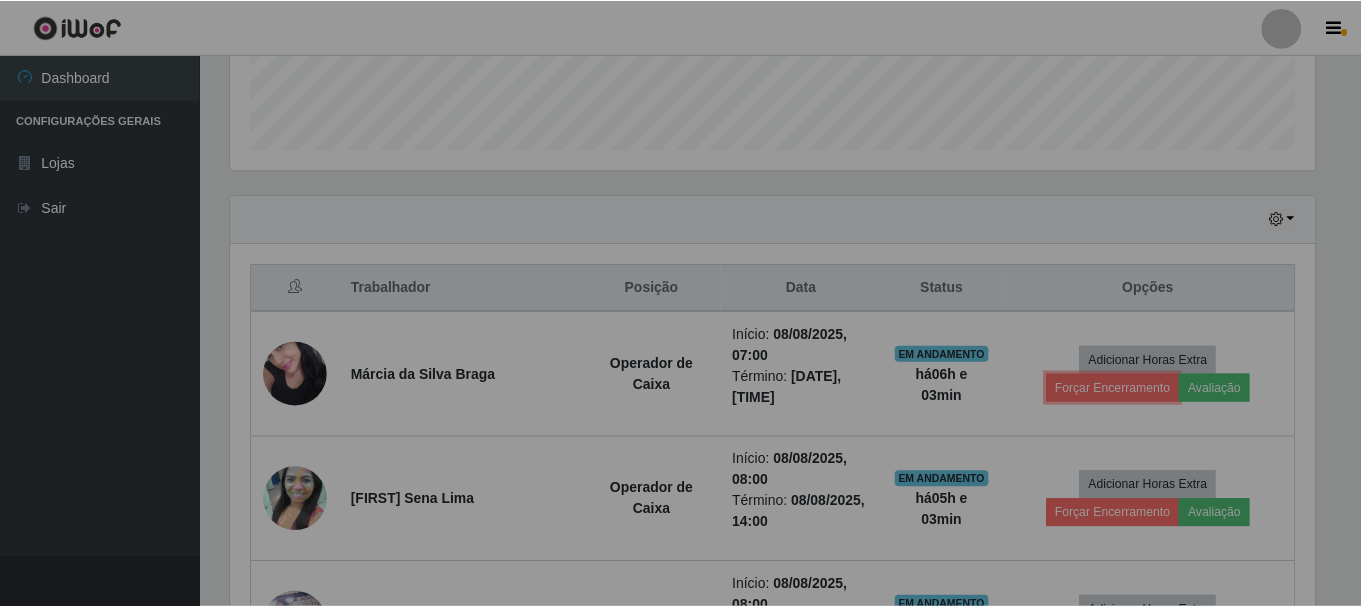 scroll, scrollTop: 999585, scrollLeft: 998901, axis: both 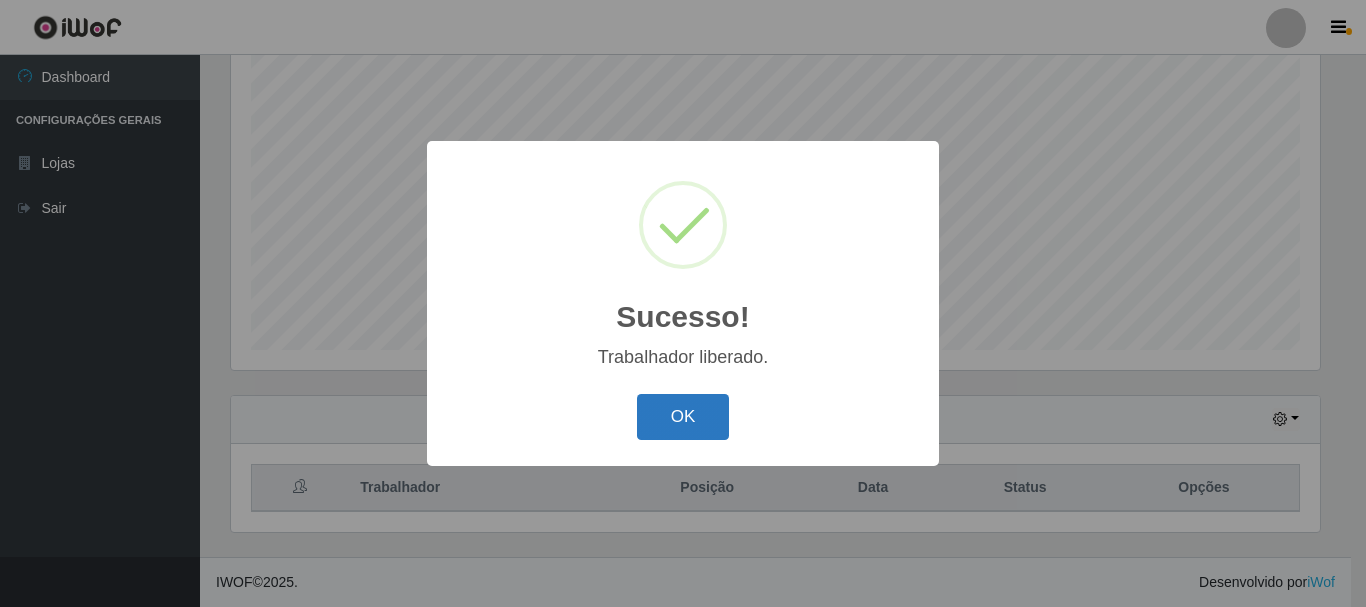click on "OK" at bounding box center [683, 417] 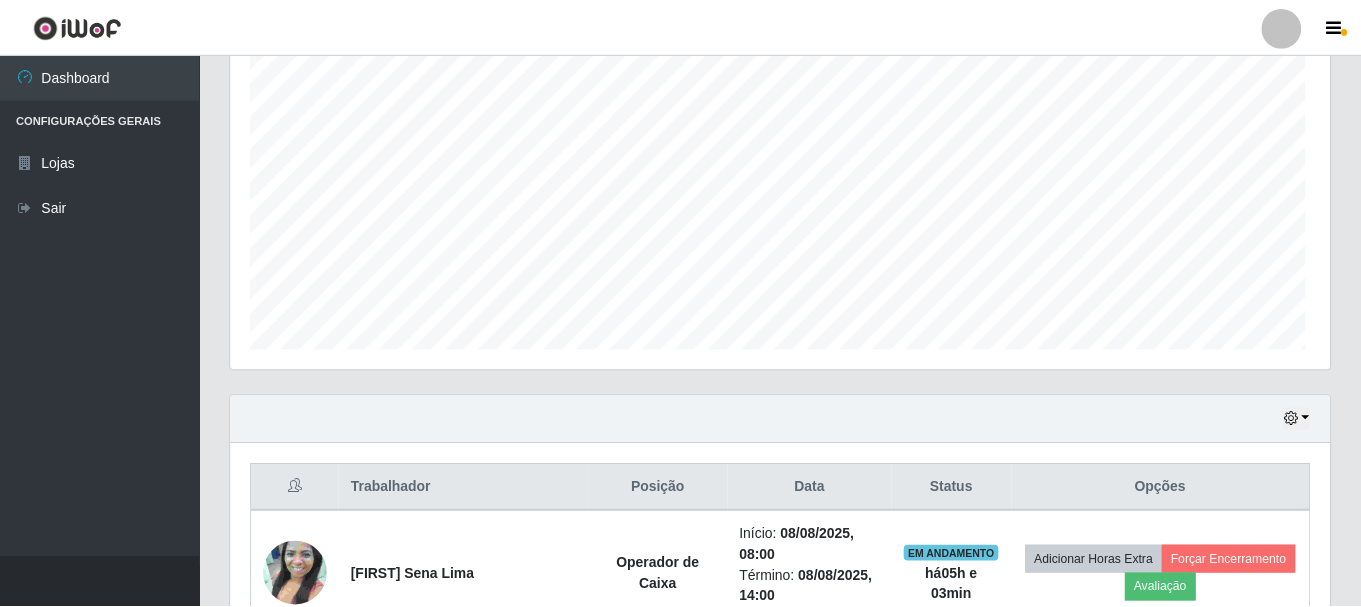 scroll, scrollTop: 999585, scrollLeft: 998901, axis: both 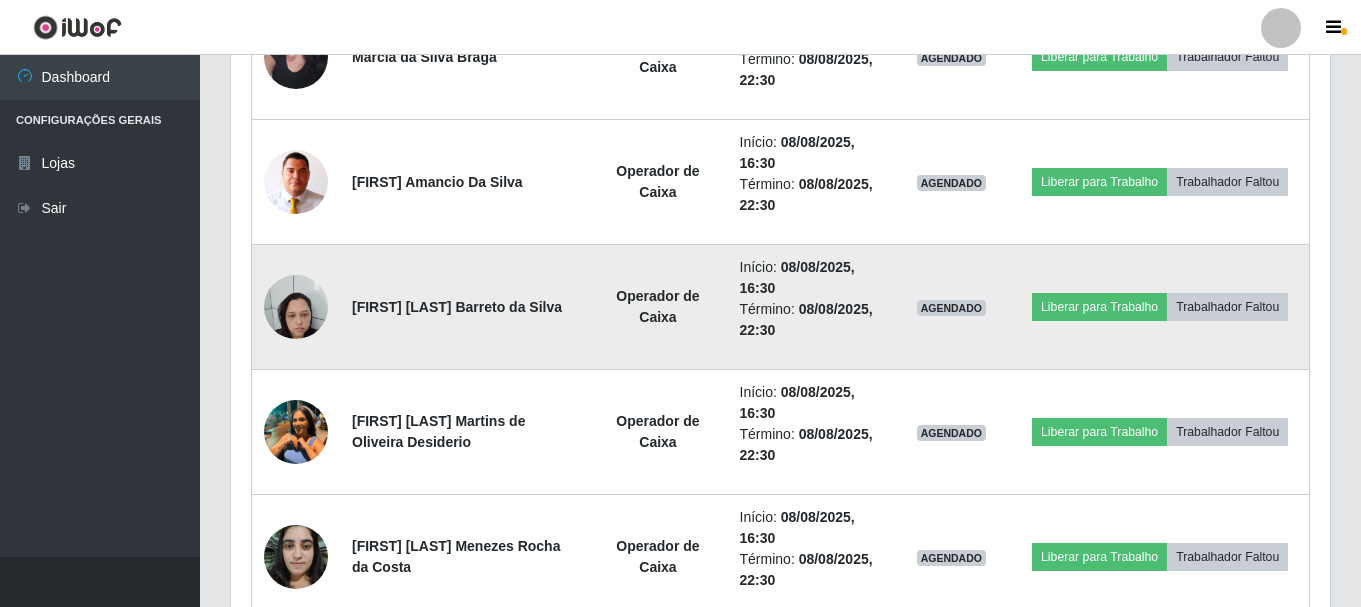 click at bounding box center (296, 306) 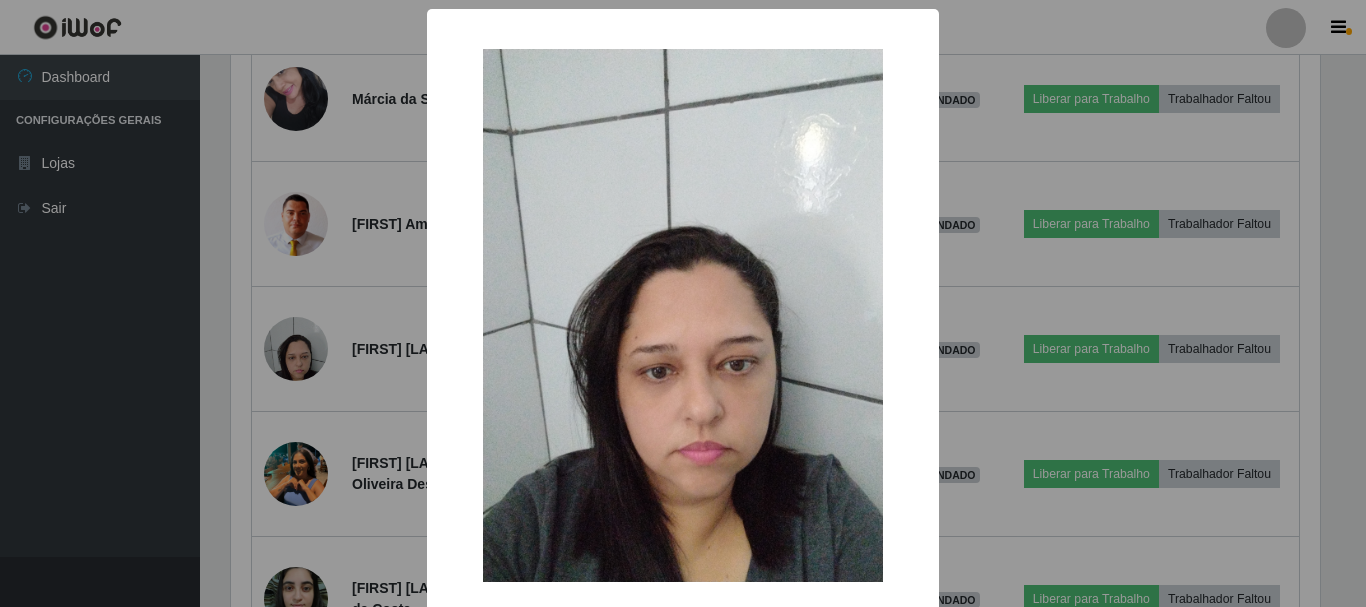 click on "× OK Cancel" at bounding box center (683, 303) 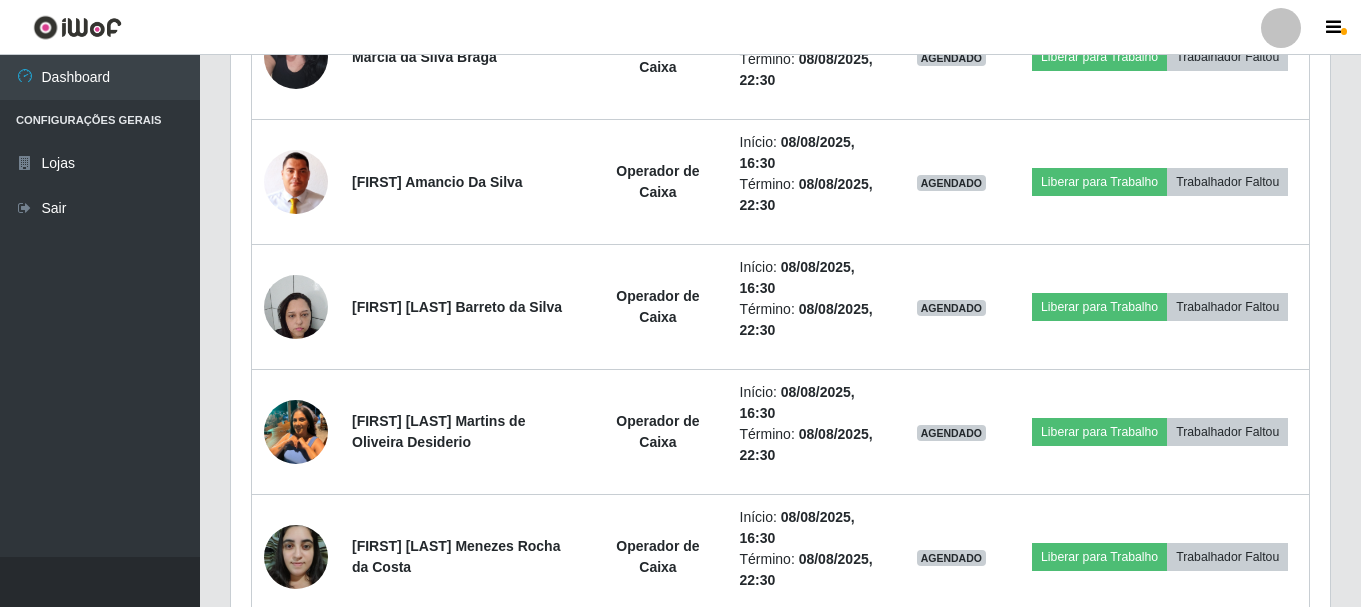 scroll, scrollTop: 999585, scrollLeft: 998901, axis: both 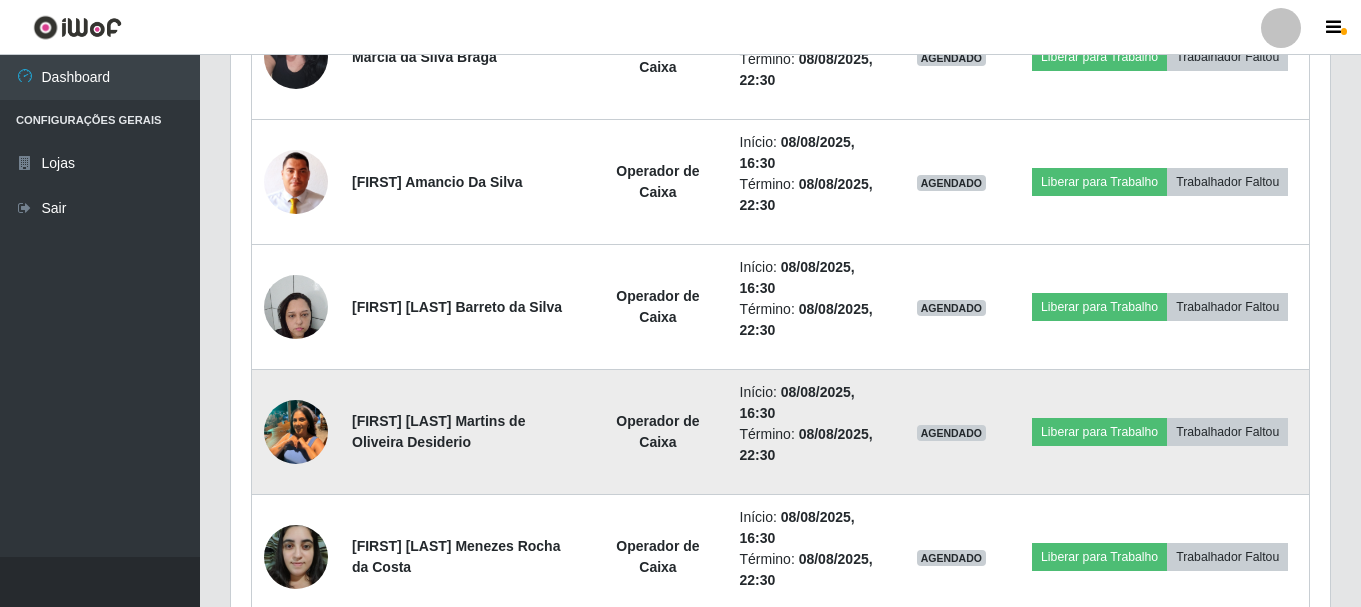 click at bounding box center (296, 431) 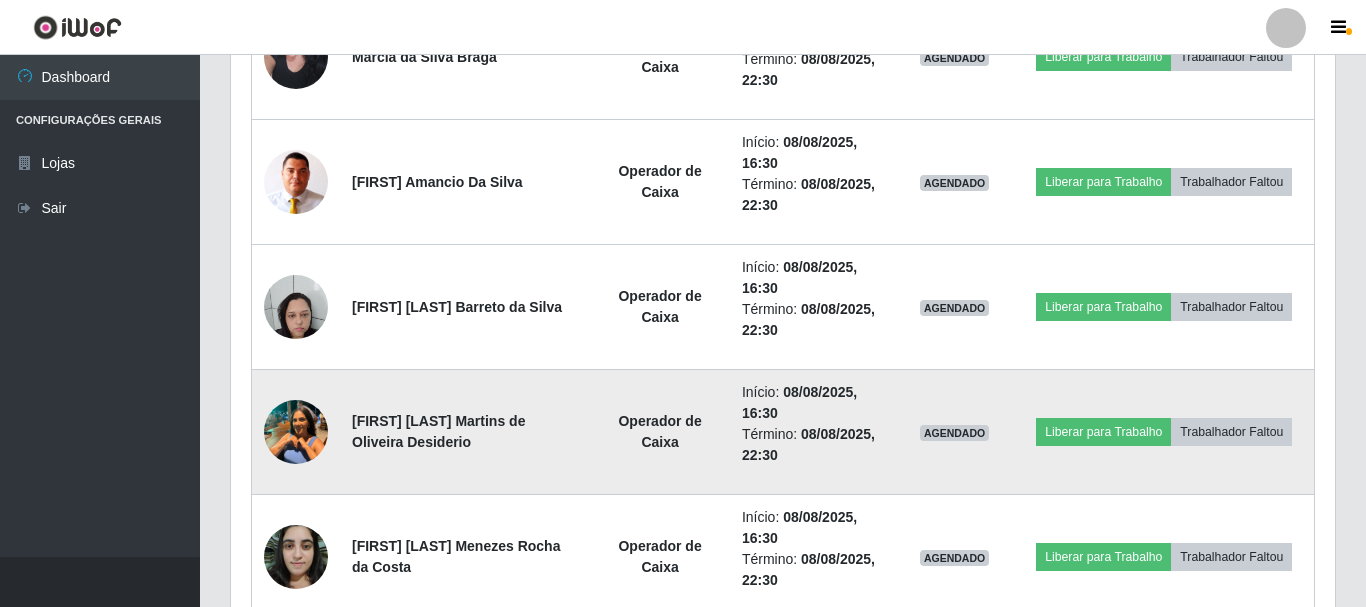 scroll, scrollTop: 999585, scrollLeft: 998911, axis: both 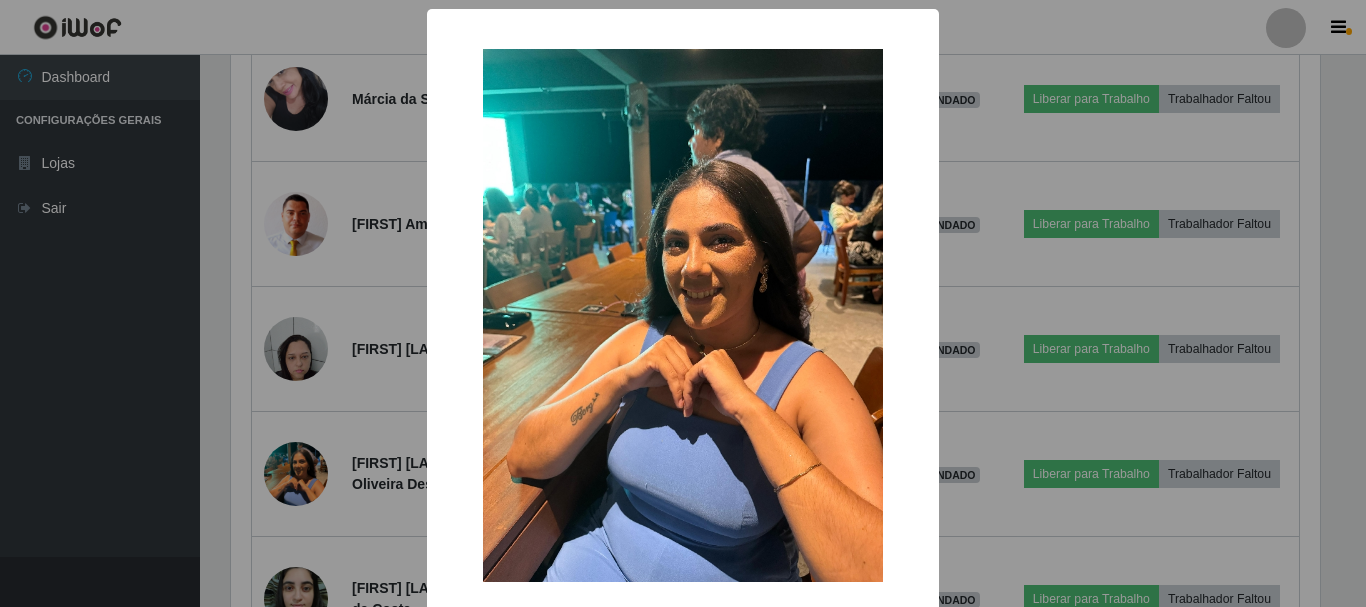 click on "× OK Cancel" at bounding box center [683, 303] 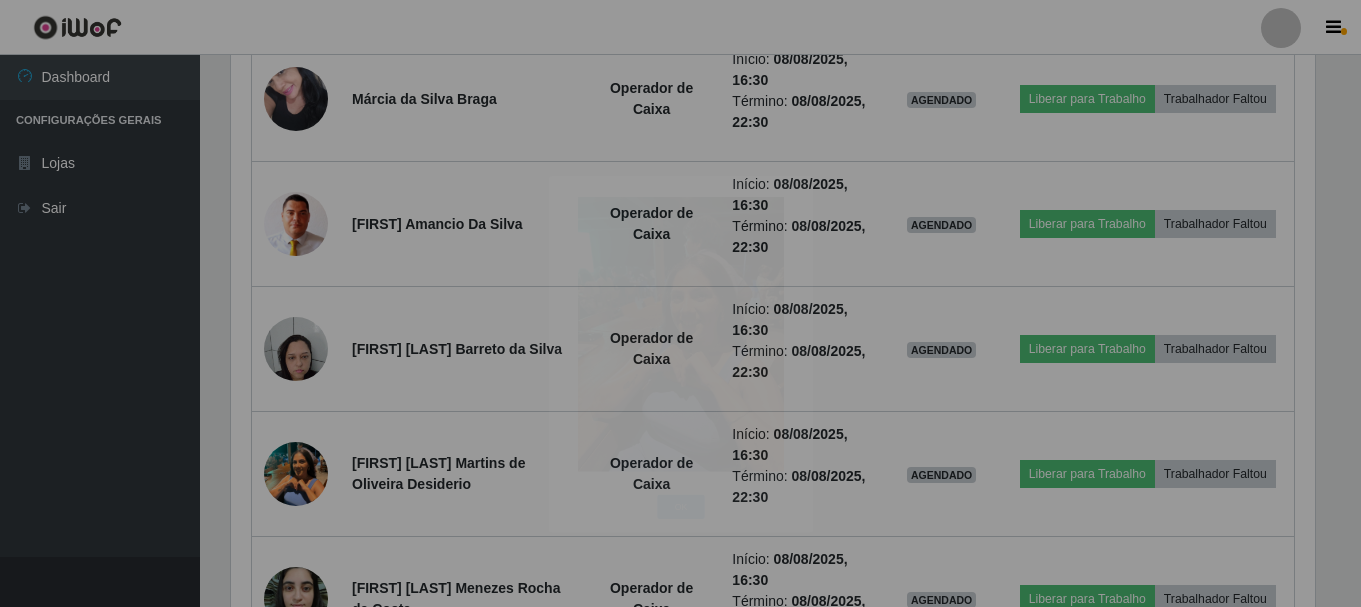 scroll, scrollTop: 999585, scrollLeft: 998901, axis: both 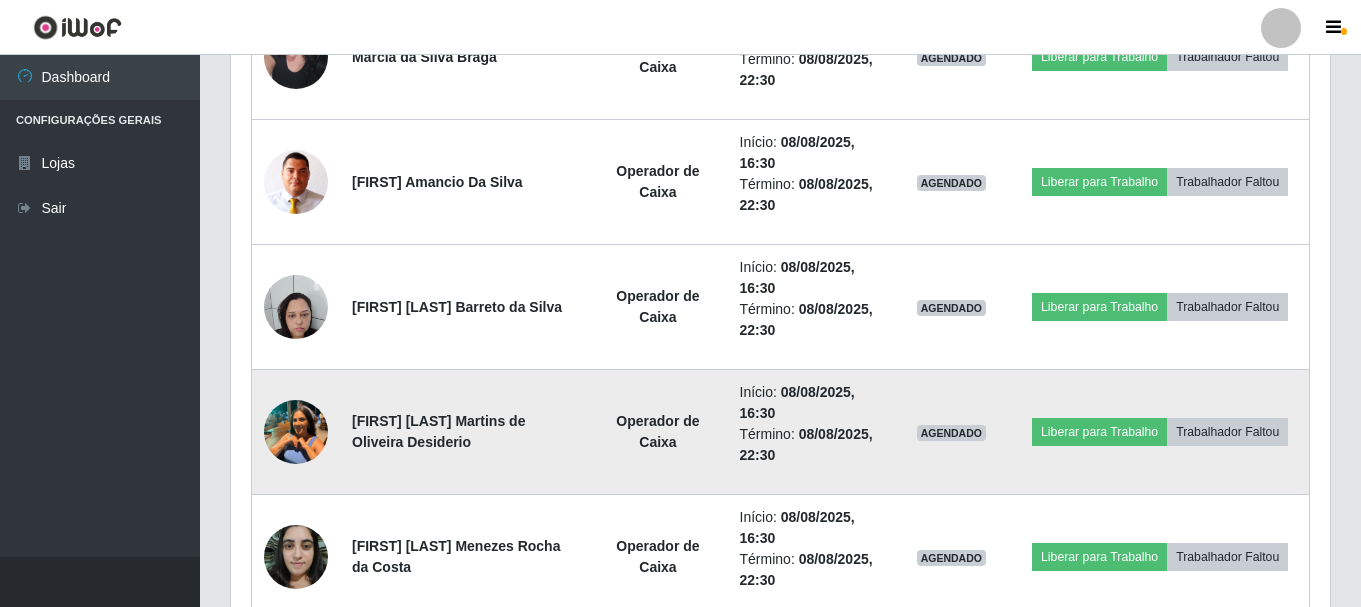 click at bounding box center (296, 431) 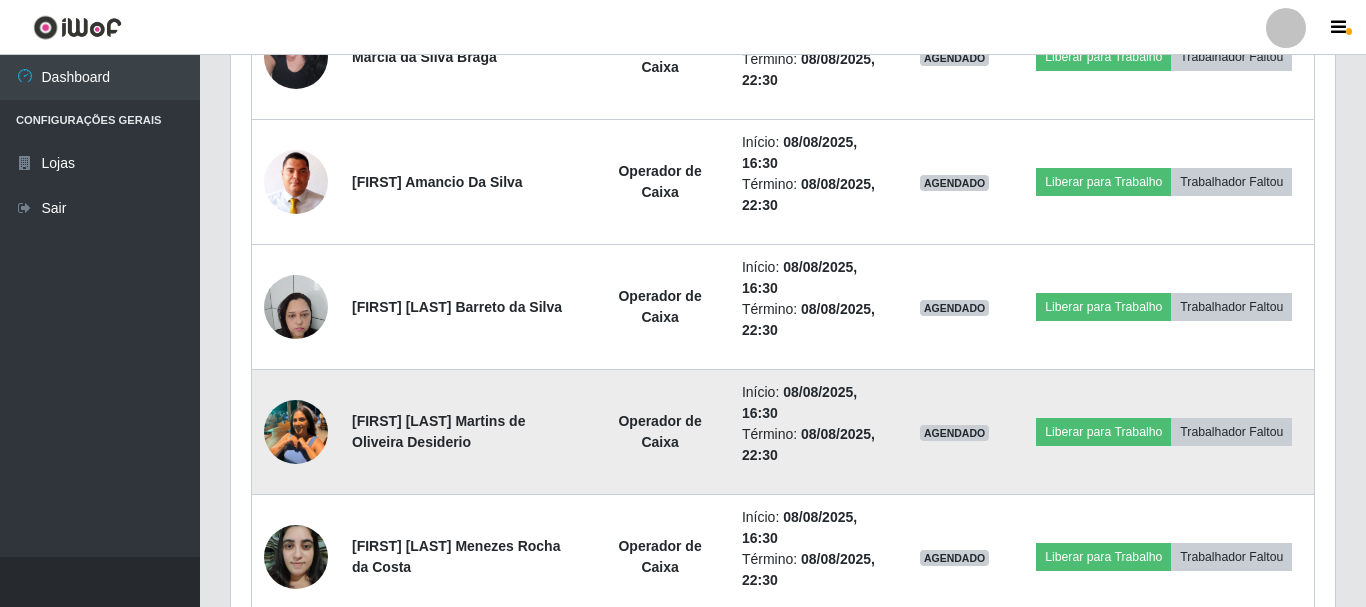scroll, scrollTop: 999585, scrollLeft: 998911, axis: both 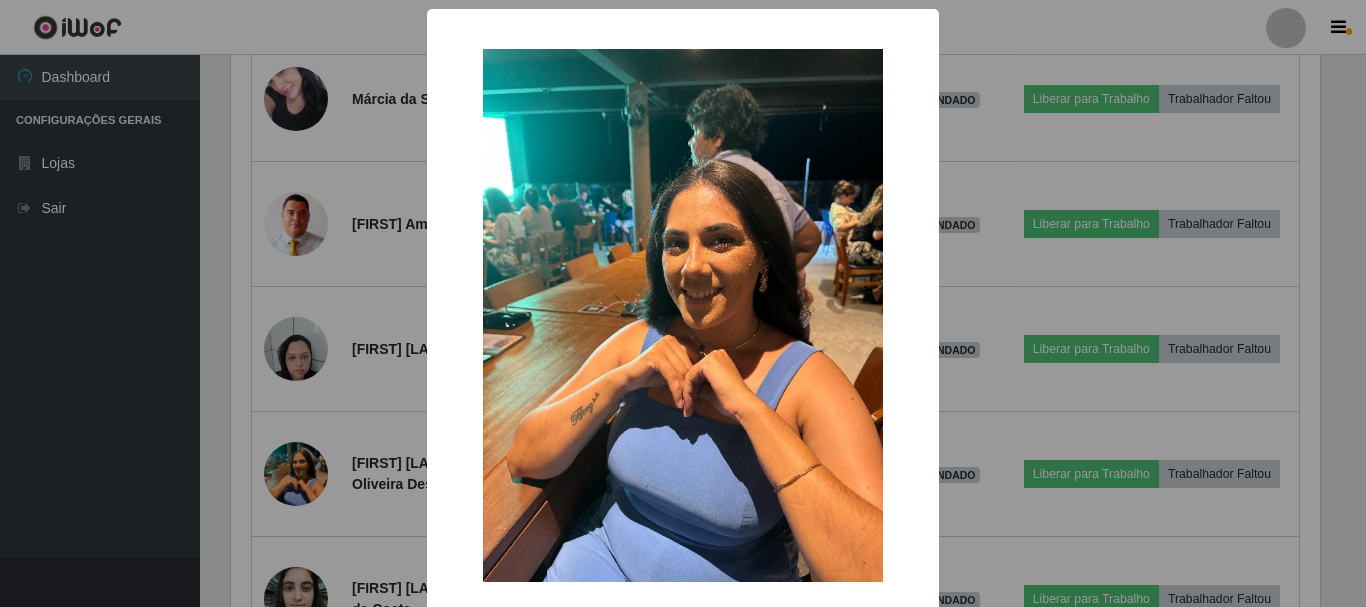 click on "× OK Cancel" at bounding box center [683, 303] 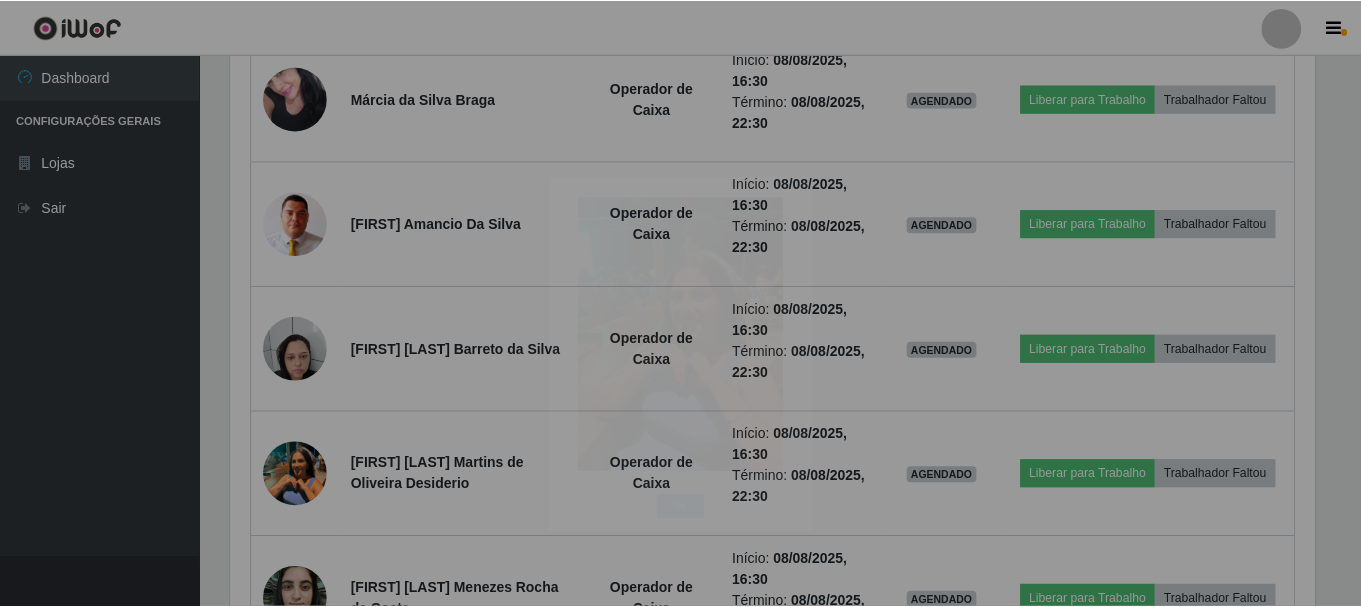 scroll, scrollTop: 999585, scrollLeft: 998901, axis: both 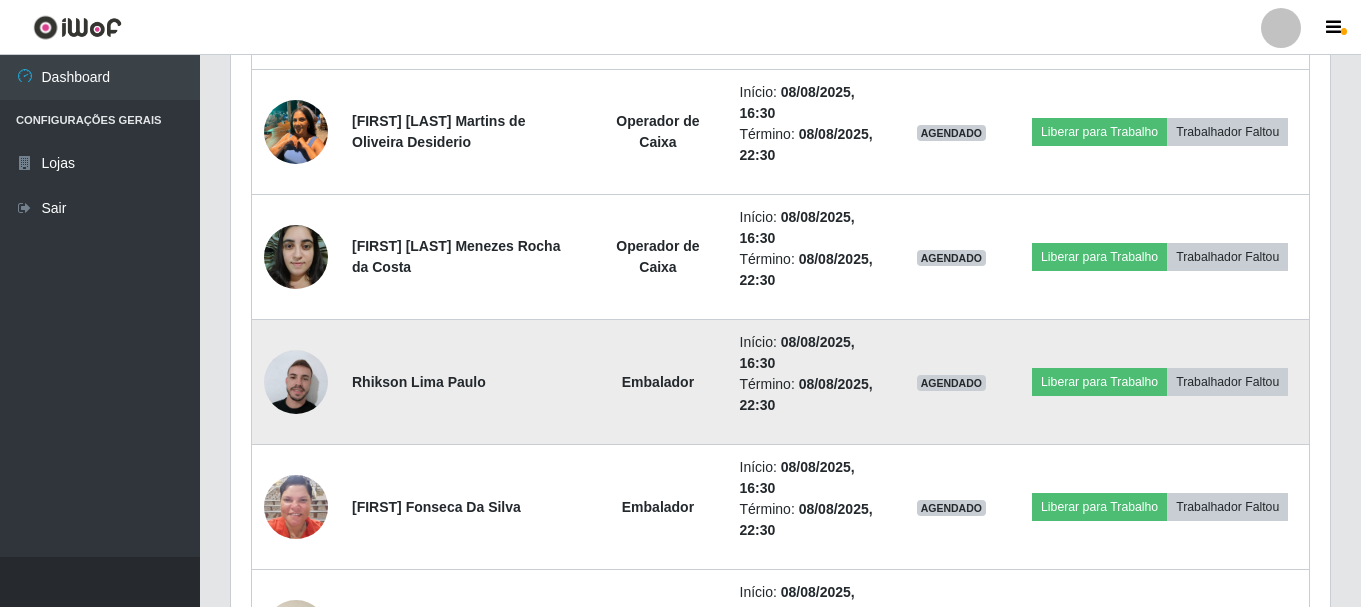 click at bounding box center (296, 382) 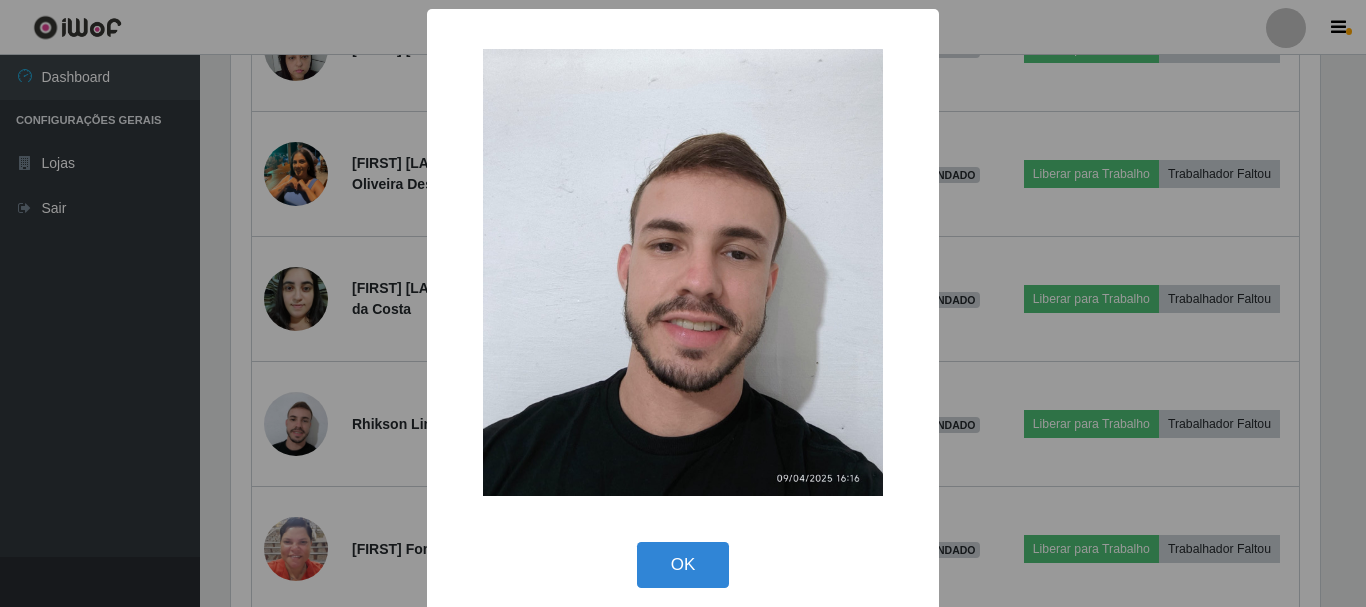 click on "× OK Cancel" at bounding box center [683, 303] 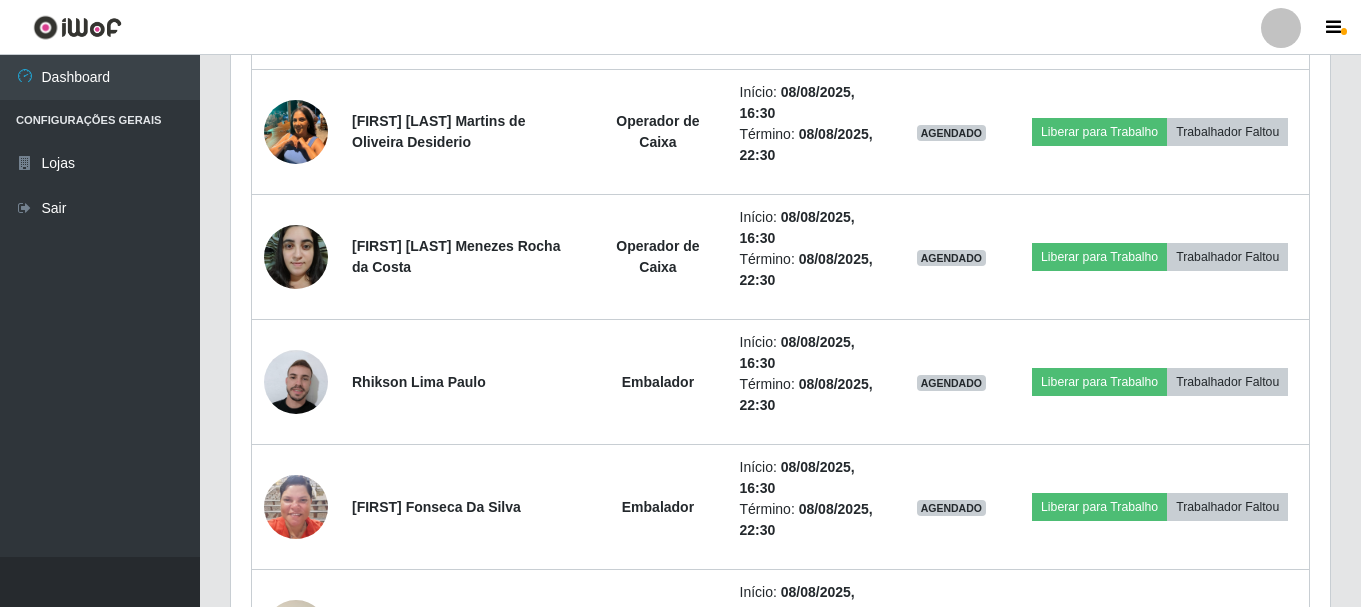 scroll, scrollTop: 999585, scrollLeft: 998901, axis: both 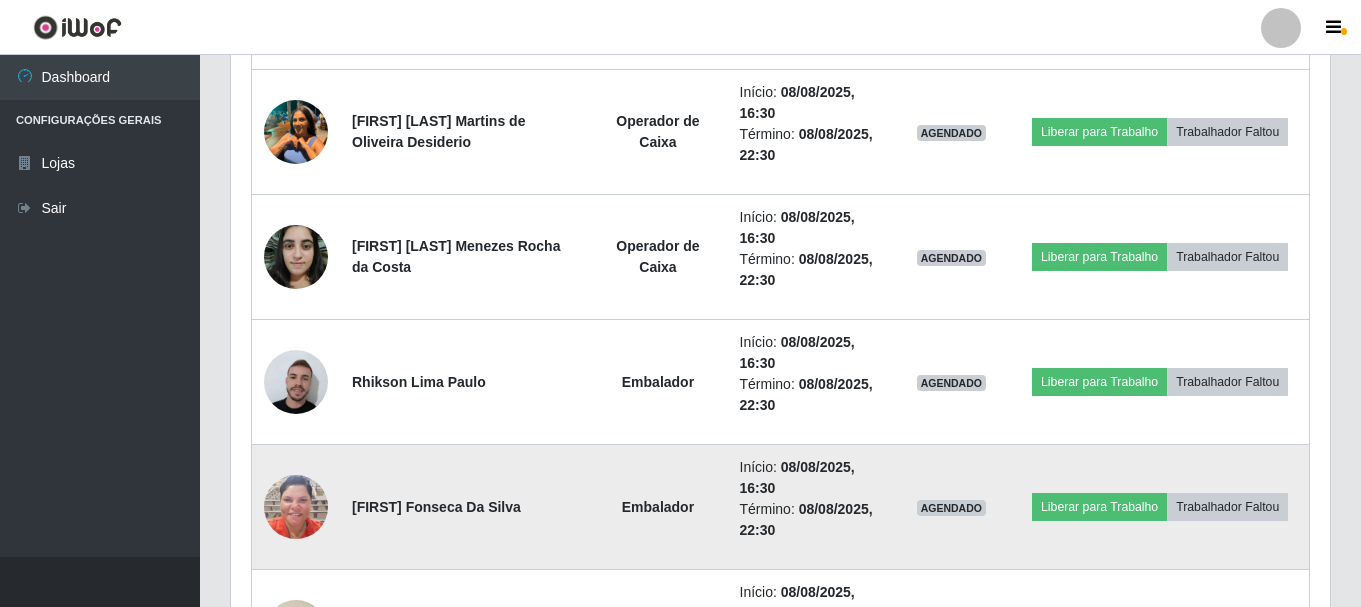 click at bounding box center (296, 507) 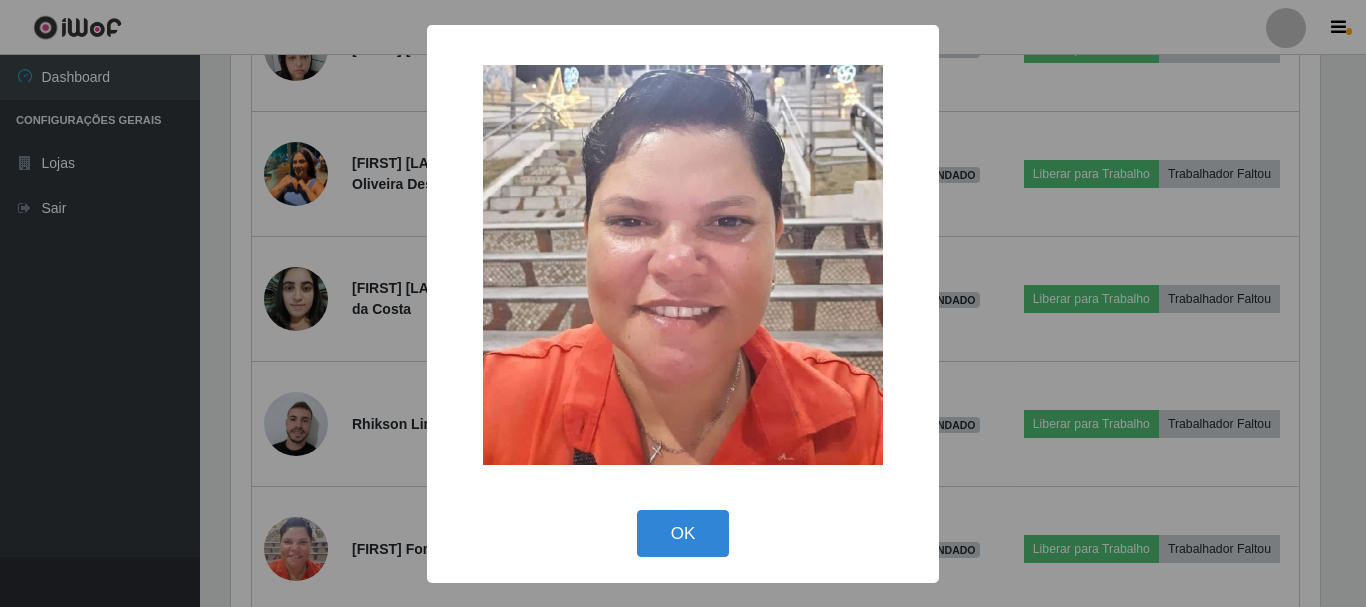 click on "× OK Cancel" at bounding box center (683, 303) 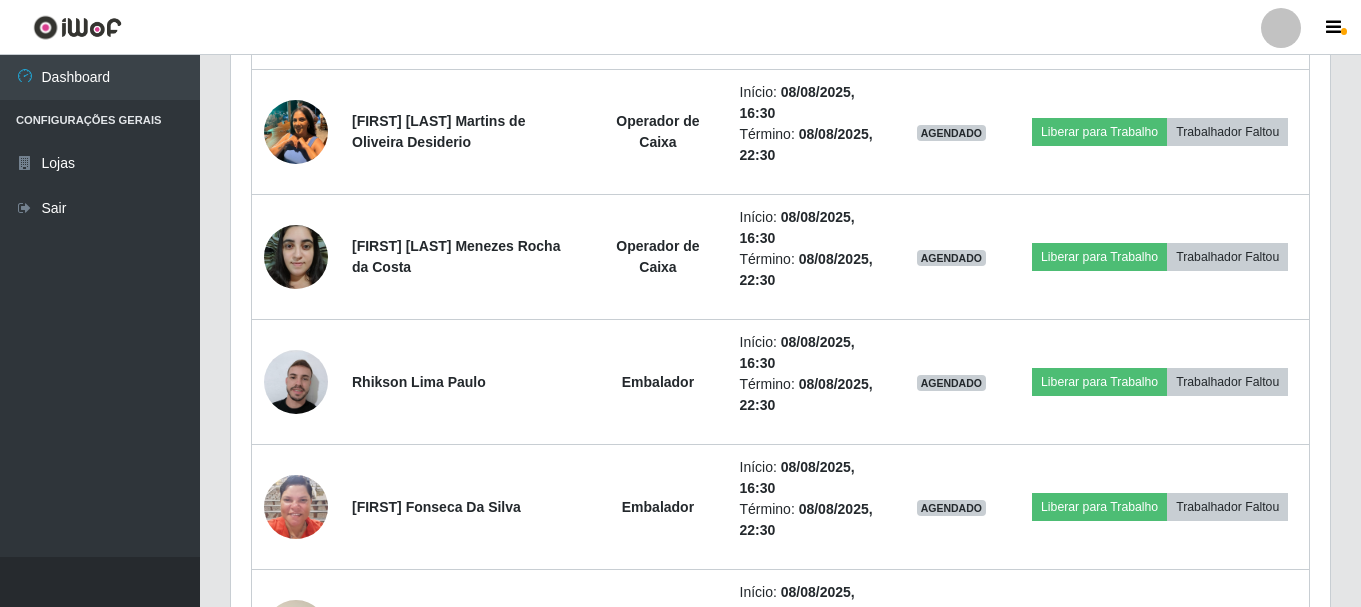 scroll, scrollTop: 999585, scrollLeft: 998901, axis: both 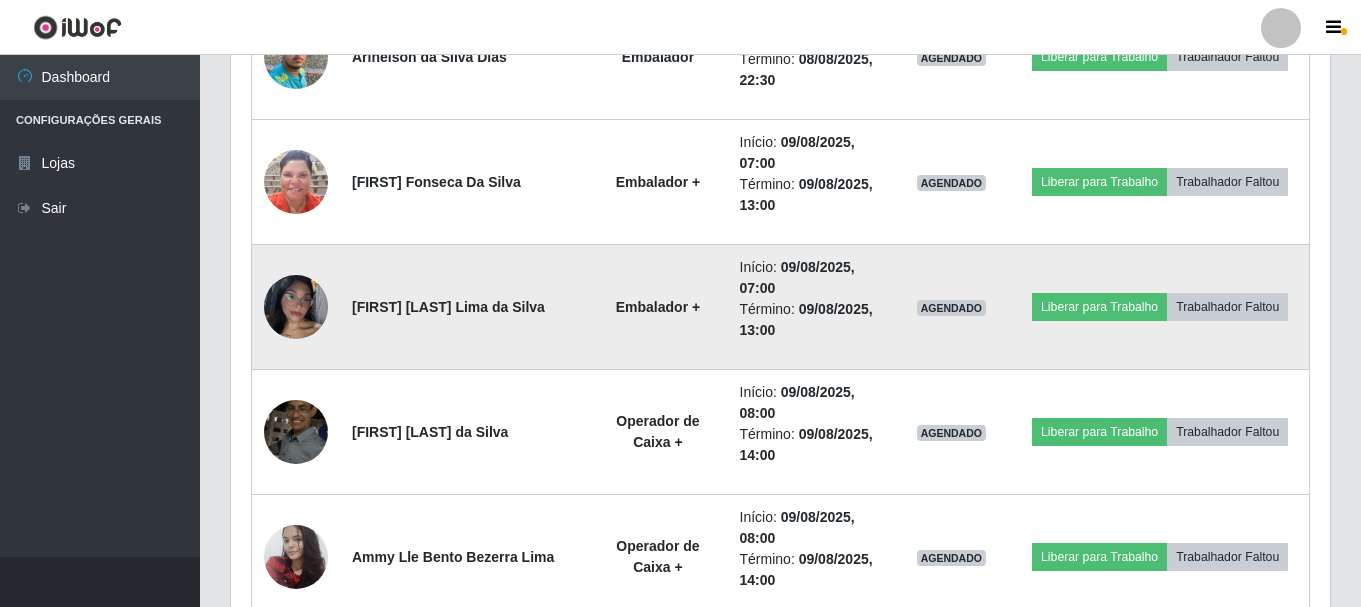 click at bounding box center (296, 307) 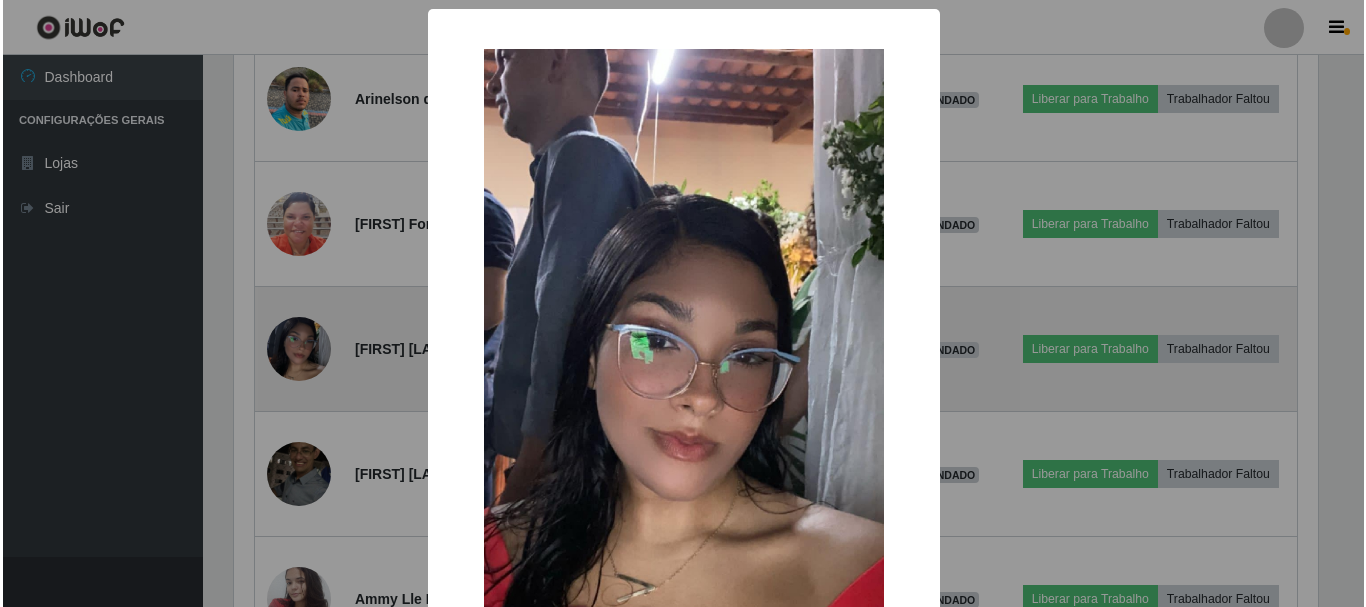 scroll, scrollTop: 999585, scrollLeft: 998911, axis: both 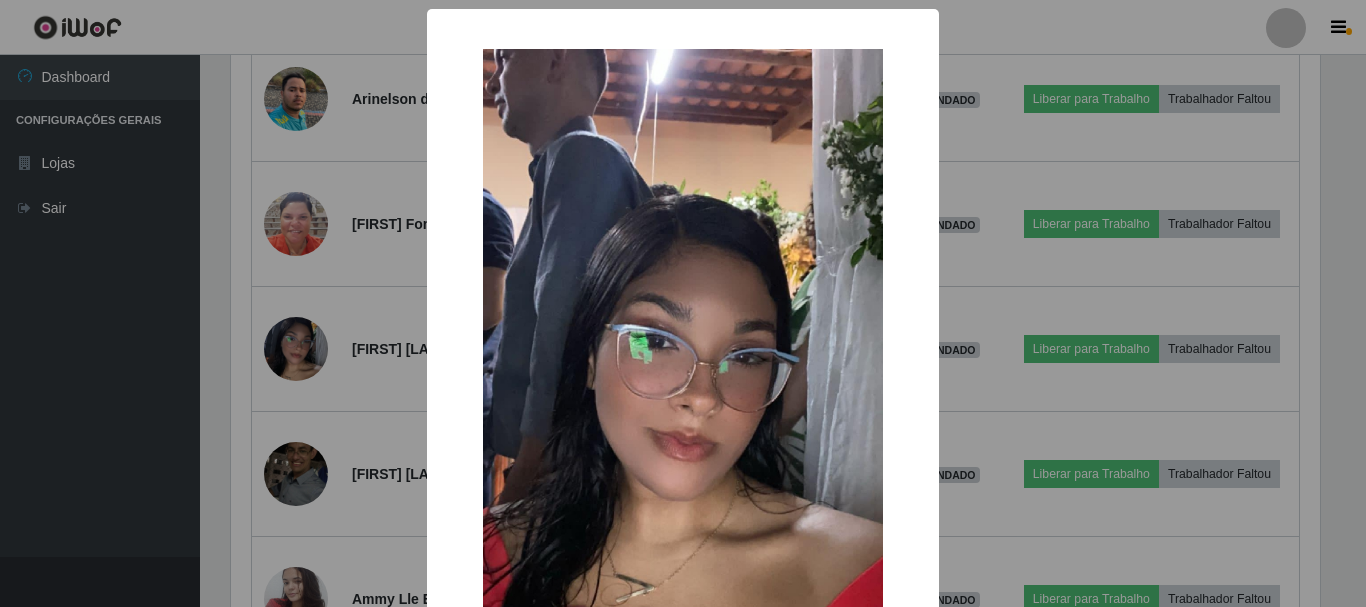 click on "× OK Cancel" at bounding box center (683, 303) 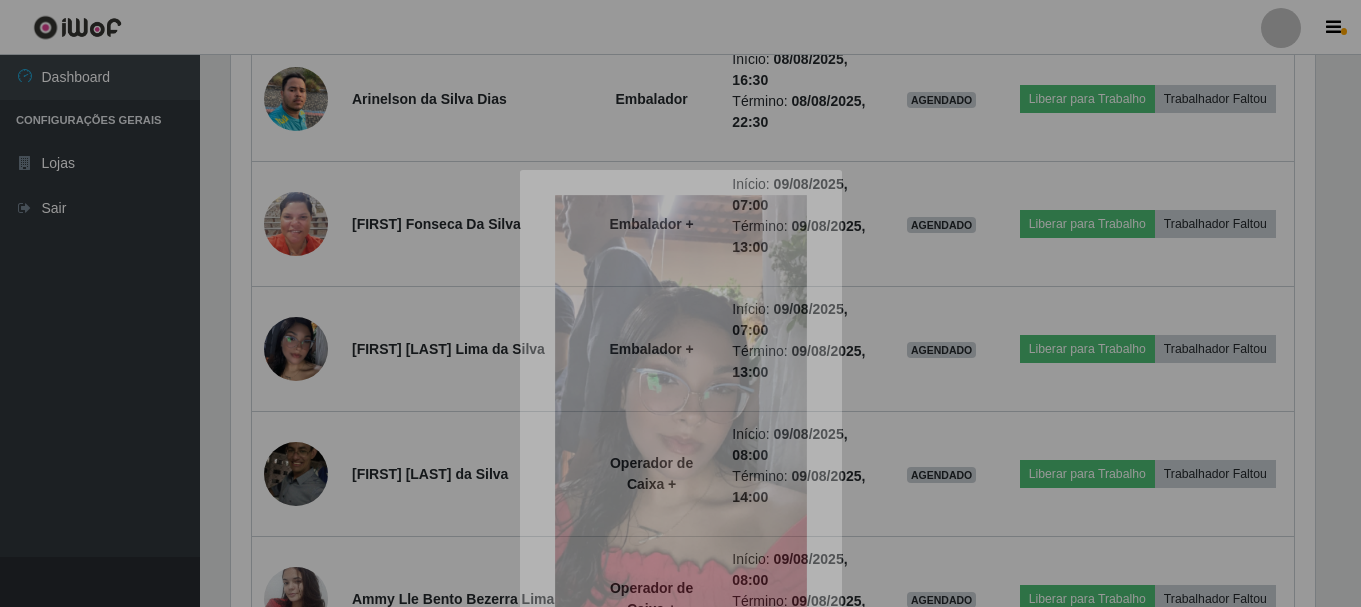 scroll, scrollTop: 999585, scrollLeft: 998901, axis: both 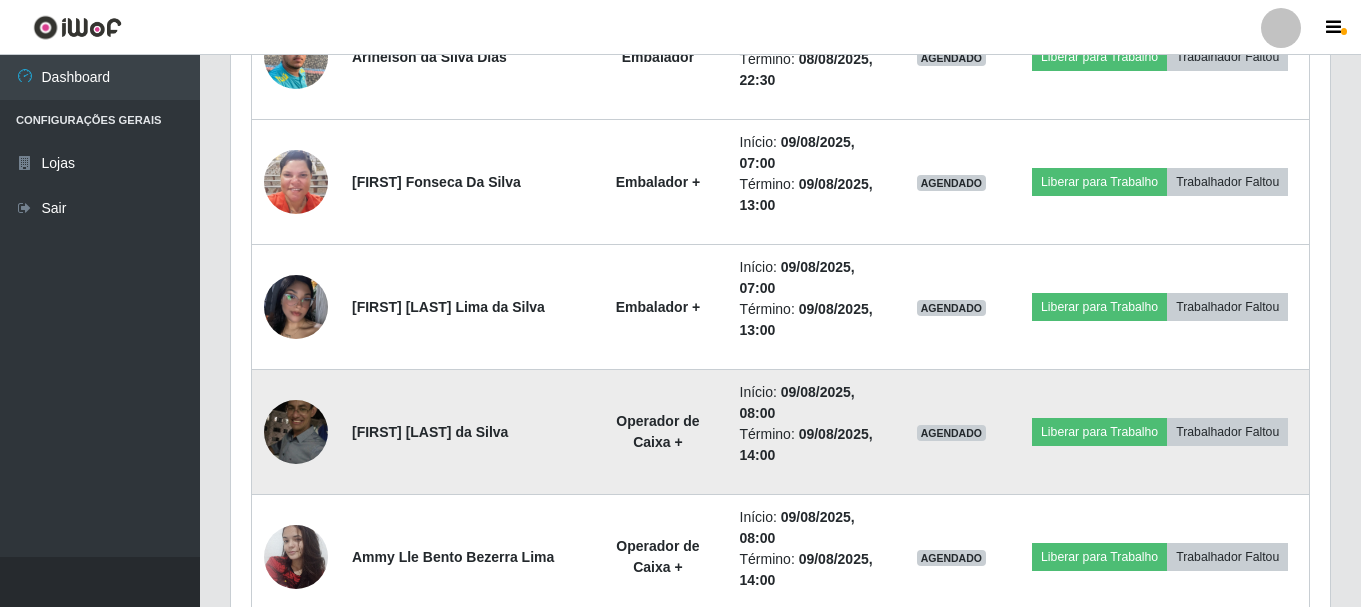 click at bounding box center [296, 431] 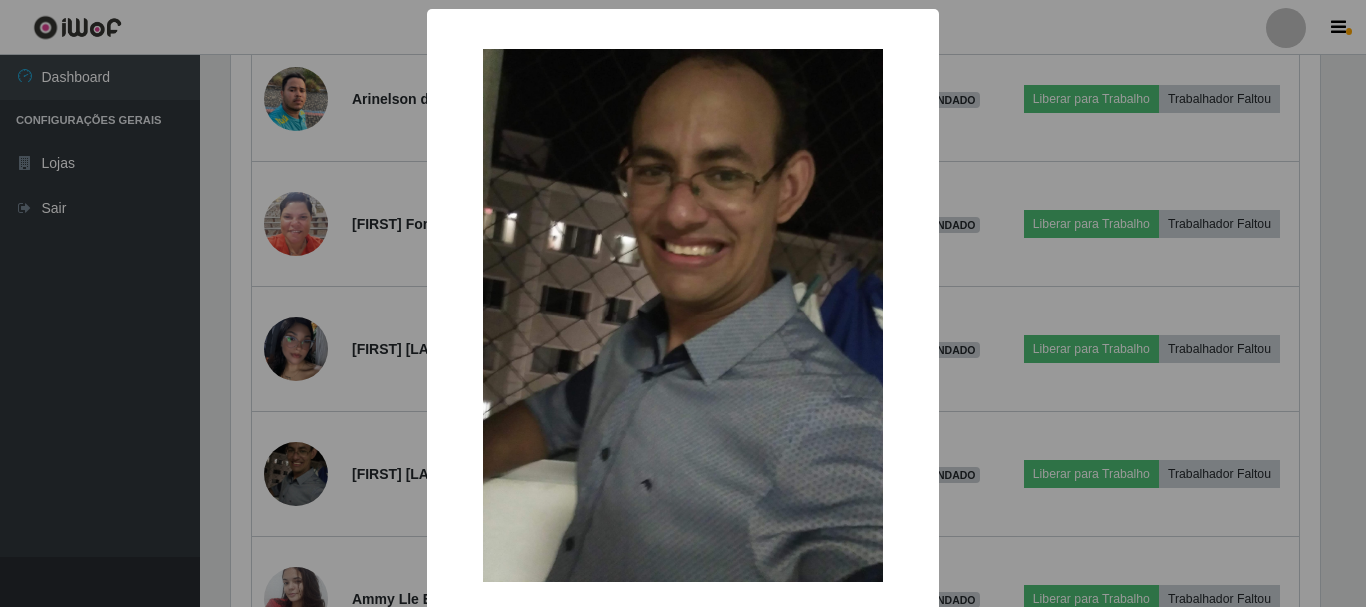 click on "× OK Cancel" at bounding box center (683, 303) 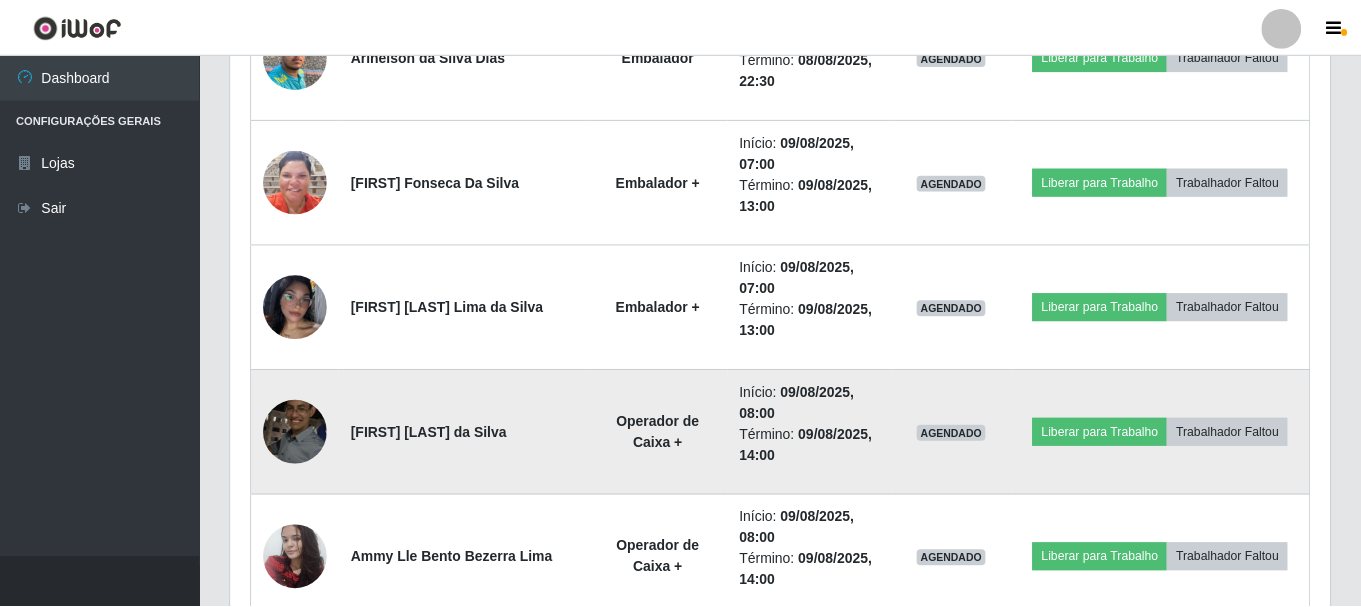 scroll, scrollTop: 999585, scrollLeft: 998901, axis: both 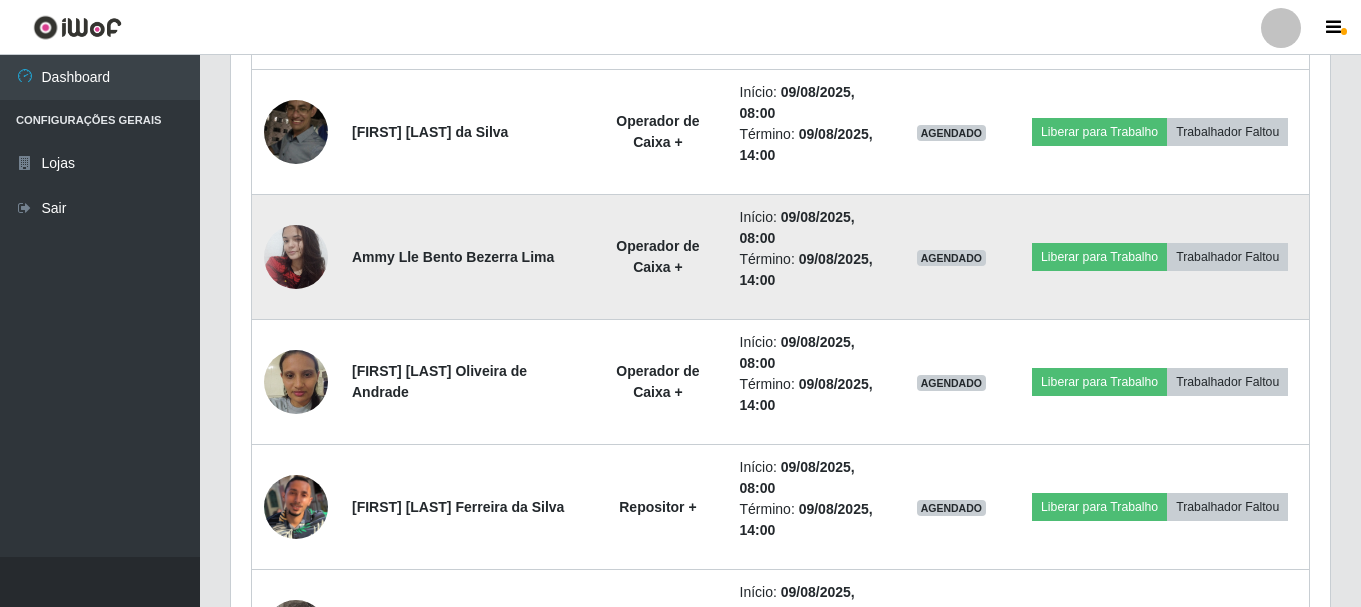 click at bounding box center (296, 256) 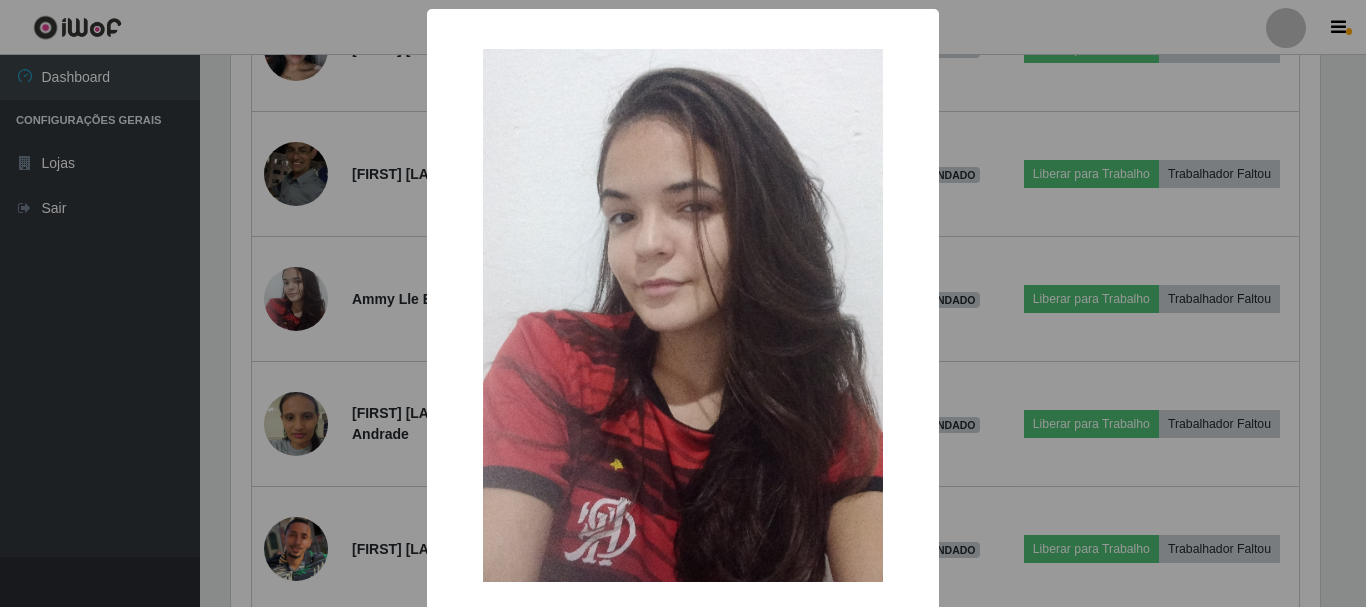 click on "× OK Cancel" at bounding box center [683, 303] 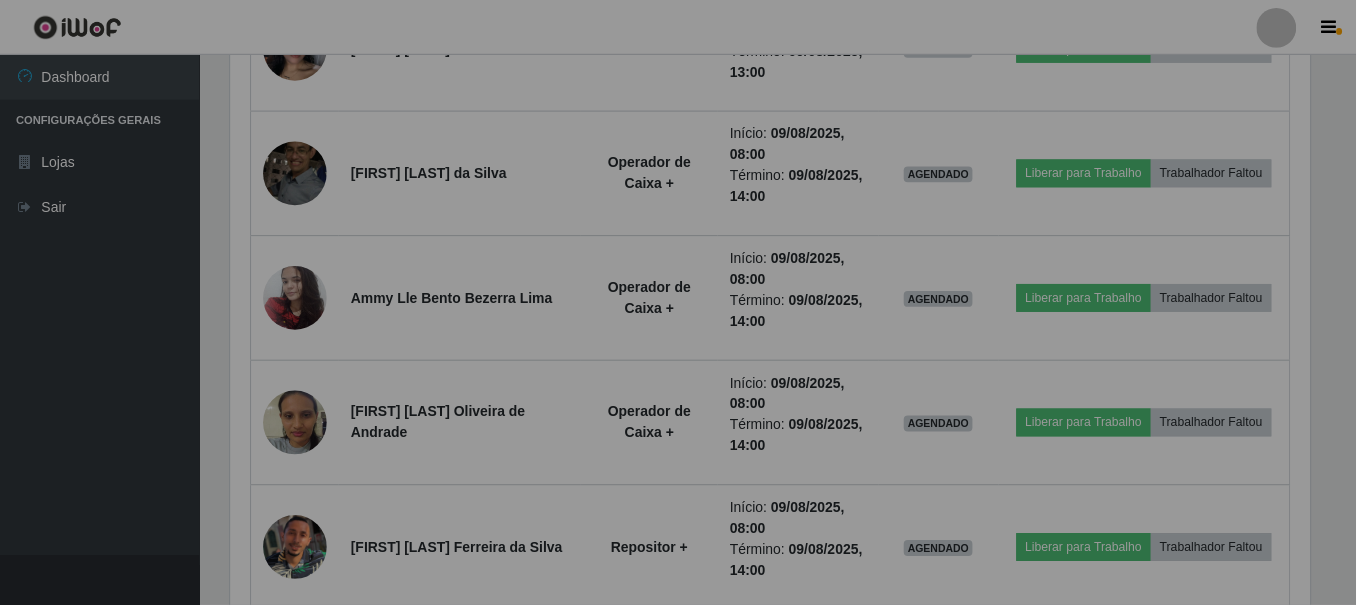 scroll, scrollTop: 999585, scrollLeft: 998901, axis: both 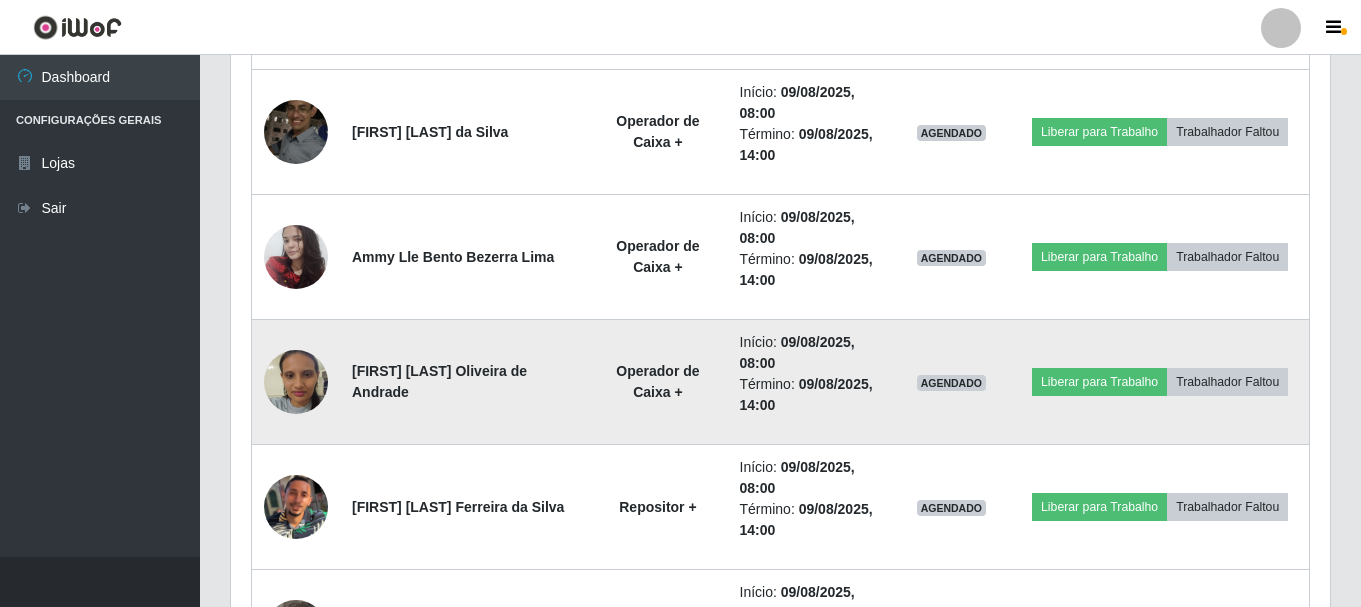 click at bounding box center [296, 381] 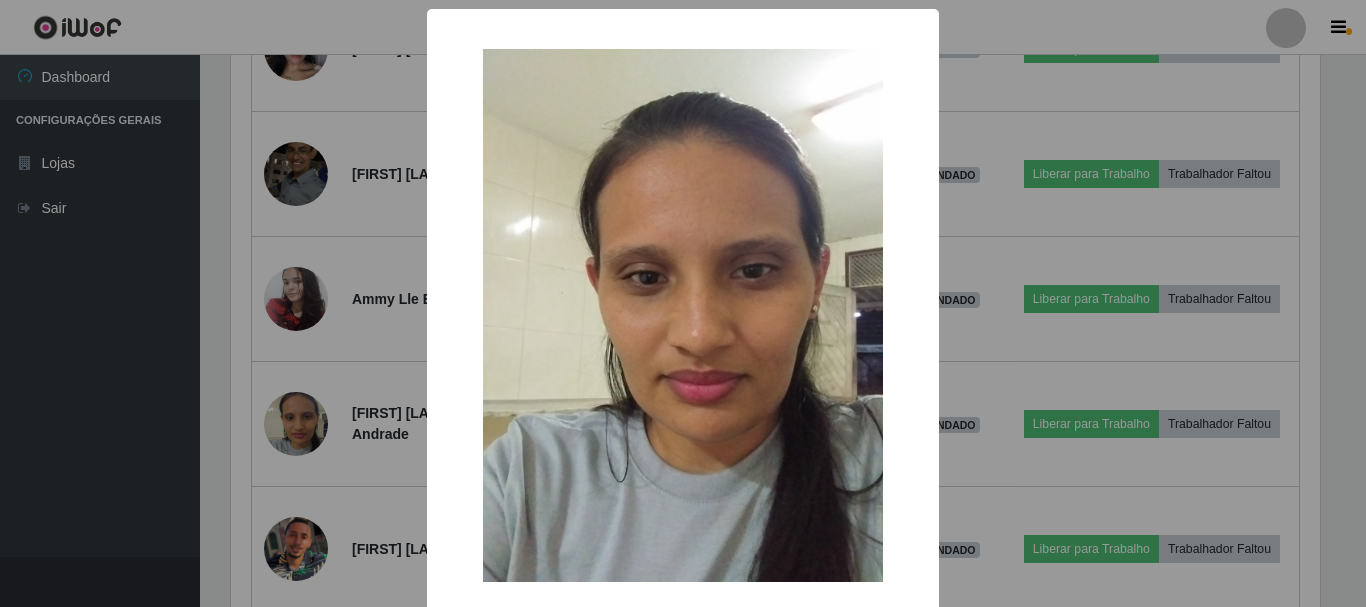 click on "× OK Cancel" at bounding box center (683, 303) 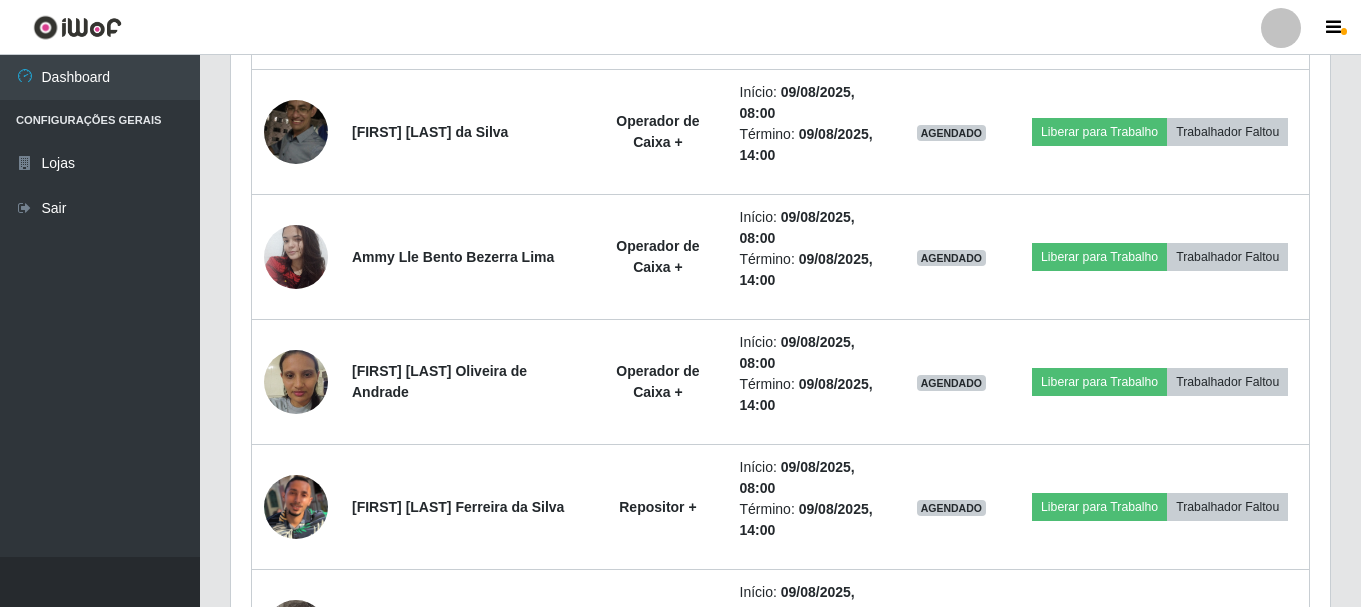 scroll 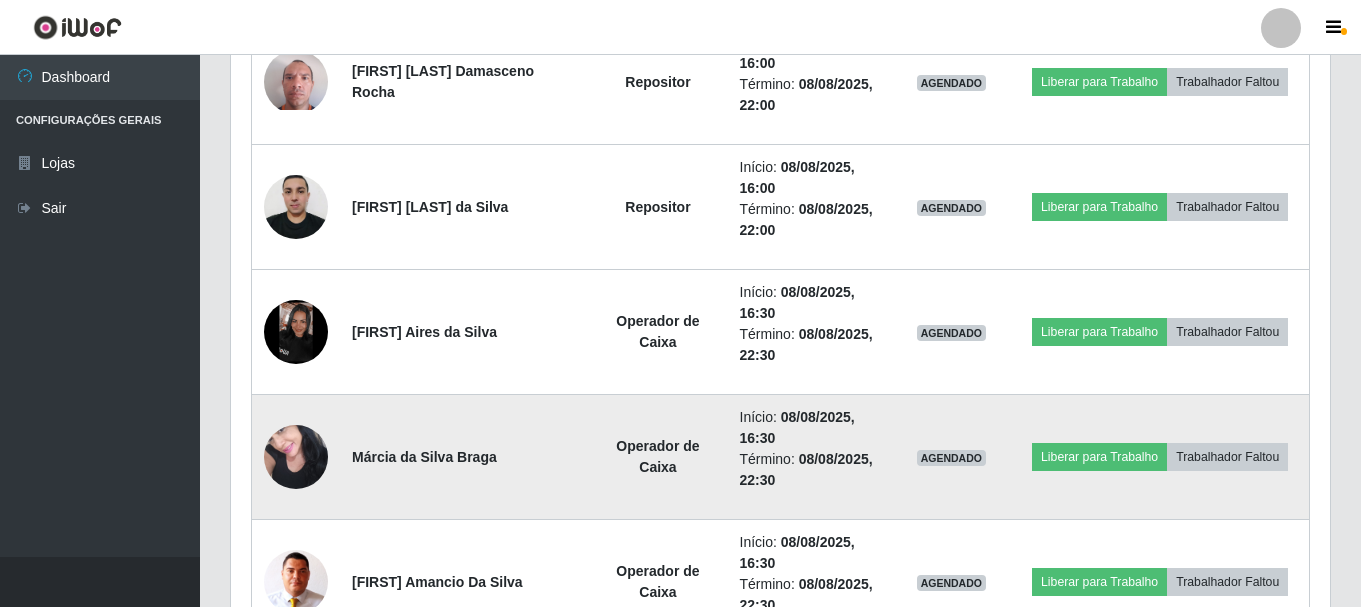 click at bounding box center [296, 456] 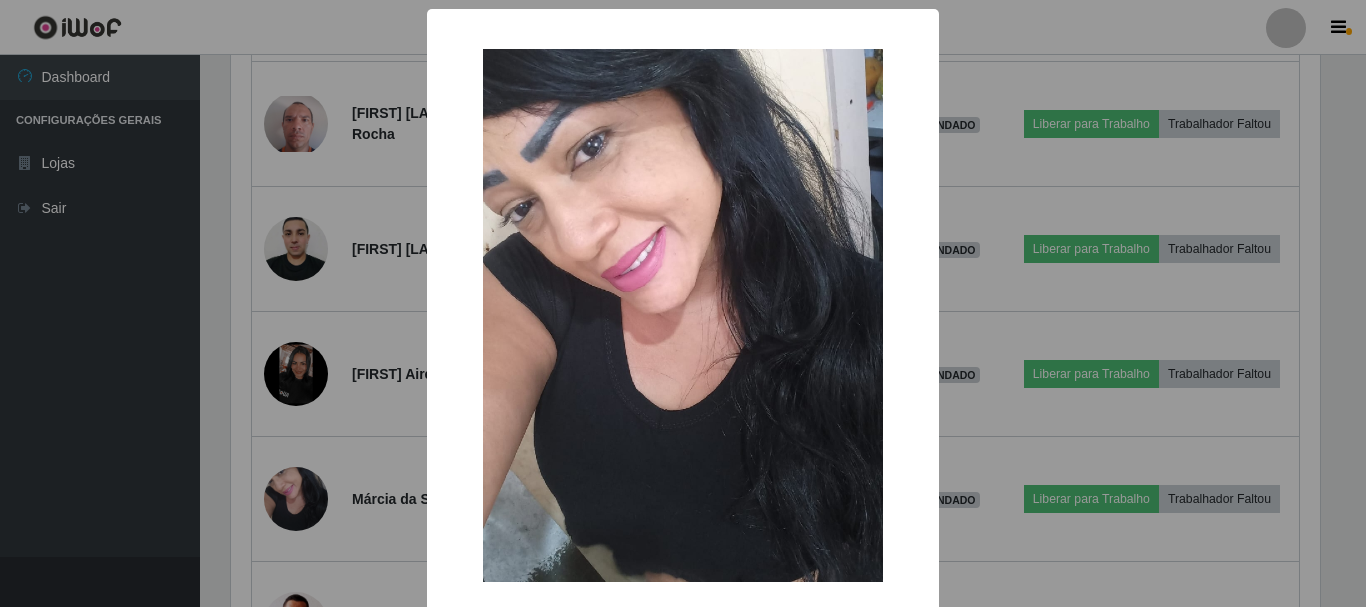 click on "× OK Cancel" at bounding box center (683, 303) 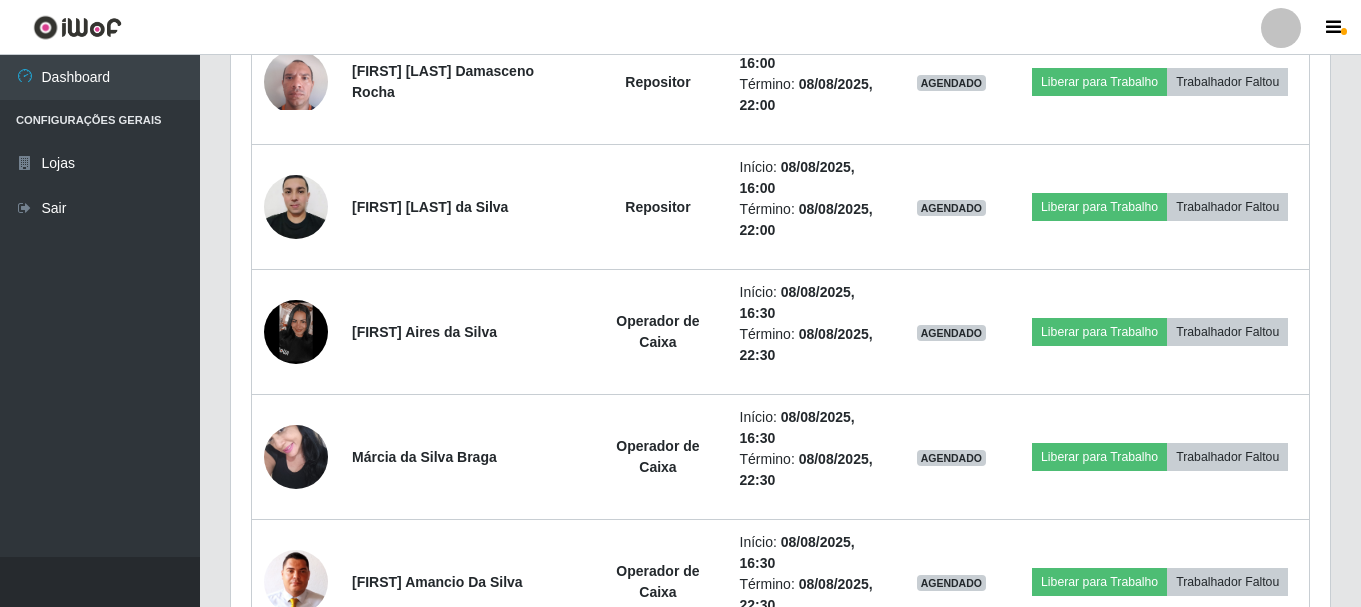 scroll, scrollTop: 999585, scrollLeft: 998901, axis: both 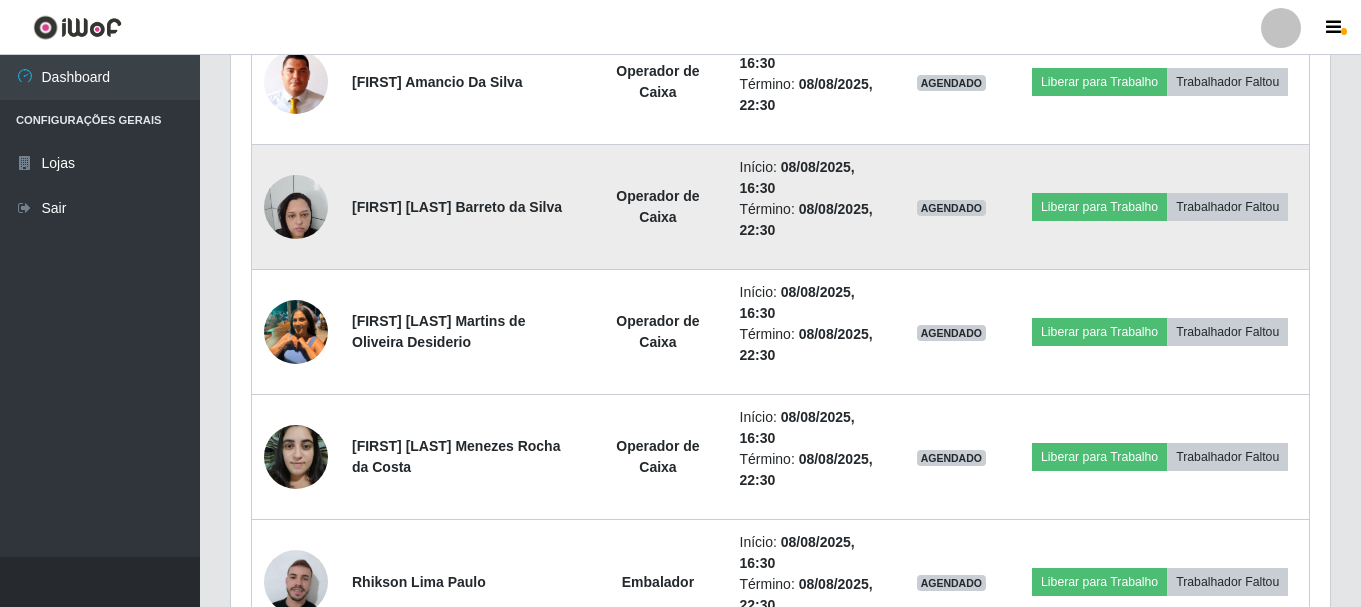 click at bounding box center (296, 206) 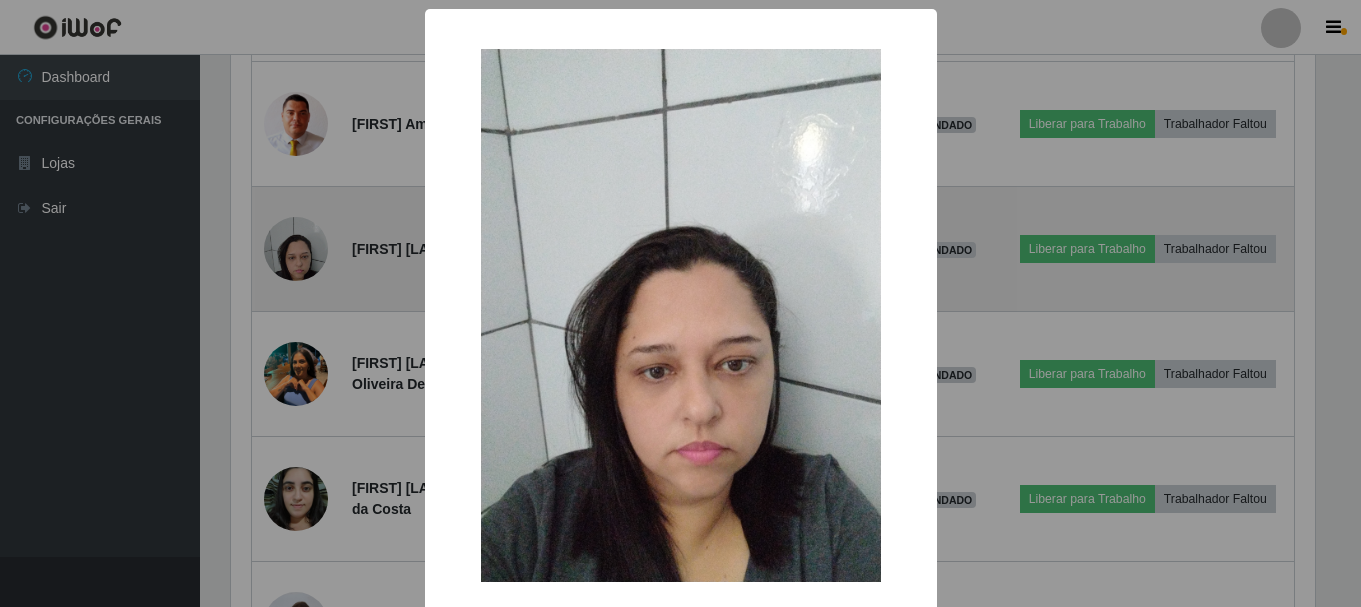 scroll, scrollTop: 999585, scrollLeft: 998911, axis: both 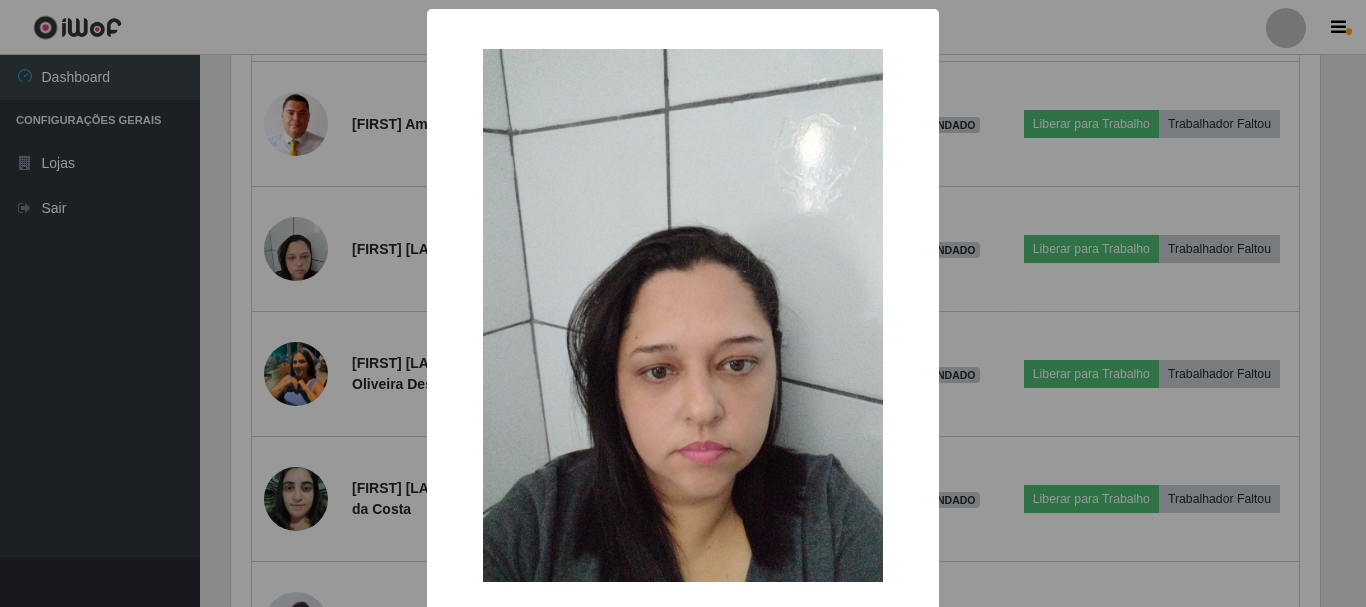 click on "× OK Cancel" at bounding box center (683, 303) 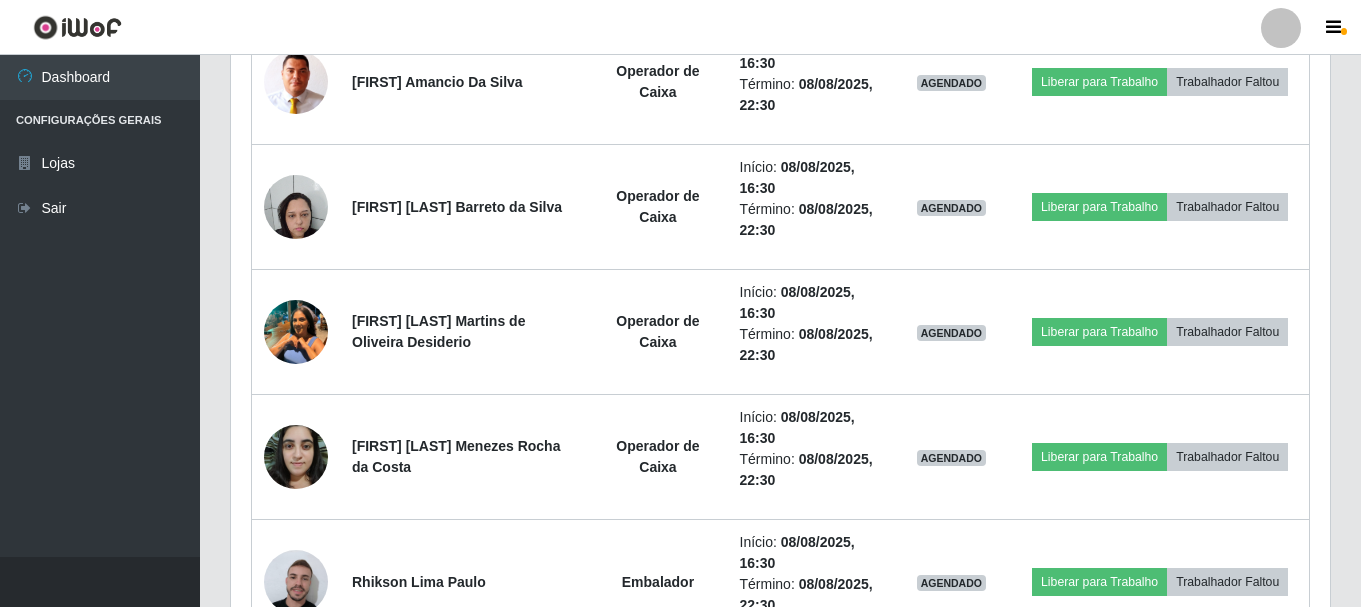 scroll, scrollTop: 999585, scrollLeft: 998901, axis: both 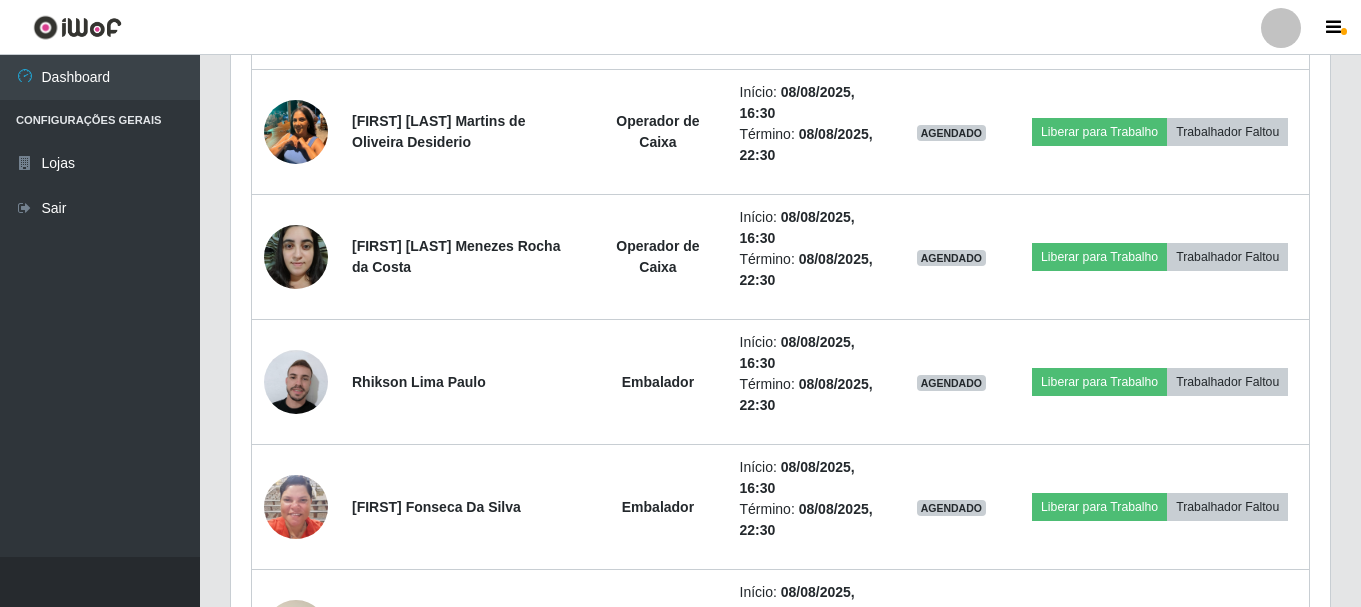 drag, startPoint x: 497, startPoint y: 493, endPoint x: 0, endPoint y: 646, distance: 520.01733 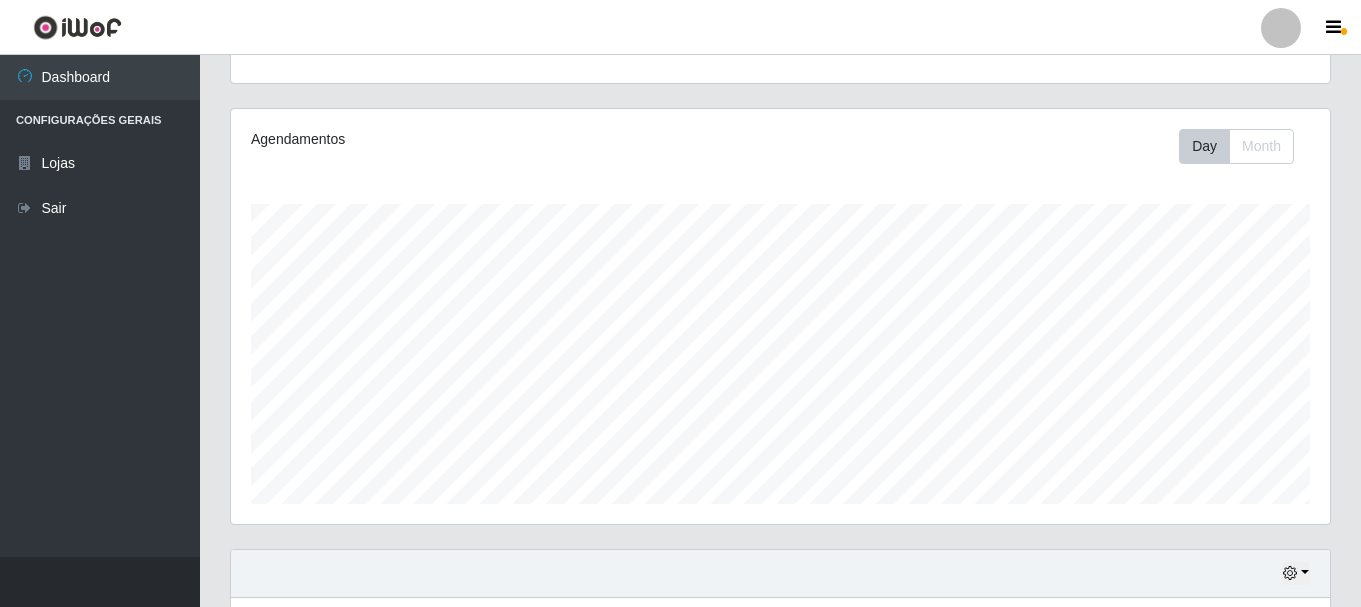 scroll, scrollTop: 365, scrollLeft: 0, axis: vertical 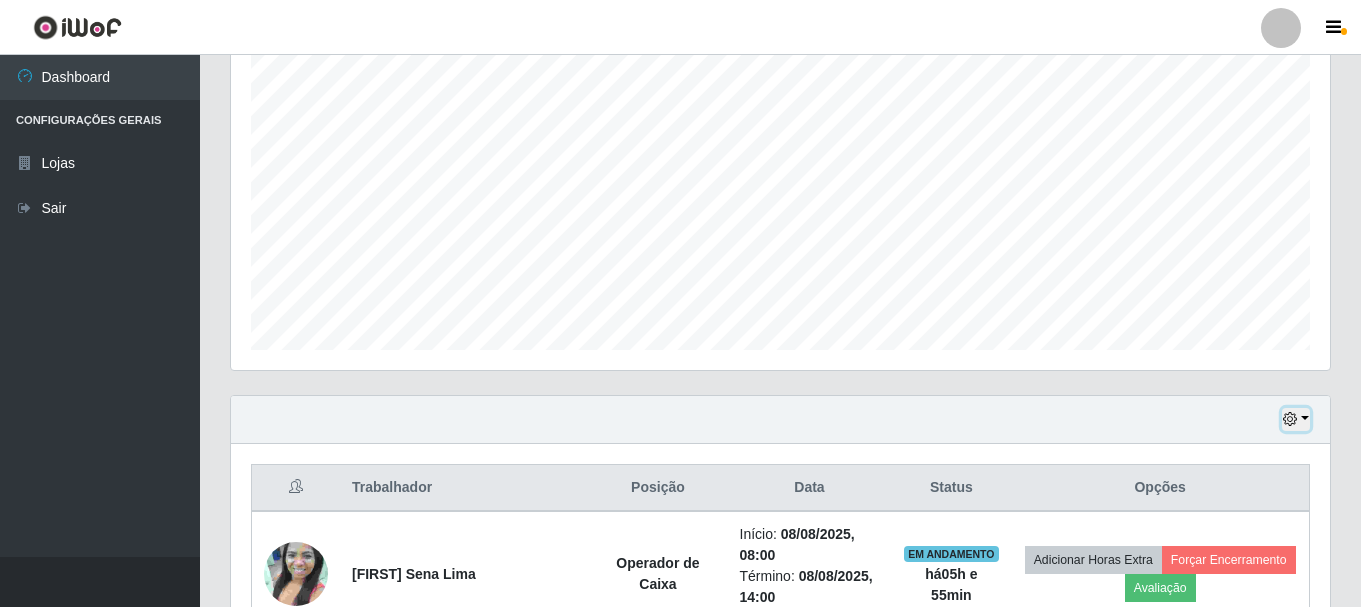 click at bounding box center [1296, 419] 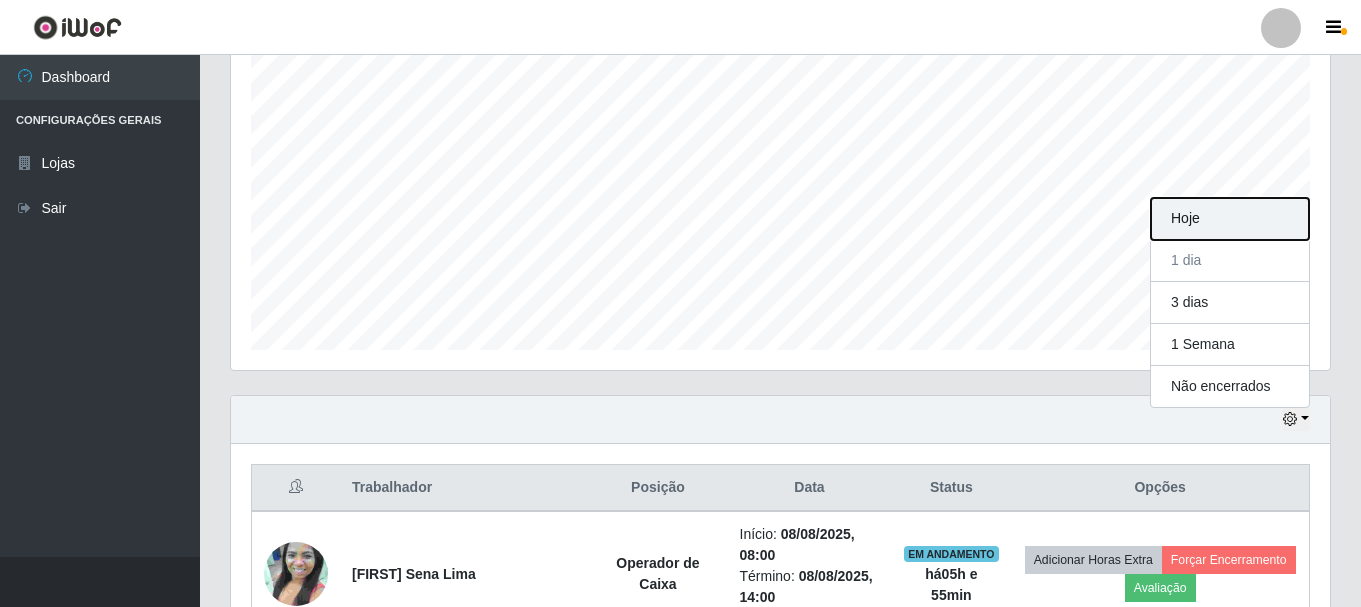 click on "Hoje" at bounding box center (1230, 219) 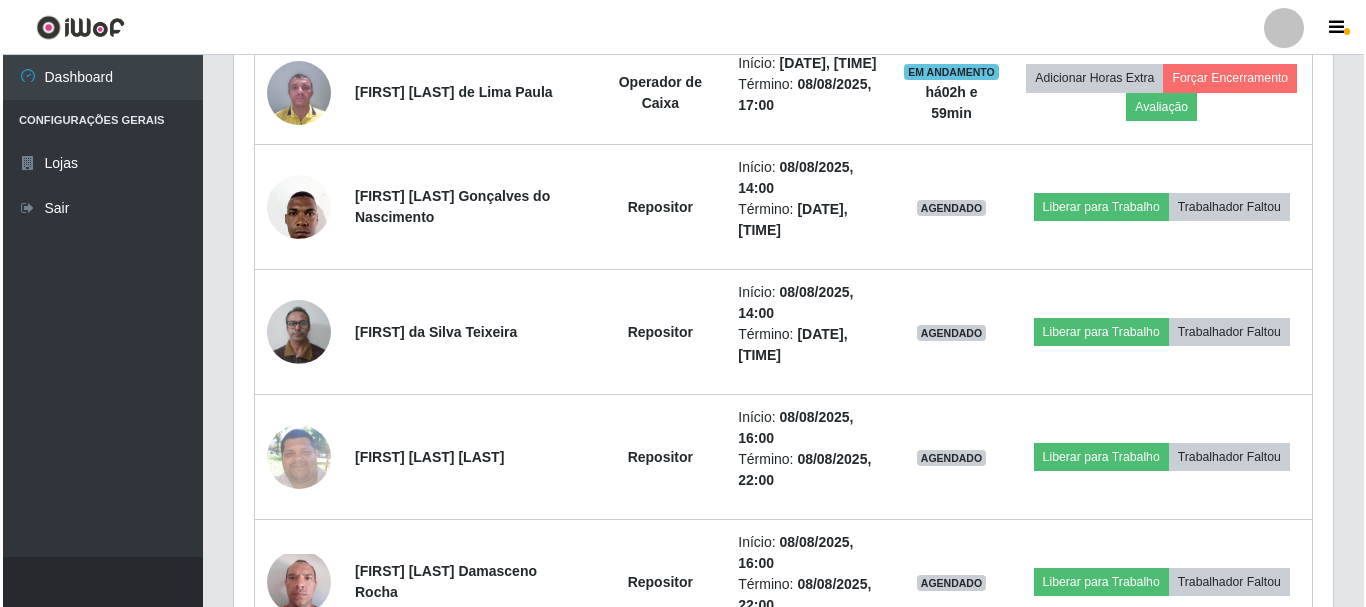 scroll, scrollTop: 1465, scrollLeft: 0, axis: vertical 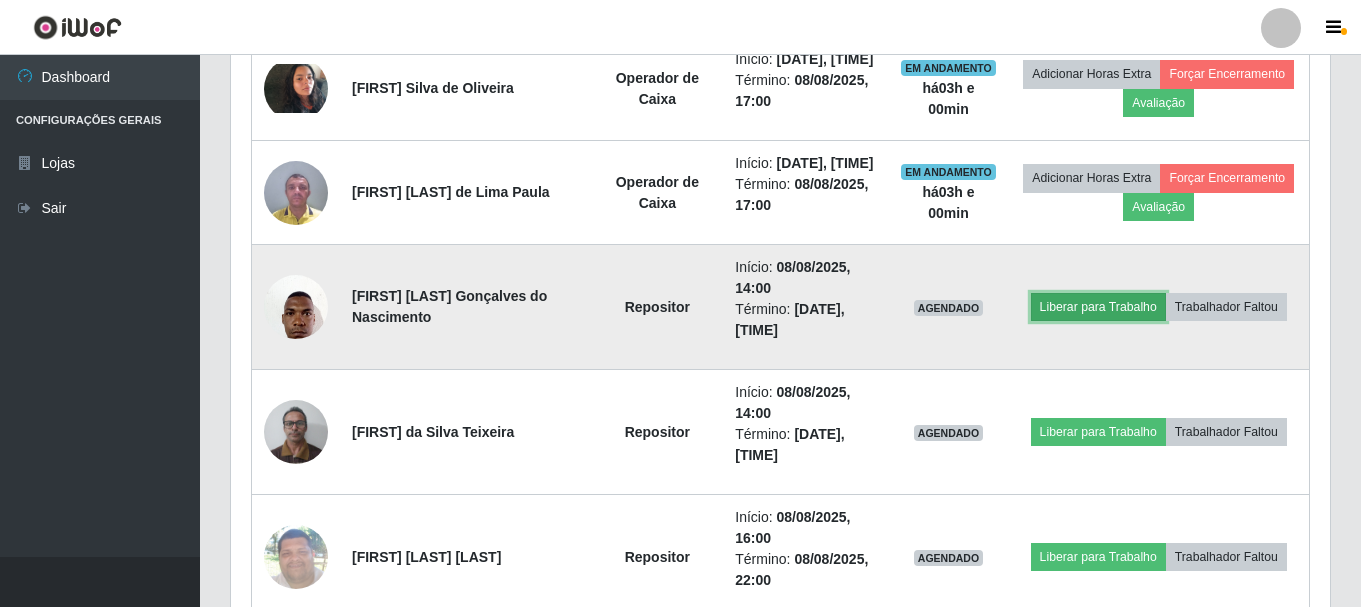 click on "Liberar para Trabalho" at bounding box center [1098, 307] 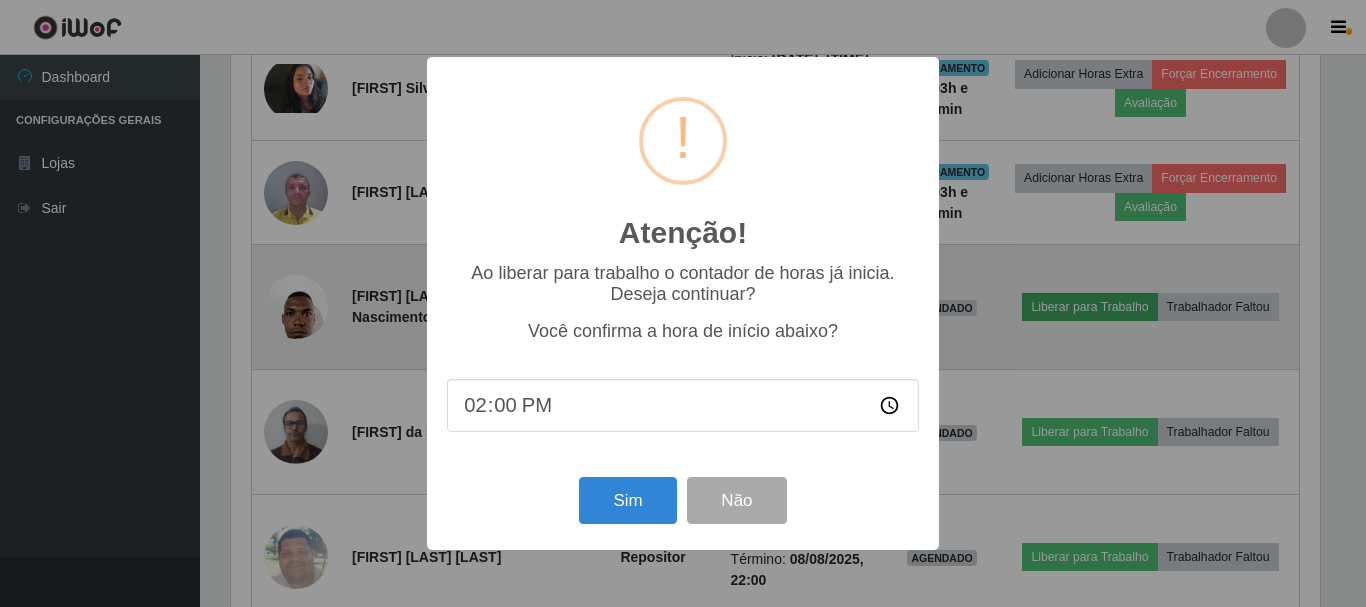 scroll, scrollTop: 999585, scrollLeft: 998911, axis: both 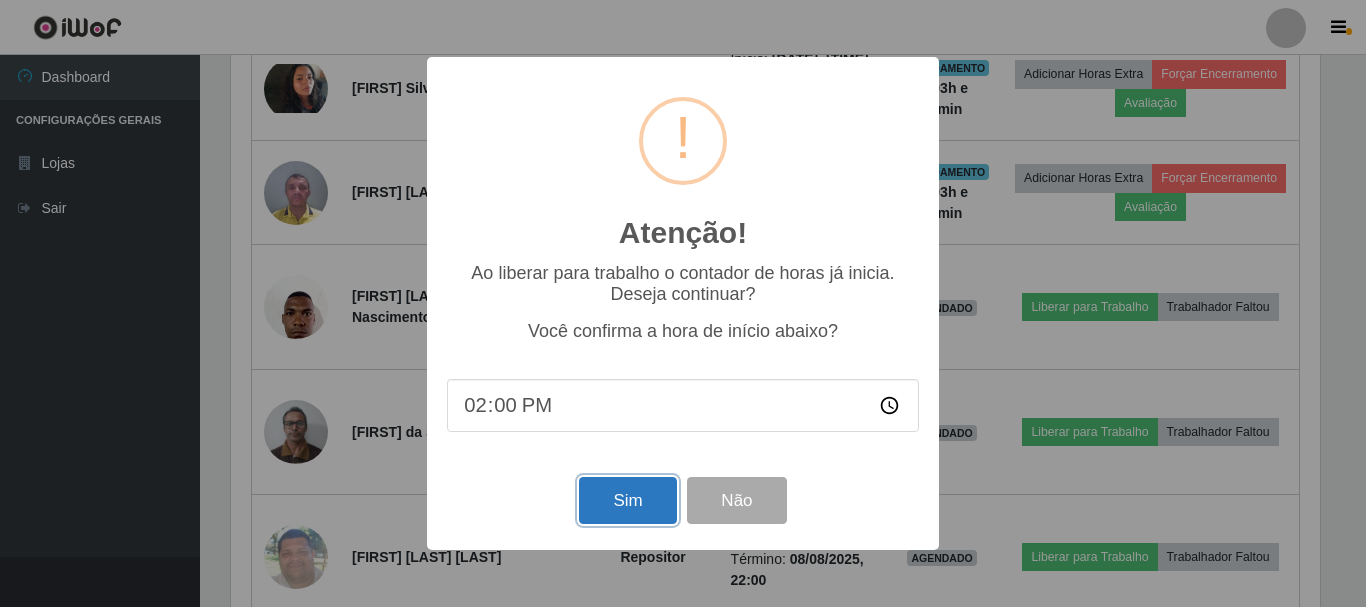 click on "Sim" at bounding box center [627, 500] 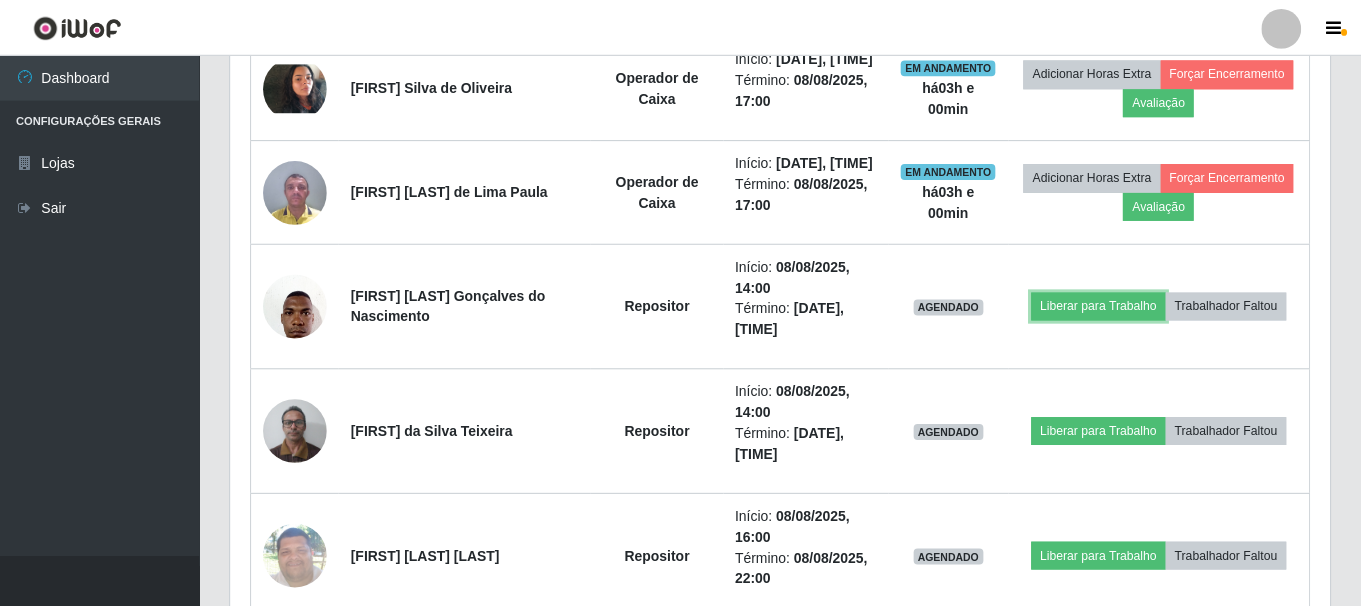 scroll, scrollTop: 999585, scrollLeft: 998901, axis: both 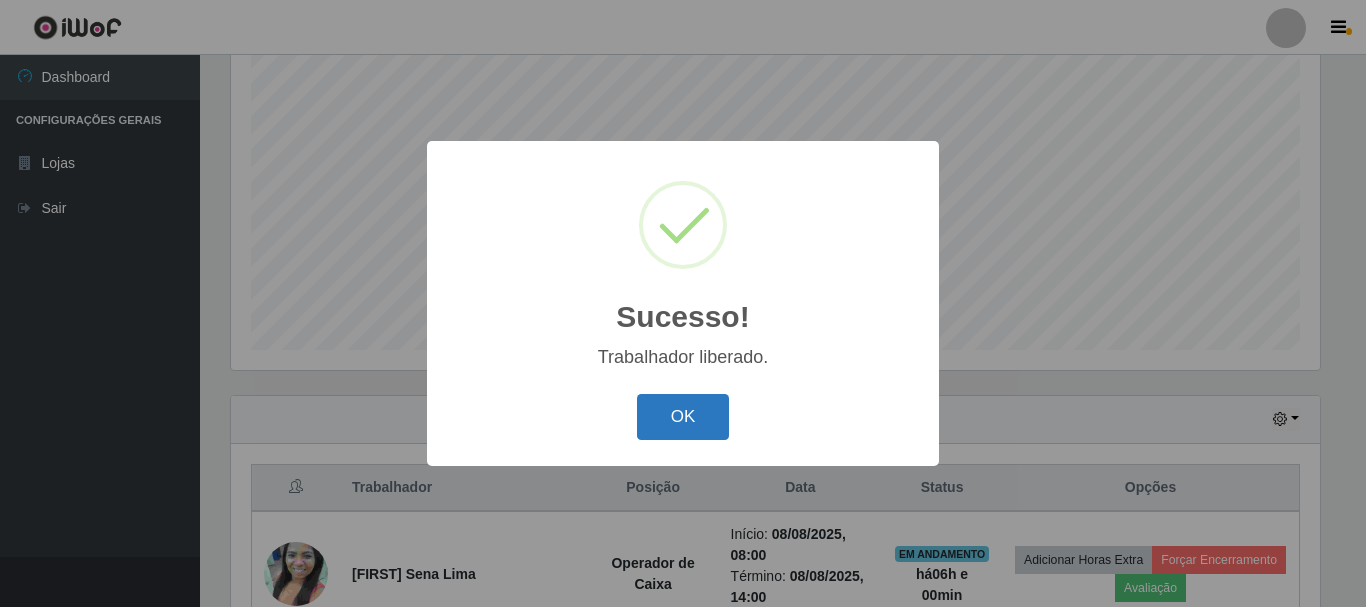 click on "OK" at bounding box center [683, 417] 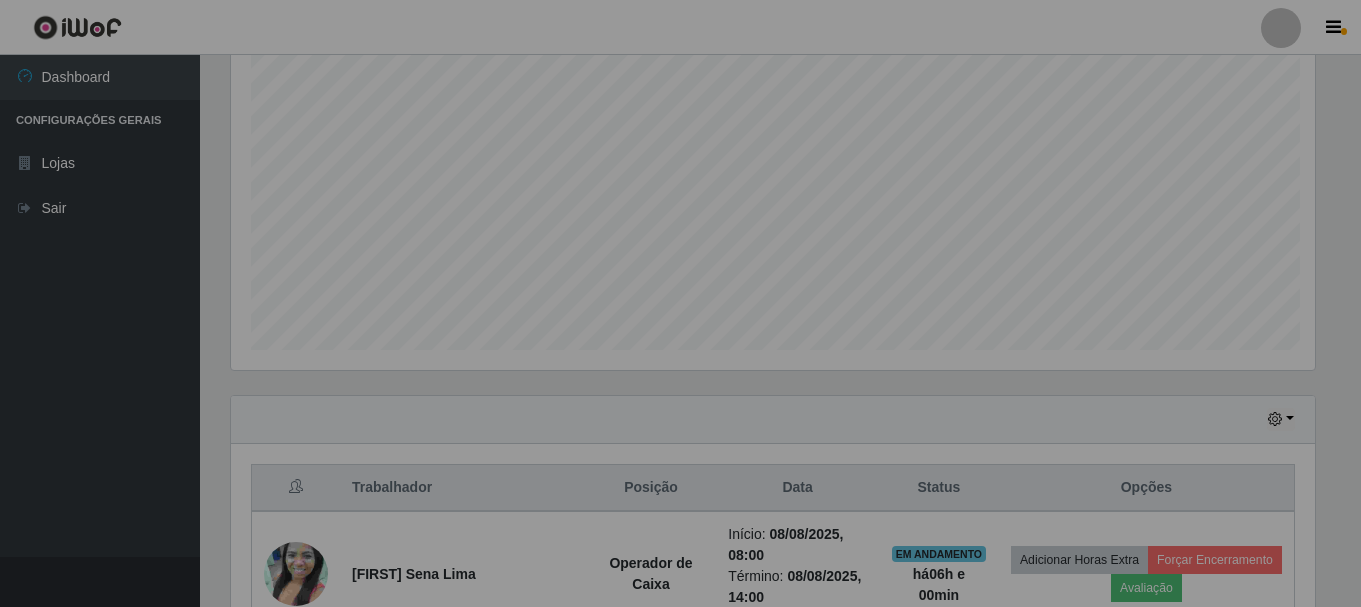 scroll, scrollTop: 999585, scrollLeft: 998901, axis: both 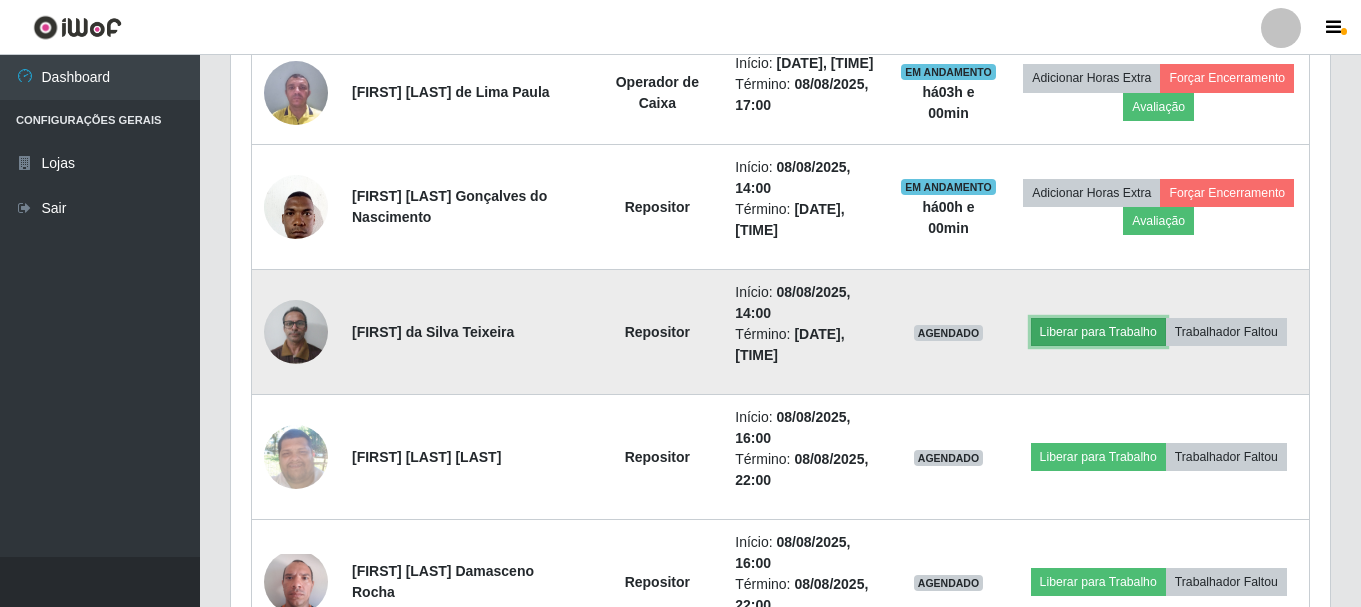 click on "Liberar para Trabalho" at bounding box center (1098, 332) 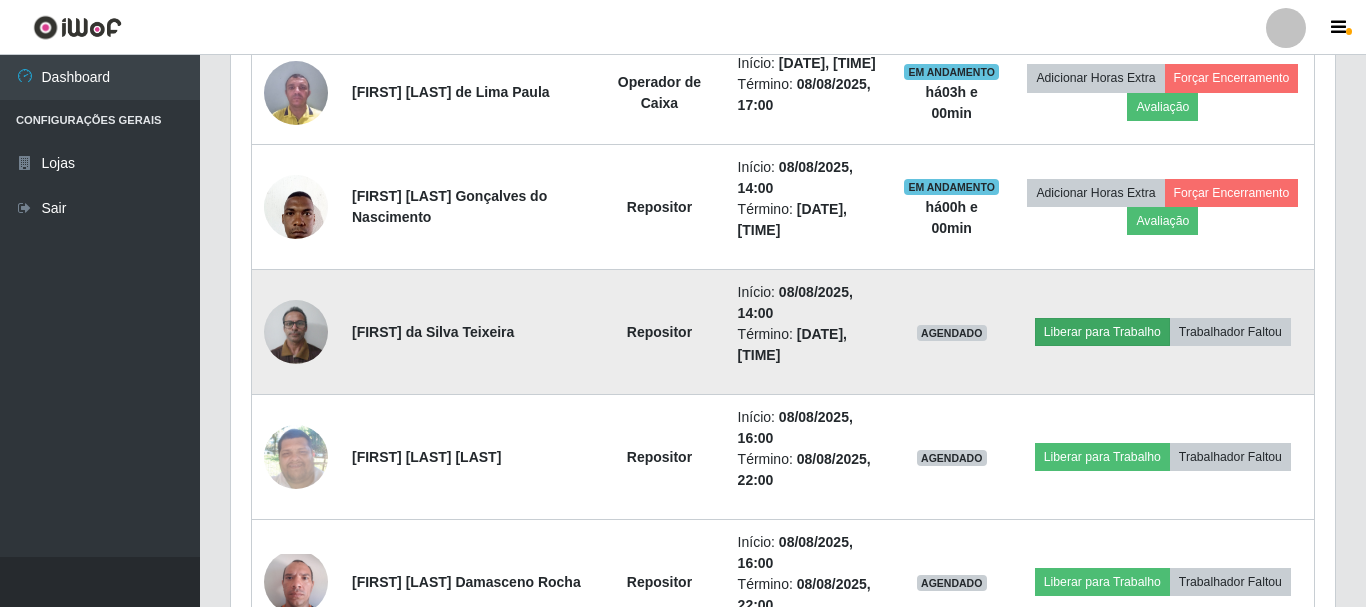 scroll, scrollTop: 999585, scrollLeft: 998911, axis: both 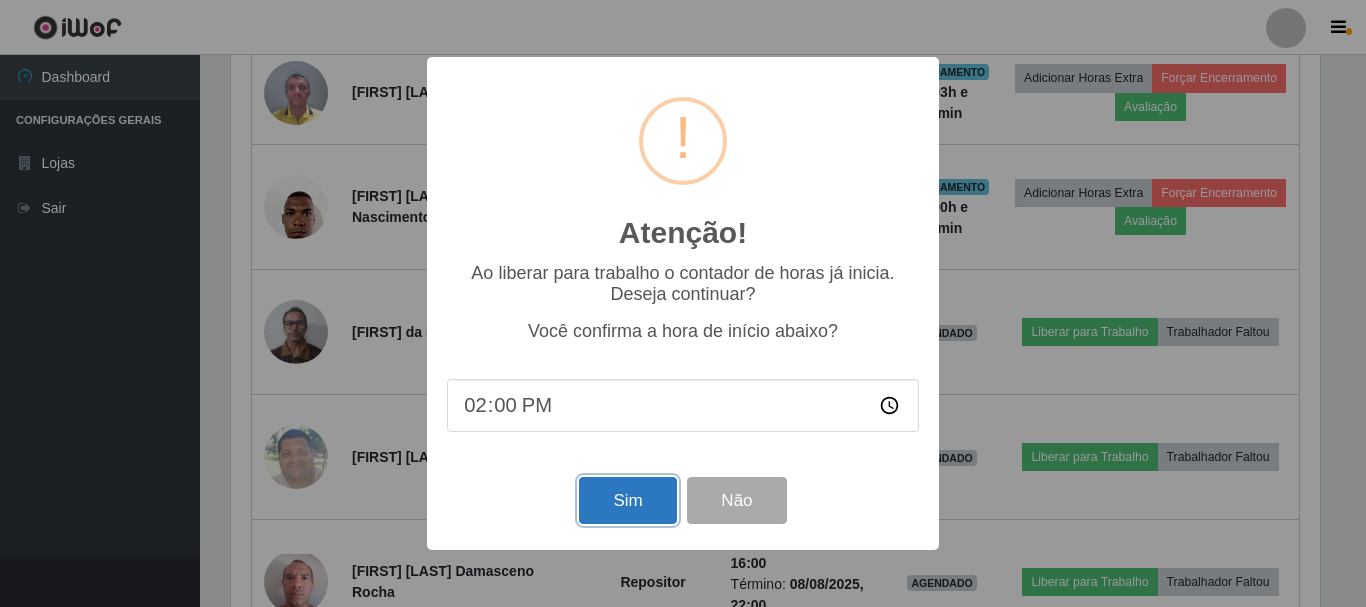 click on "Sim" at bounding box center [627, 500] 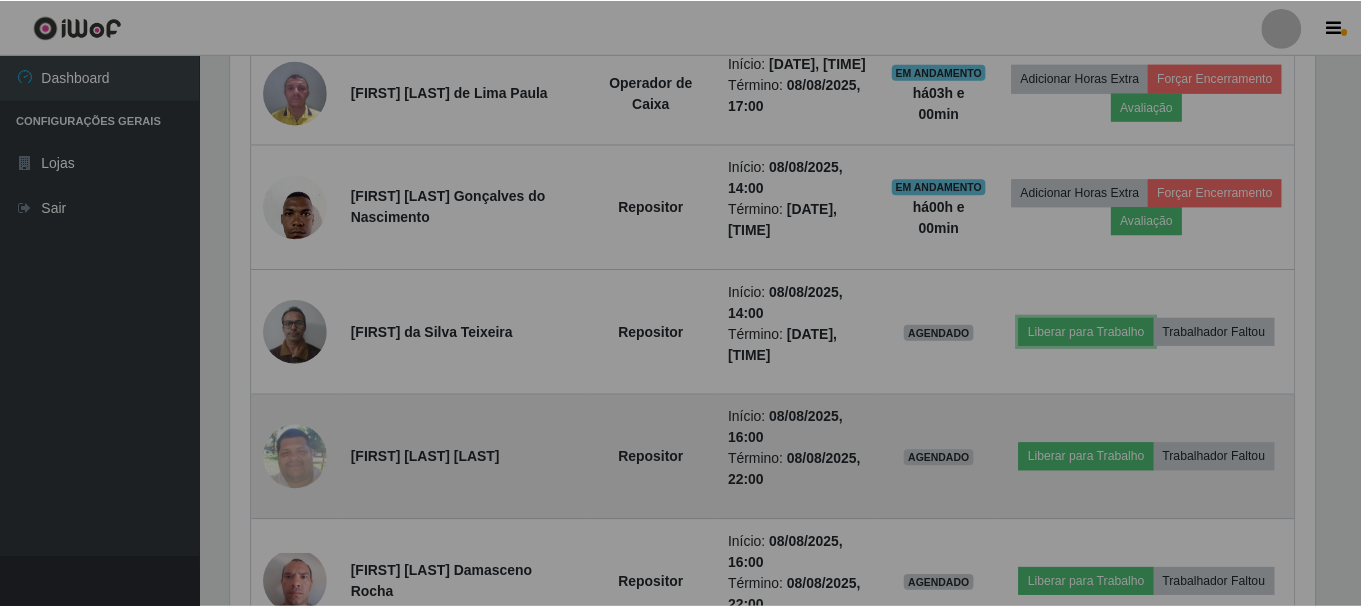 scroll, scrollTop: 999585, scrollLeft: 998901, axis: both 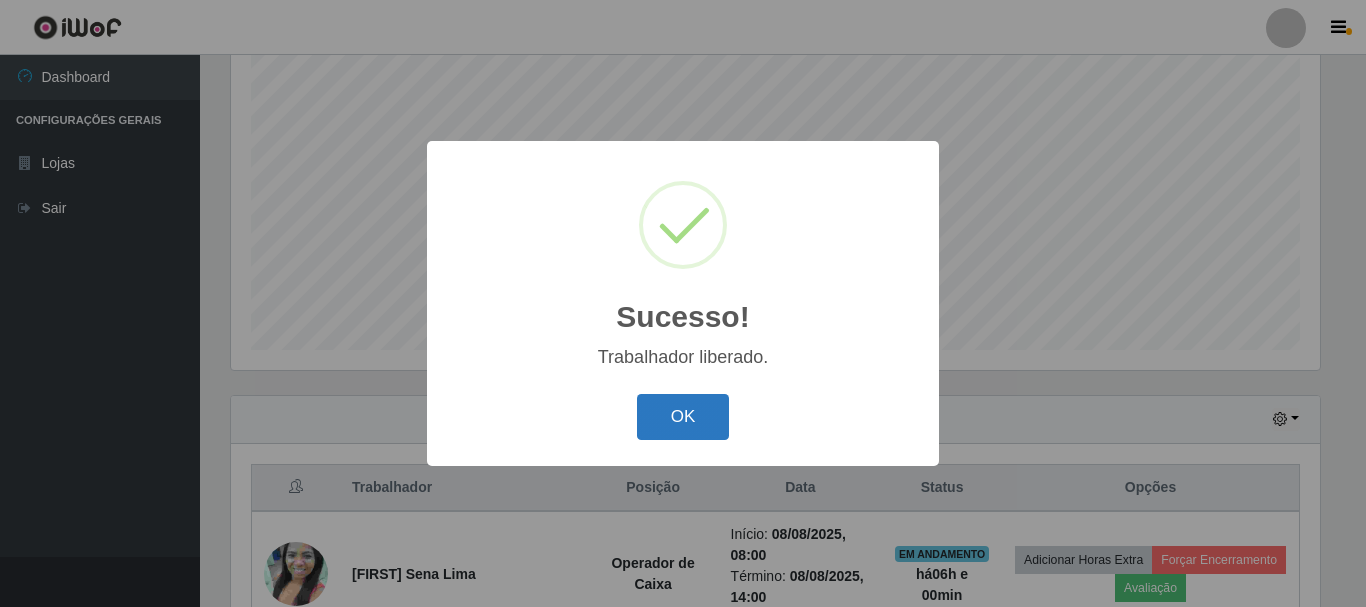 click on "OK" at bounding box center (683, 417) 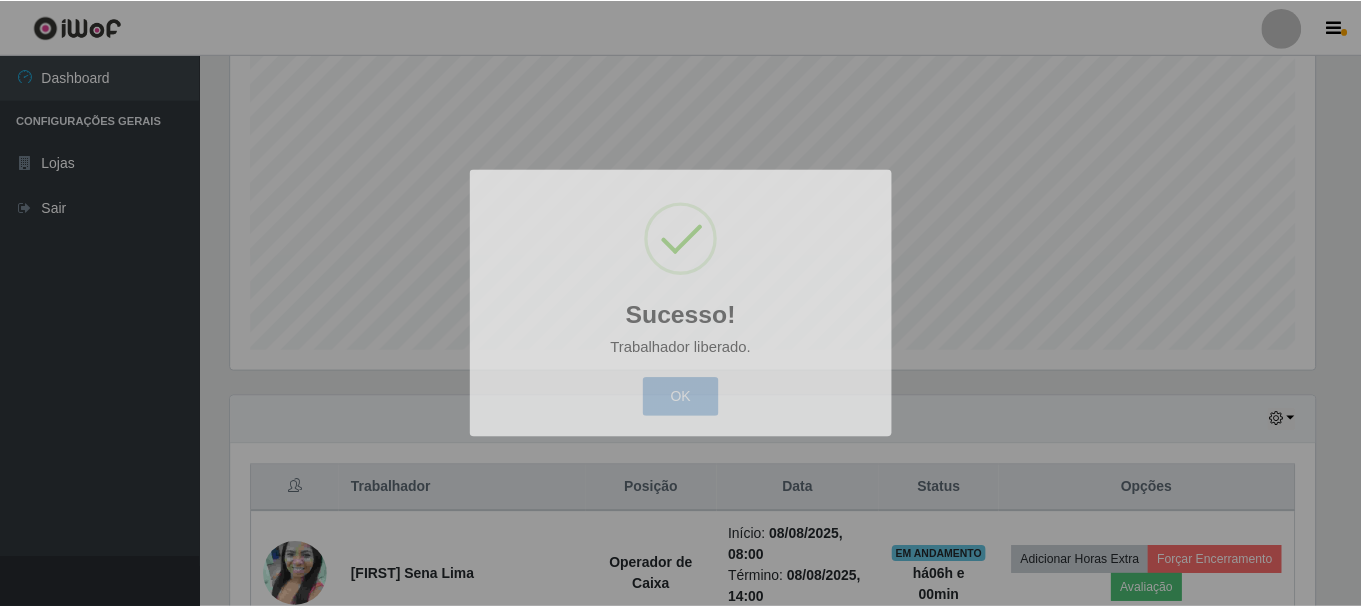 scroll, scrollTop: 999585, scrollLeft: 998901, axis: both 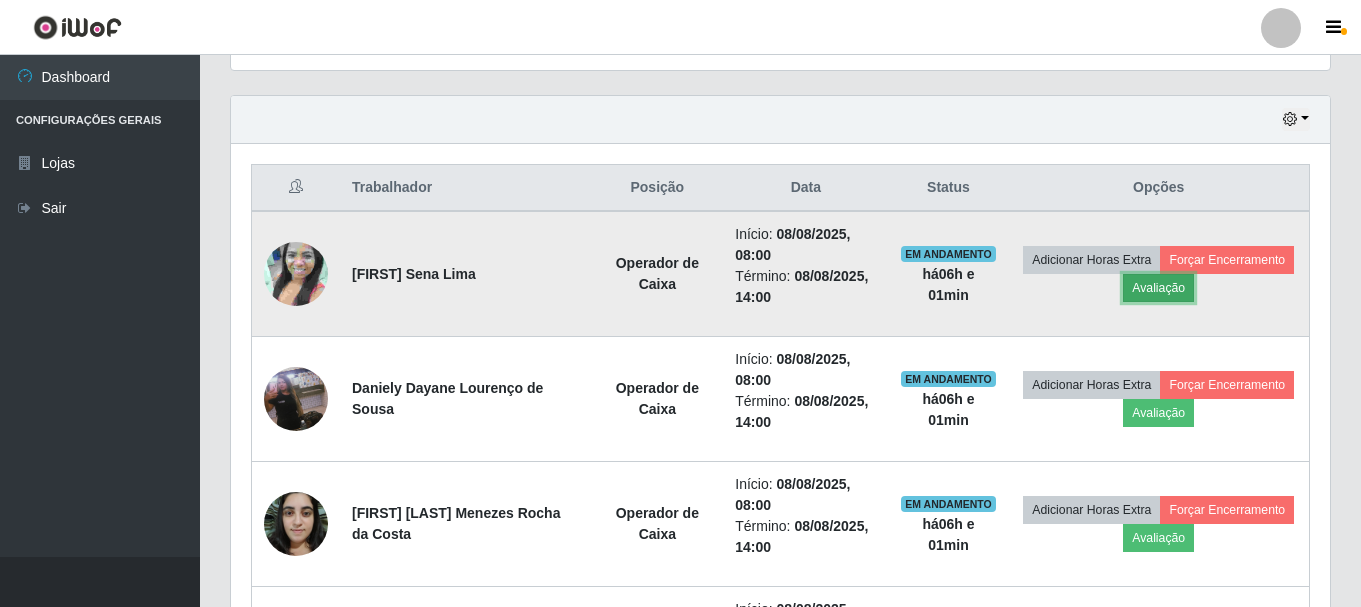 click on "Avaliação" at bounding box center [1158, 288] 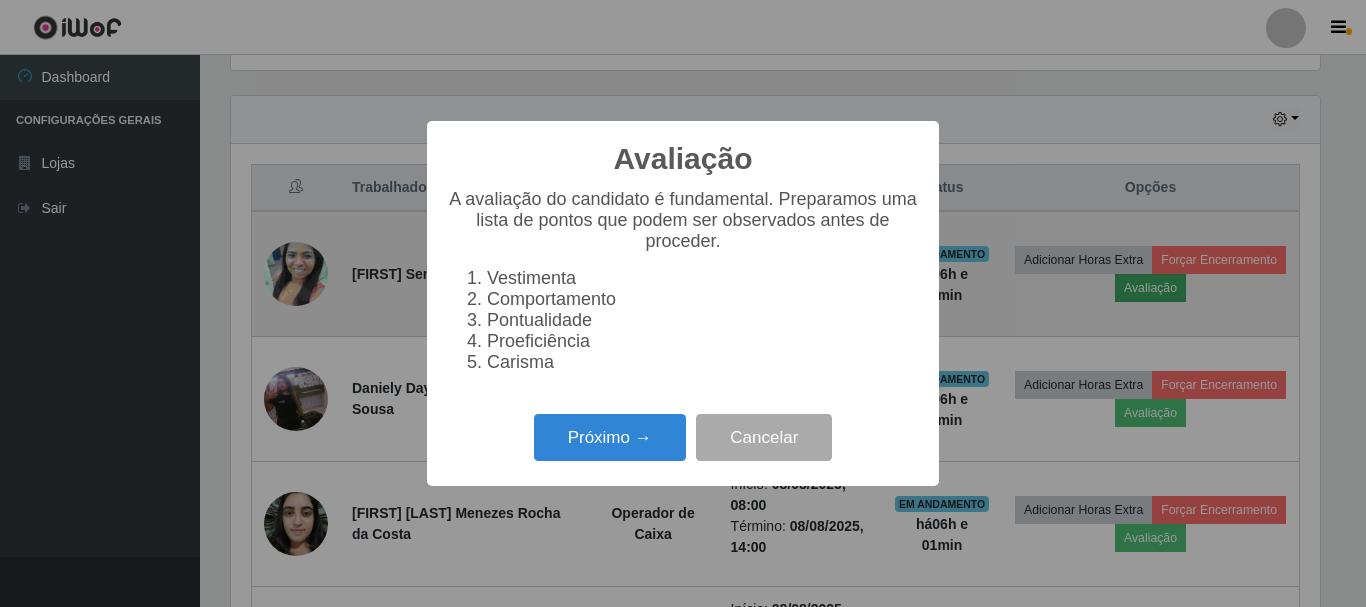 scroll, scrollTop: 999585, scrollLeft: 998911, axis: both 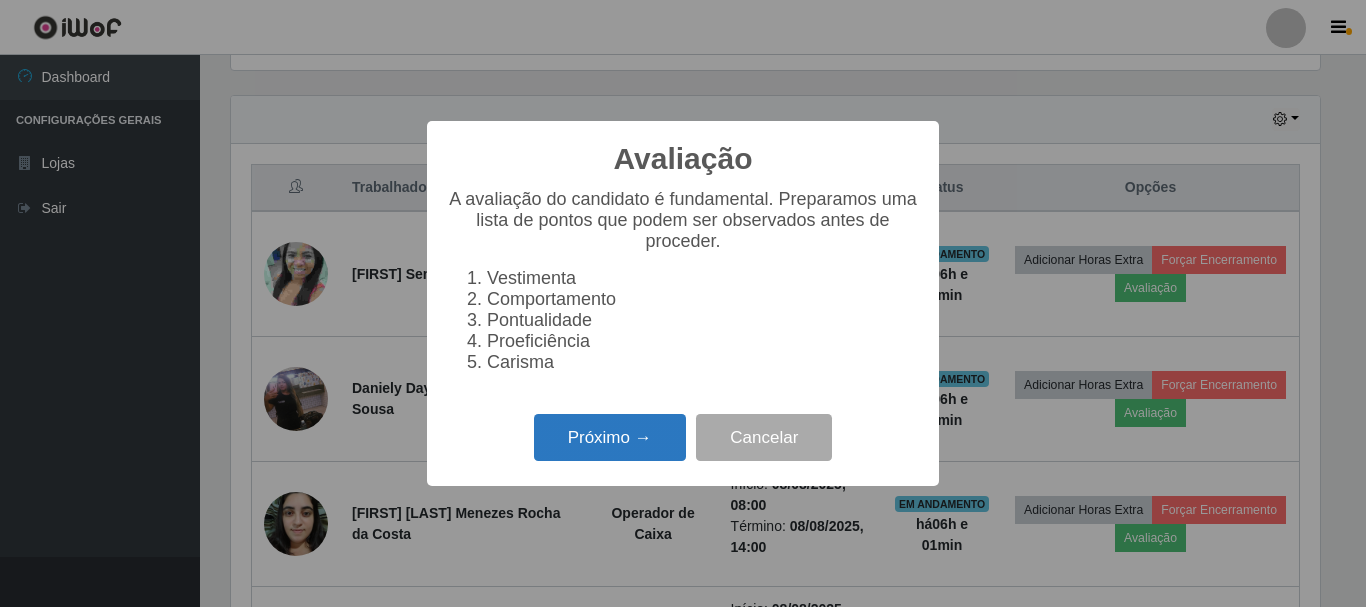 click on "Próximo →" at bounding box center (610, 437) 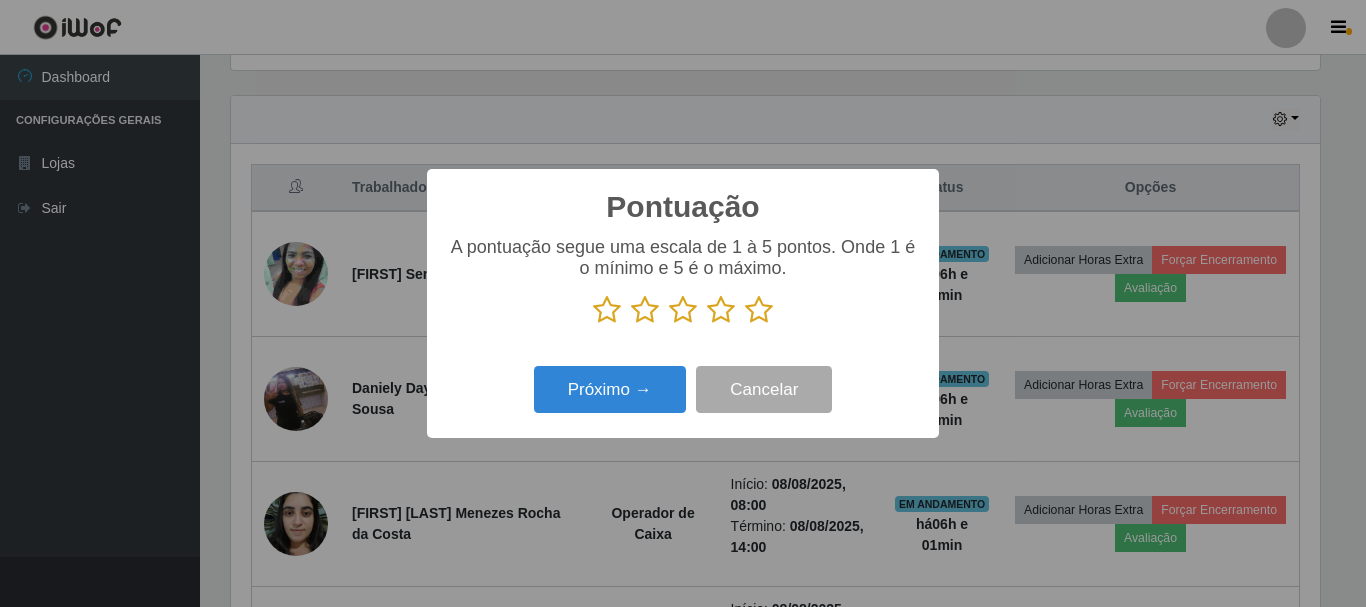 click at bounding box center (759, 310) 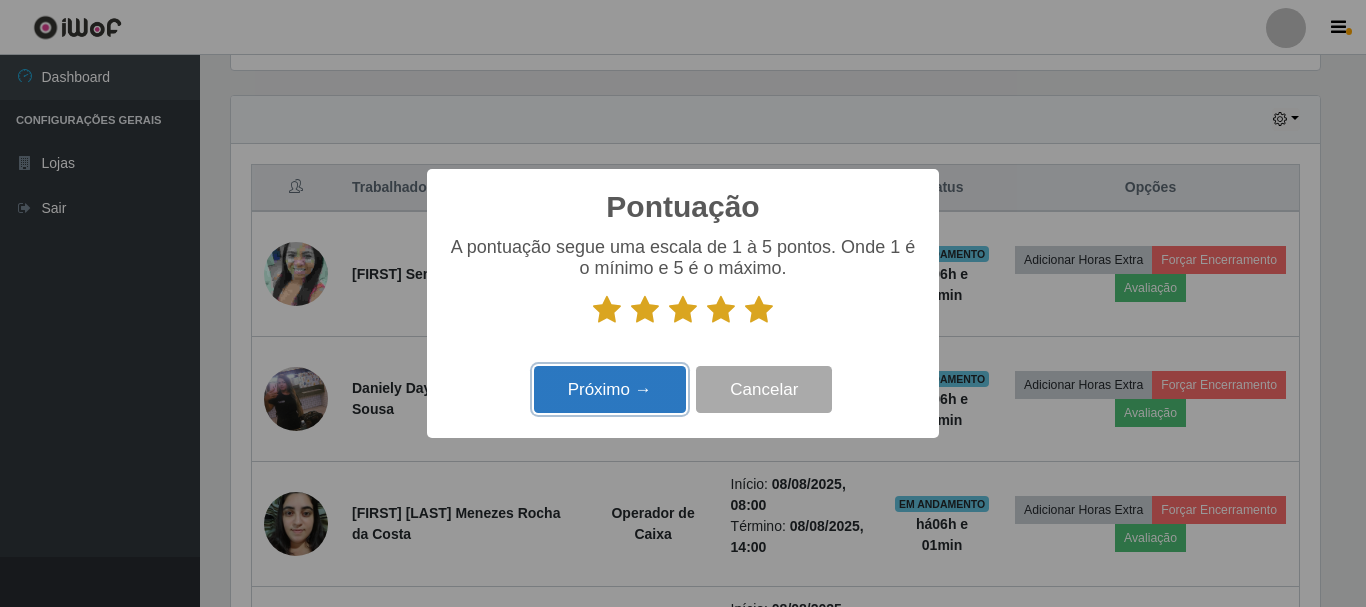 click on "Próximo →" at bounding box center (610, 389) 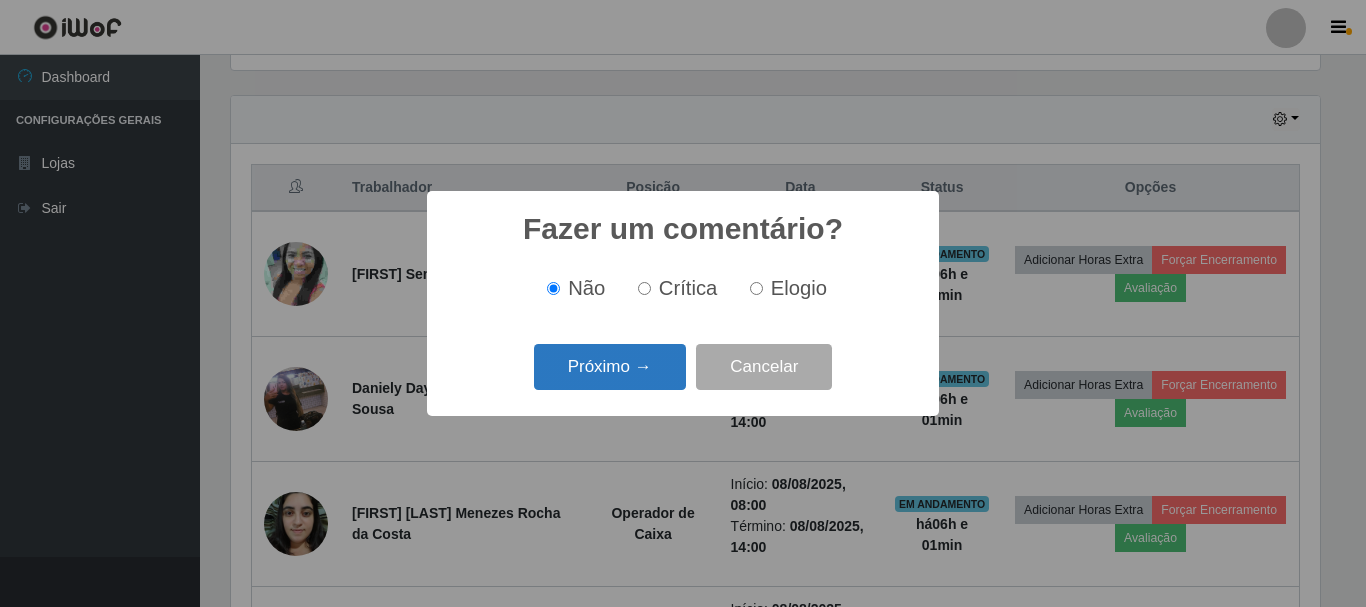 click on "Próximo →" at bounding box center [610, 367] 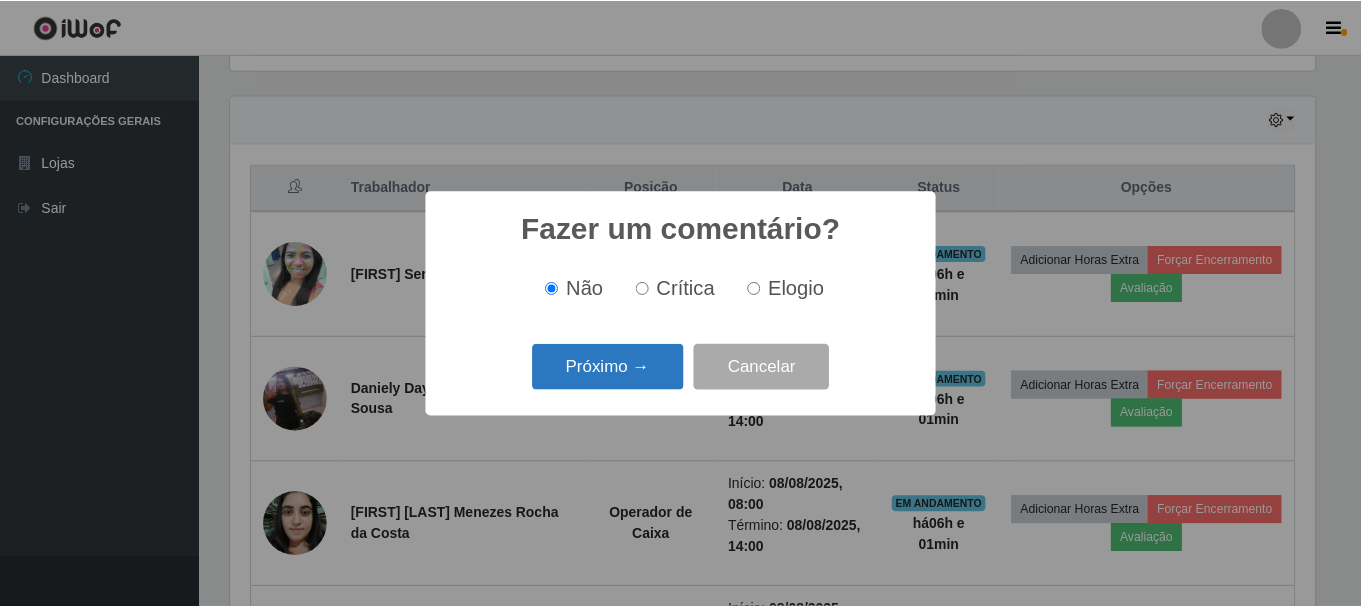 scroll, scrollTop: 999585, scrollLeft: 998911, axis: both 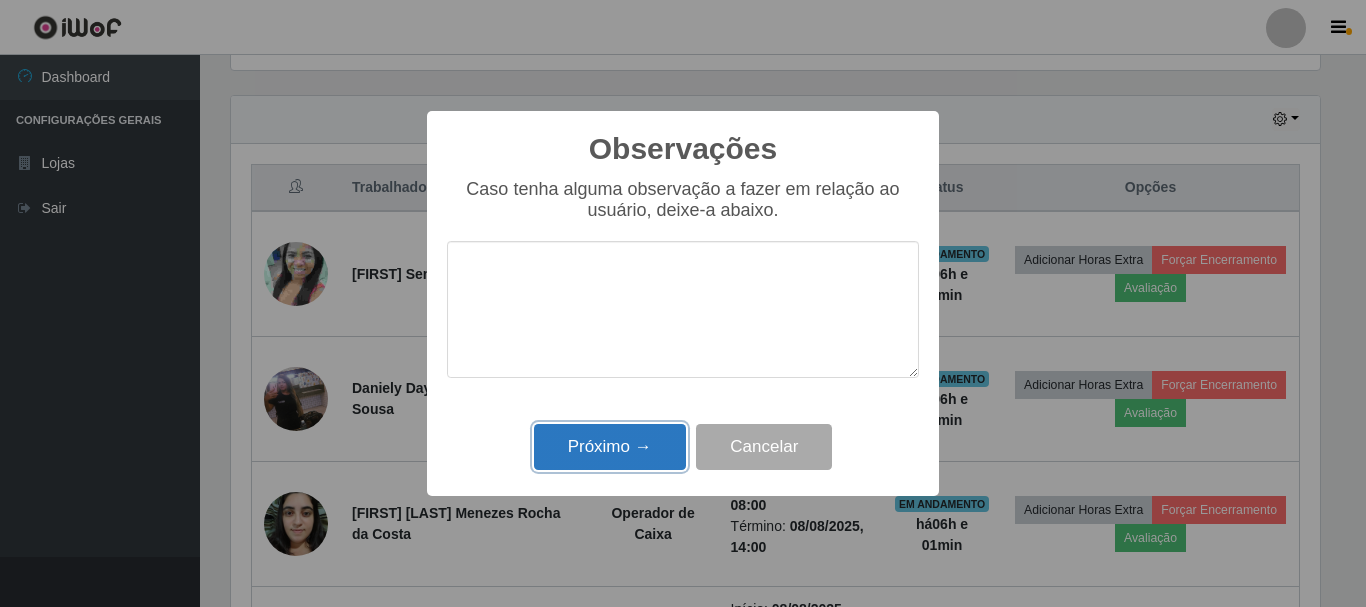 click on "Próximo →" at bounding box center (610, 447) 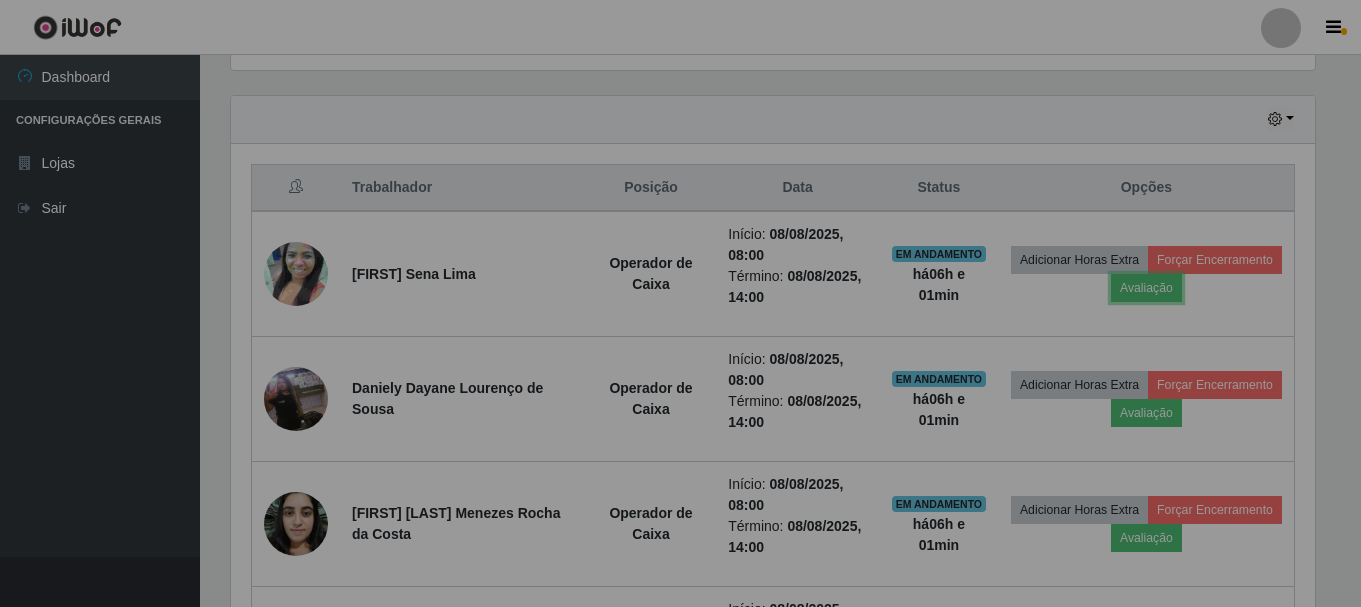scroll, scrollTop: 999585, scrollLeft: 998901, axis: both 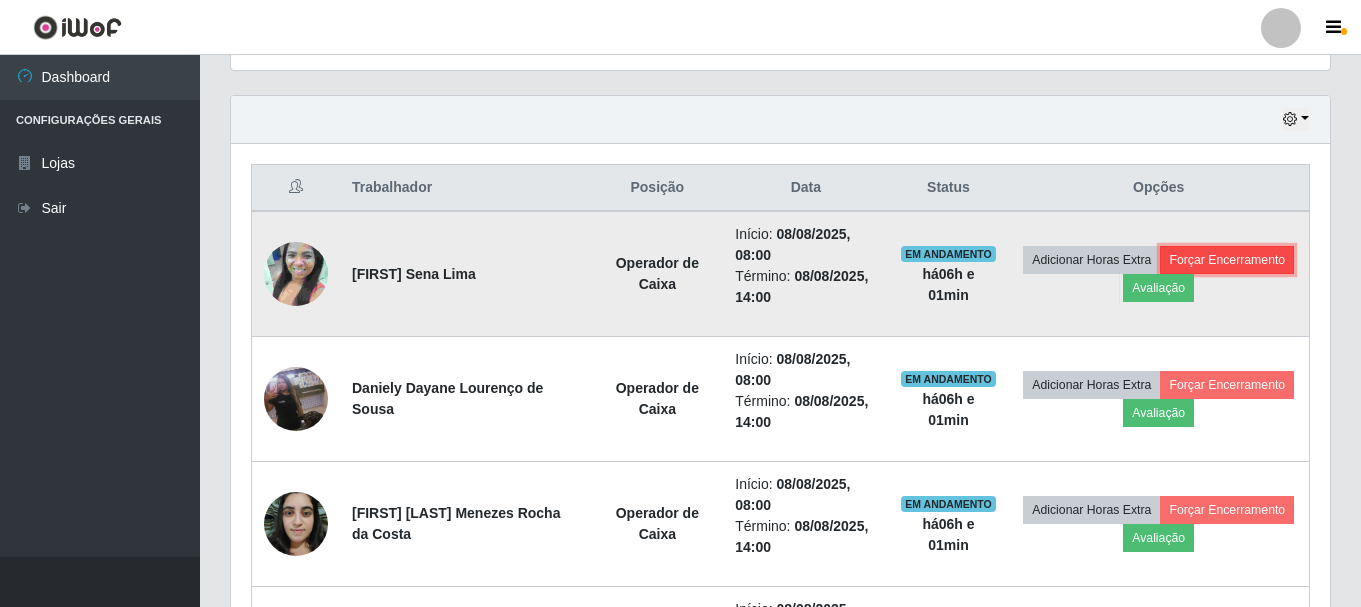 click on "Forçar Encerramento" at bounding box center (1227, 260) 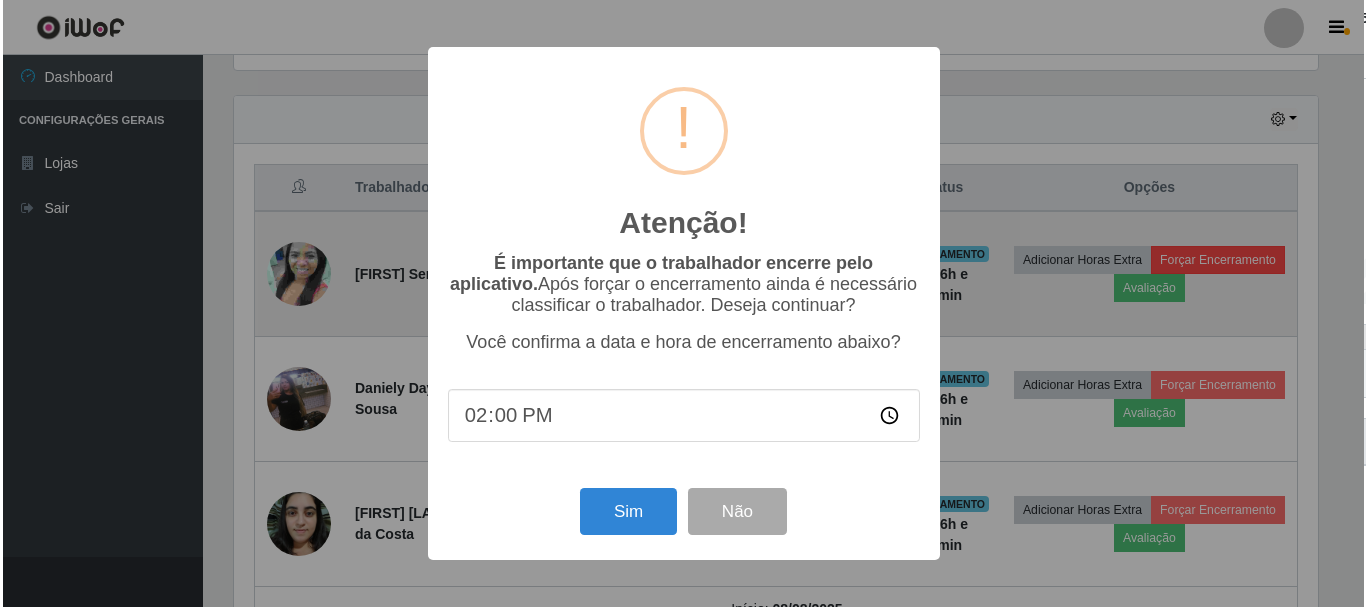 scroll, scrollTop: 999585, scrollLeft: 998911, axis: both 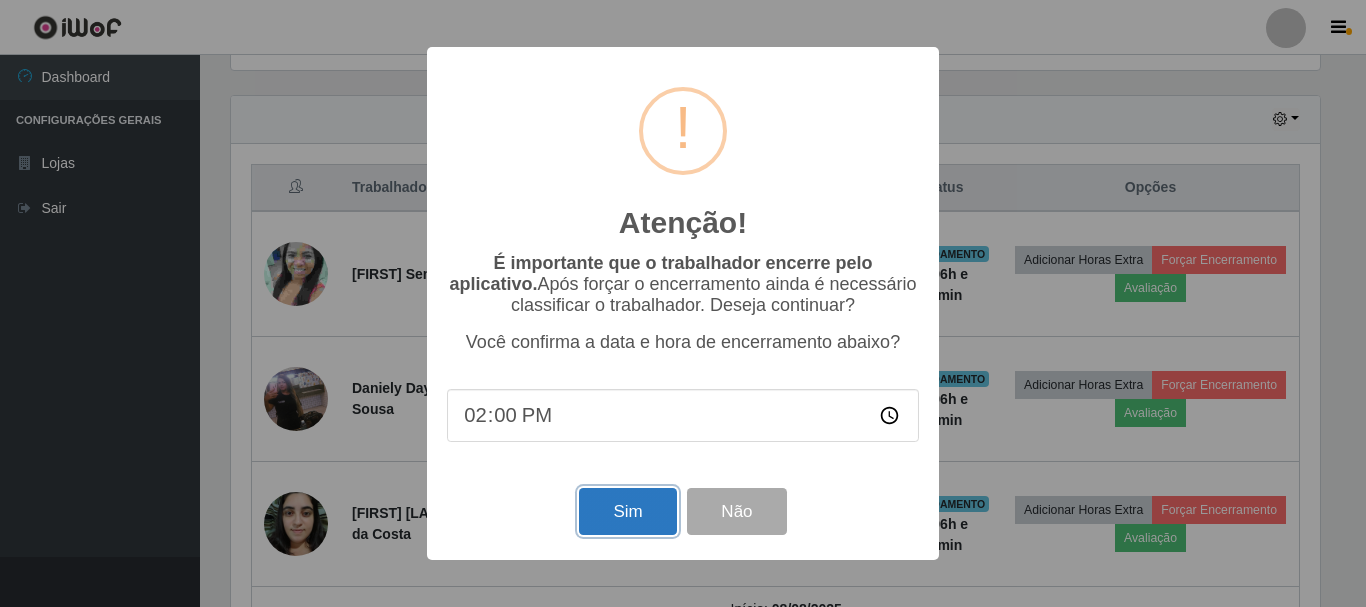 click on "Sim" at bounding box center [627, 511] 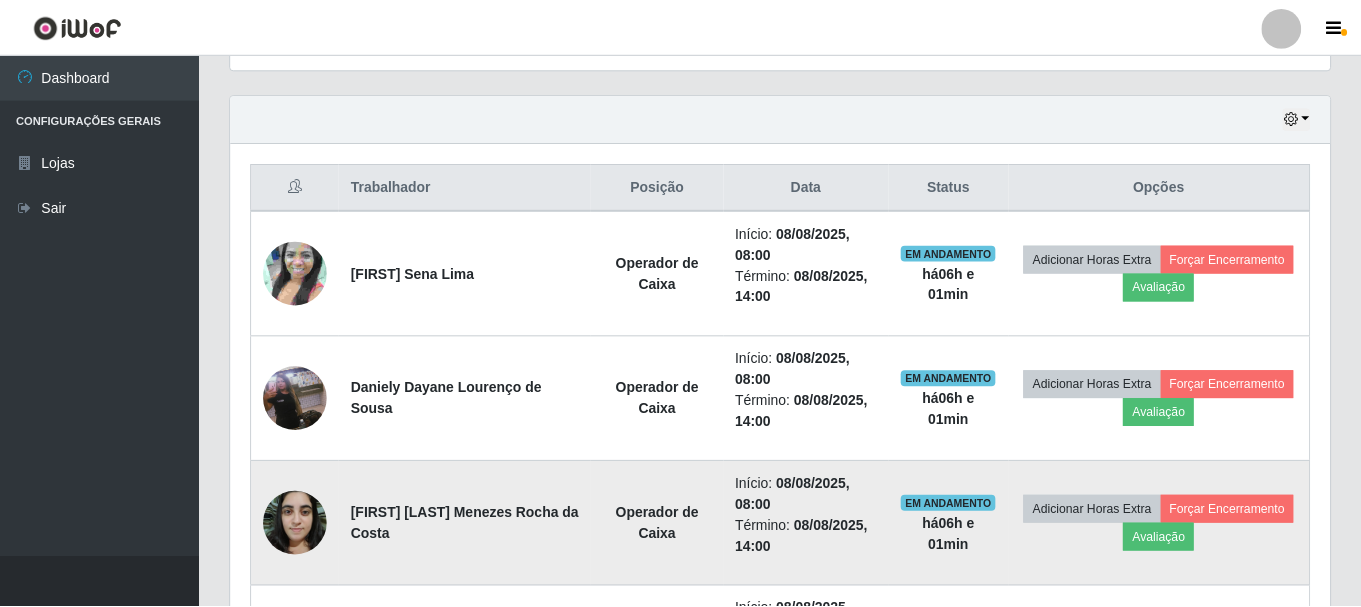 scroll, scrollTop: 999585, scrollLeft: 998901, axis: both 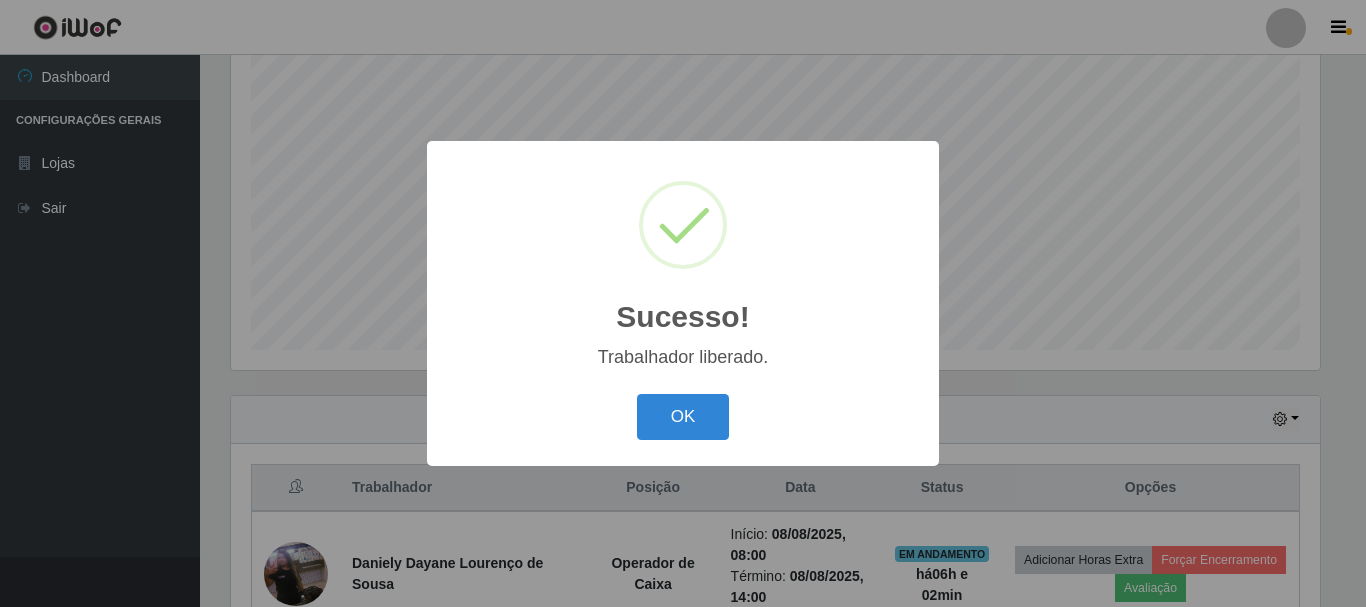 click on "OK" at bounding box center [683, 417] 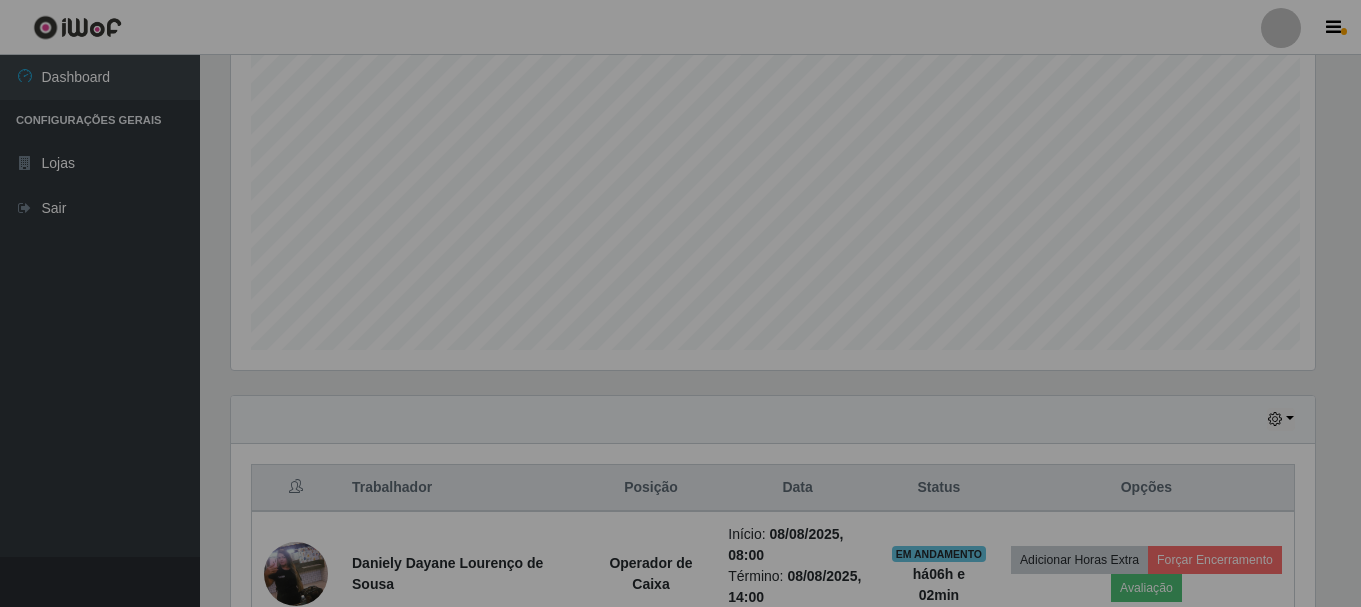 scroll, scrollTop: 999585, scrollLeft: 998901, axis: both 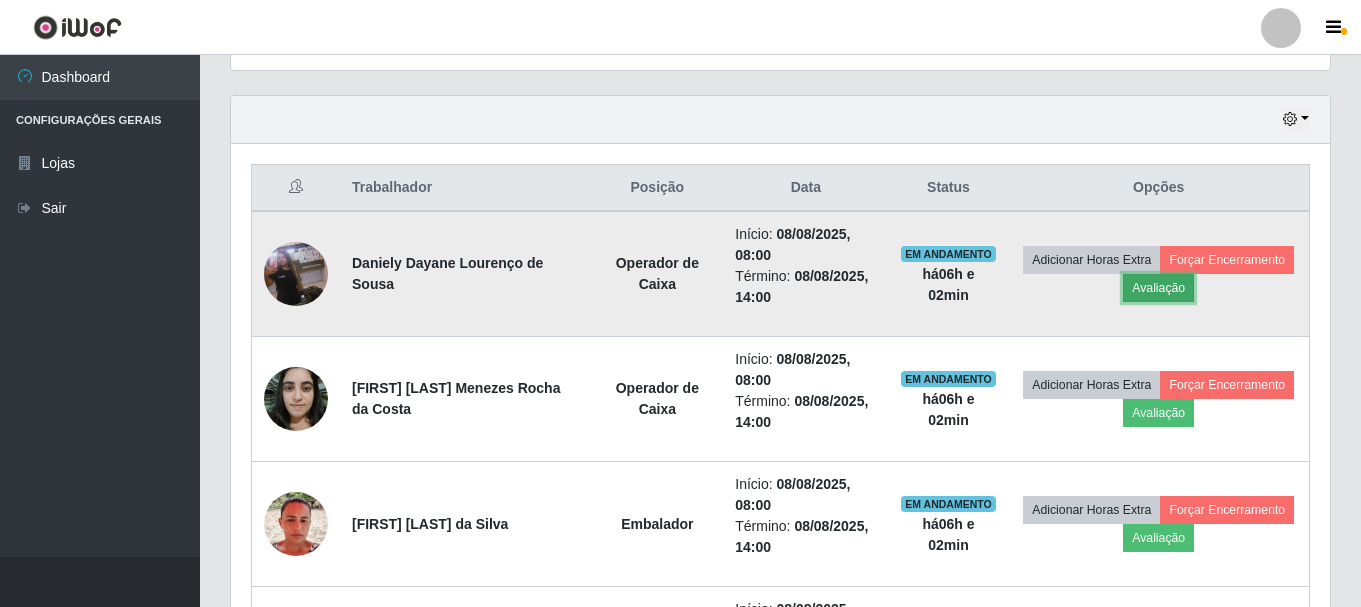 click on "Avaliação" at bounding box center [1158, 288] 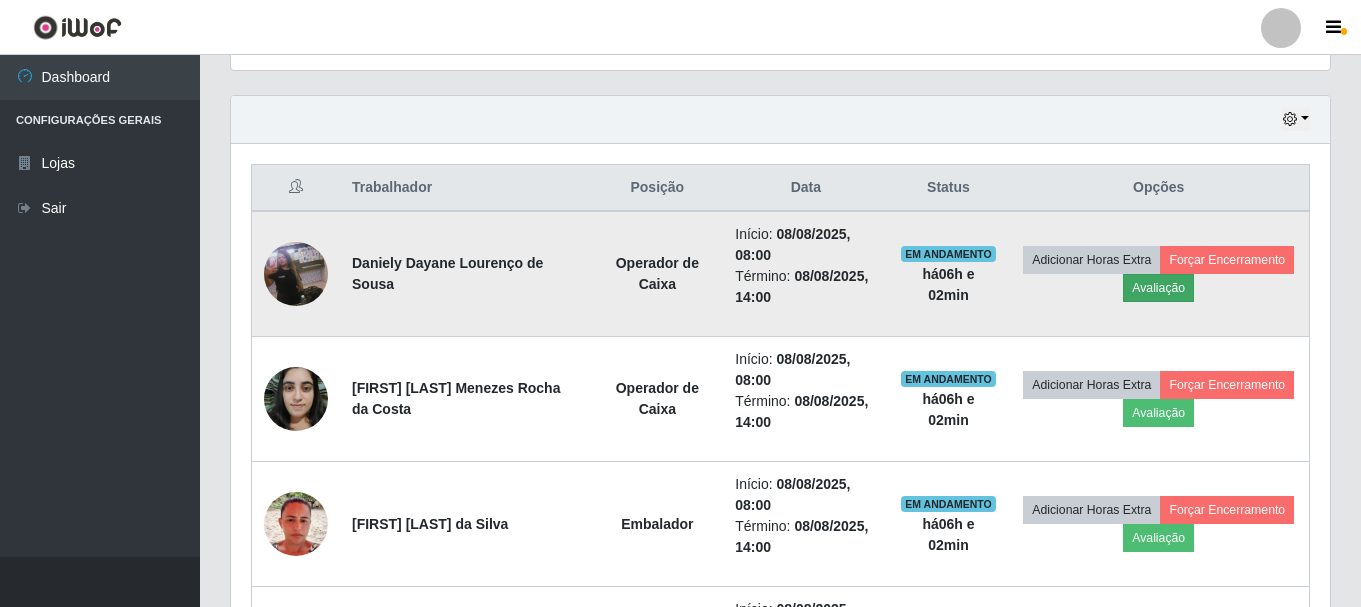 scroll, scrollTop: 999585, scrollLeft: 998911, axis: both 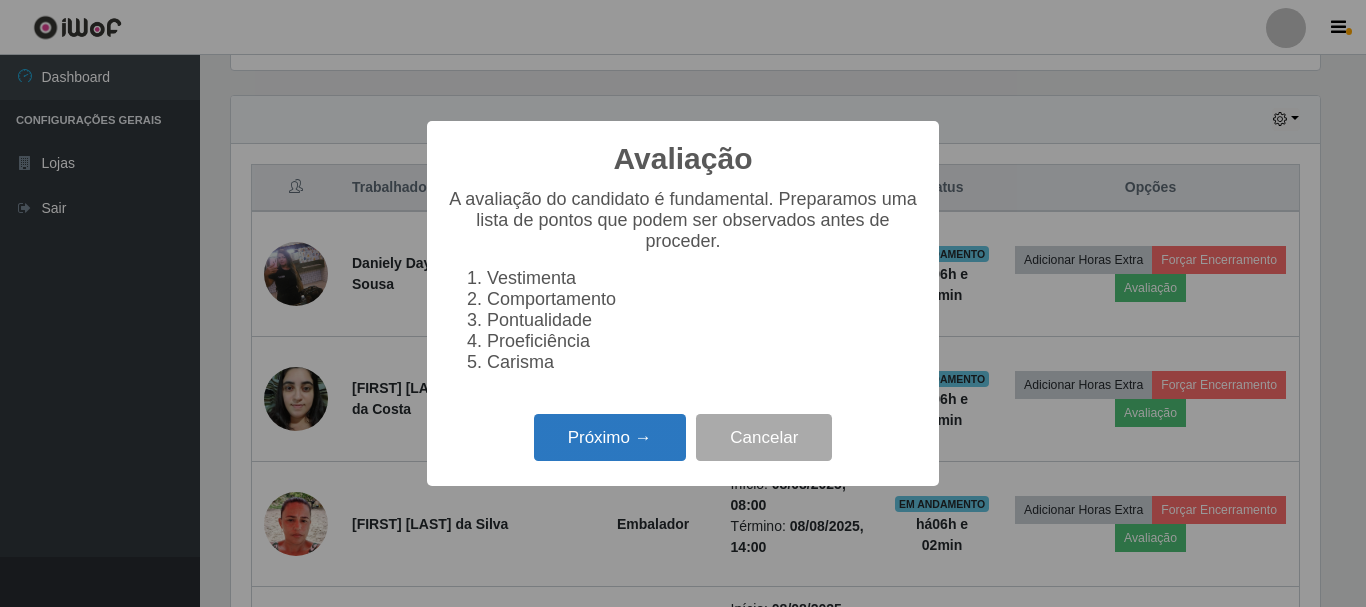 click on "Próximo →" at bounding box center (610, 437) 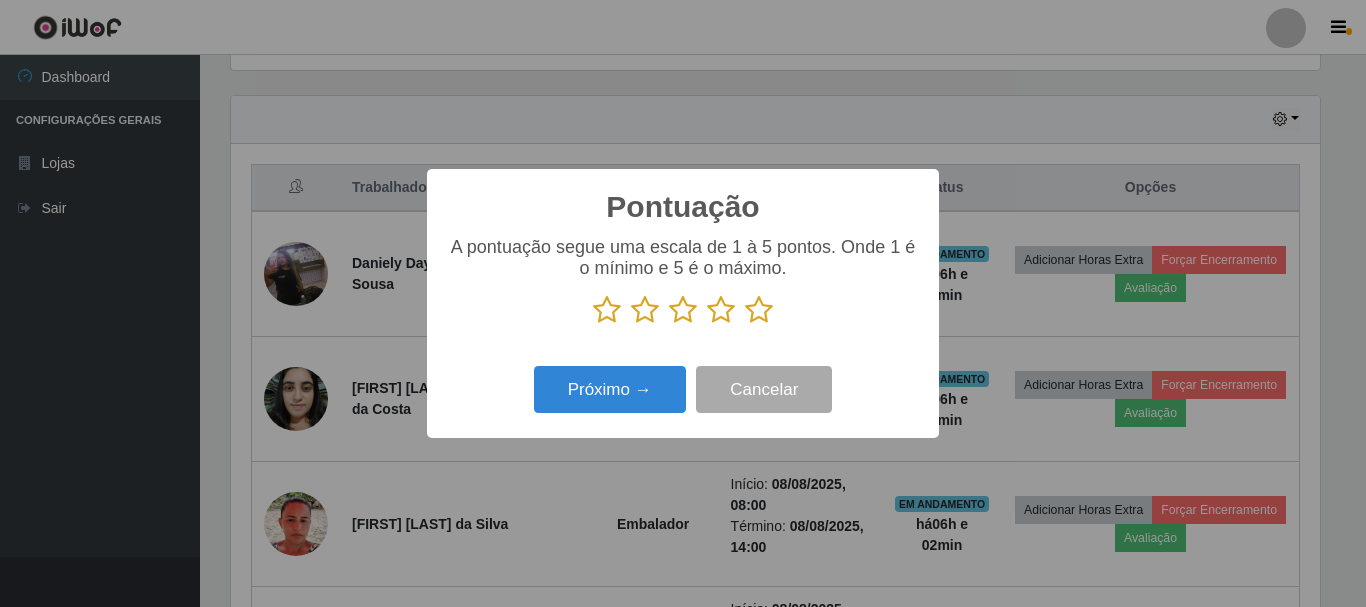 click at bounding box center (683, 310) 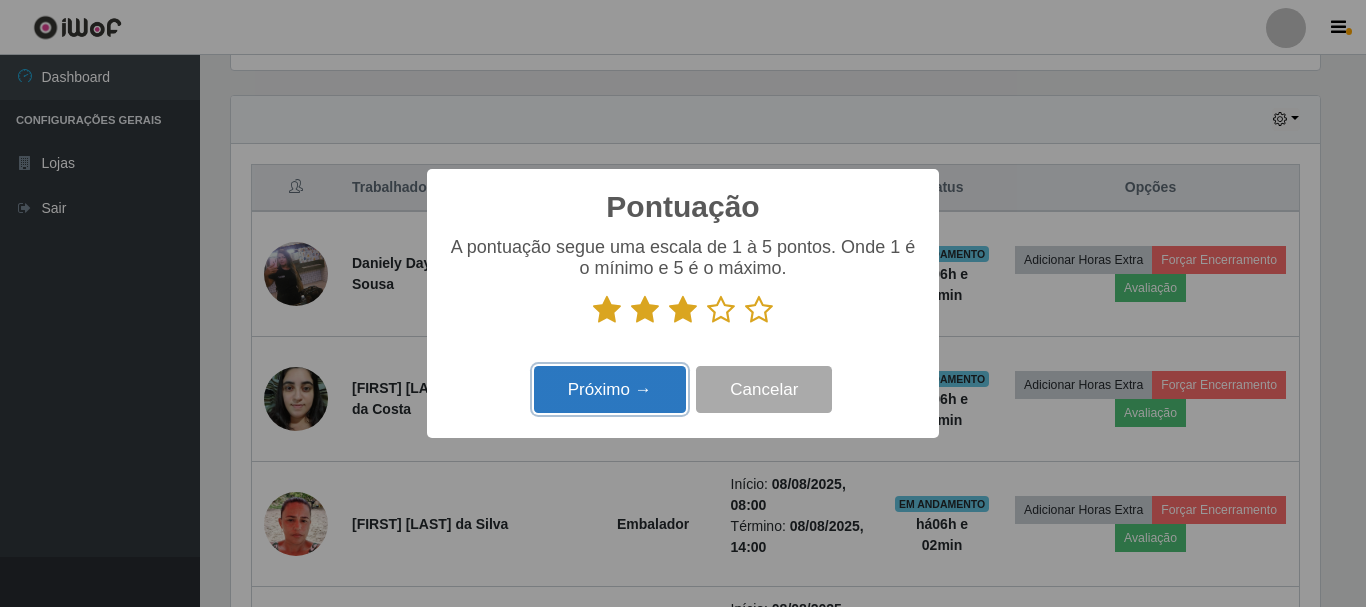 click on "Próximo →" at bounding box center [610, 389] 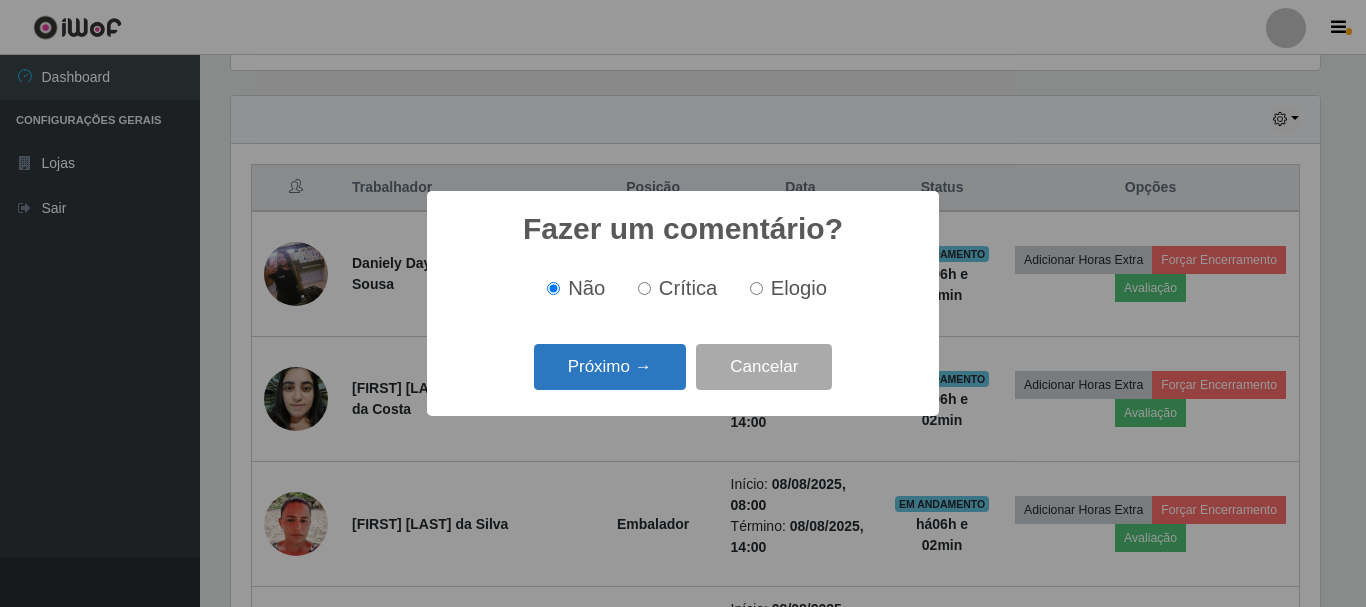 click on "Próximo →" at bounding box center [610, 367] 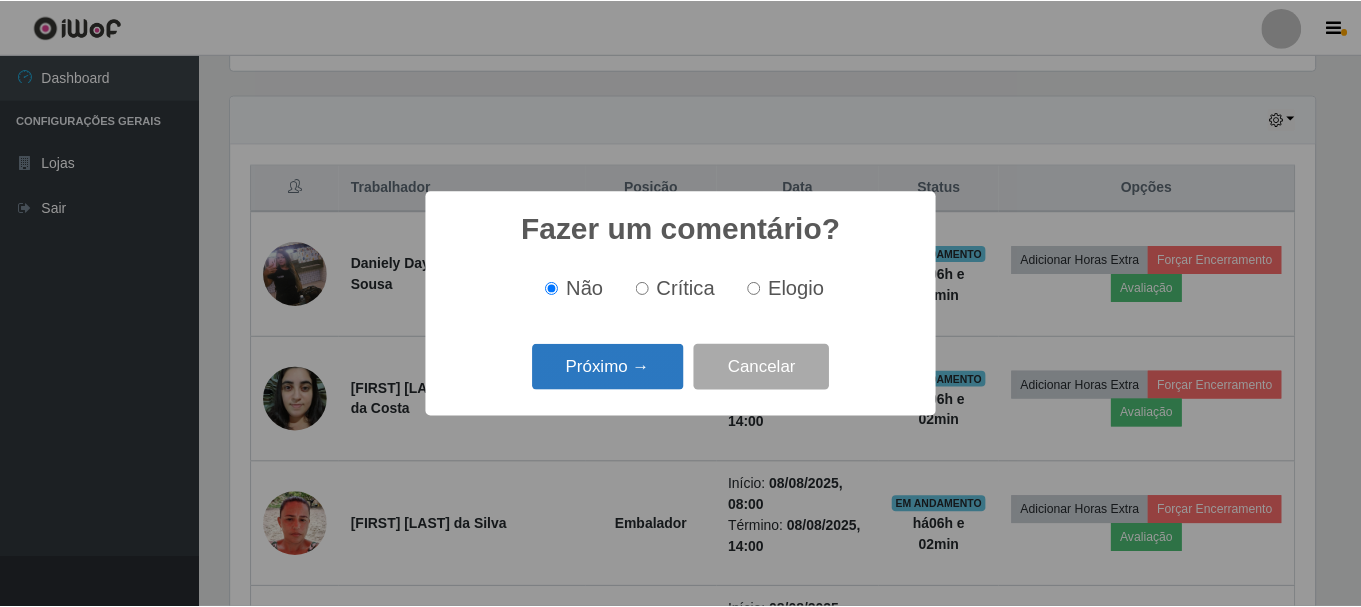 scroll, scrollTop: 999585, scrollLeft: 998911, axis: both 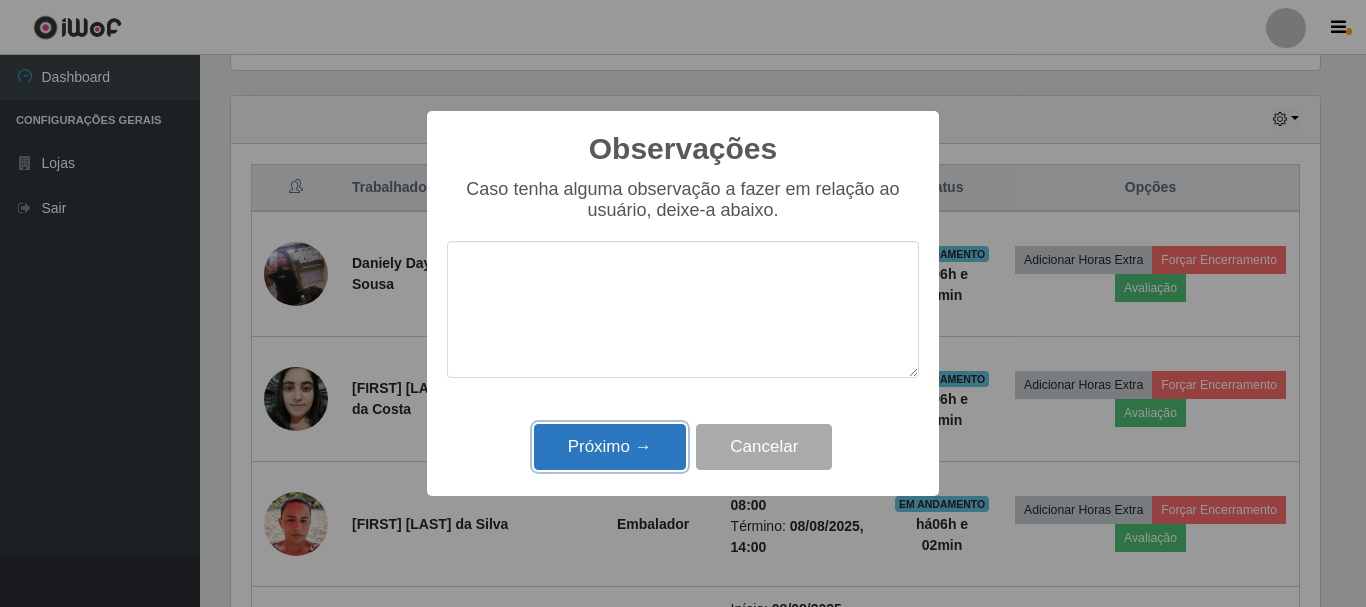 click on "Próximo →" at bounding box center [610, 447] 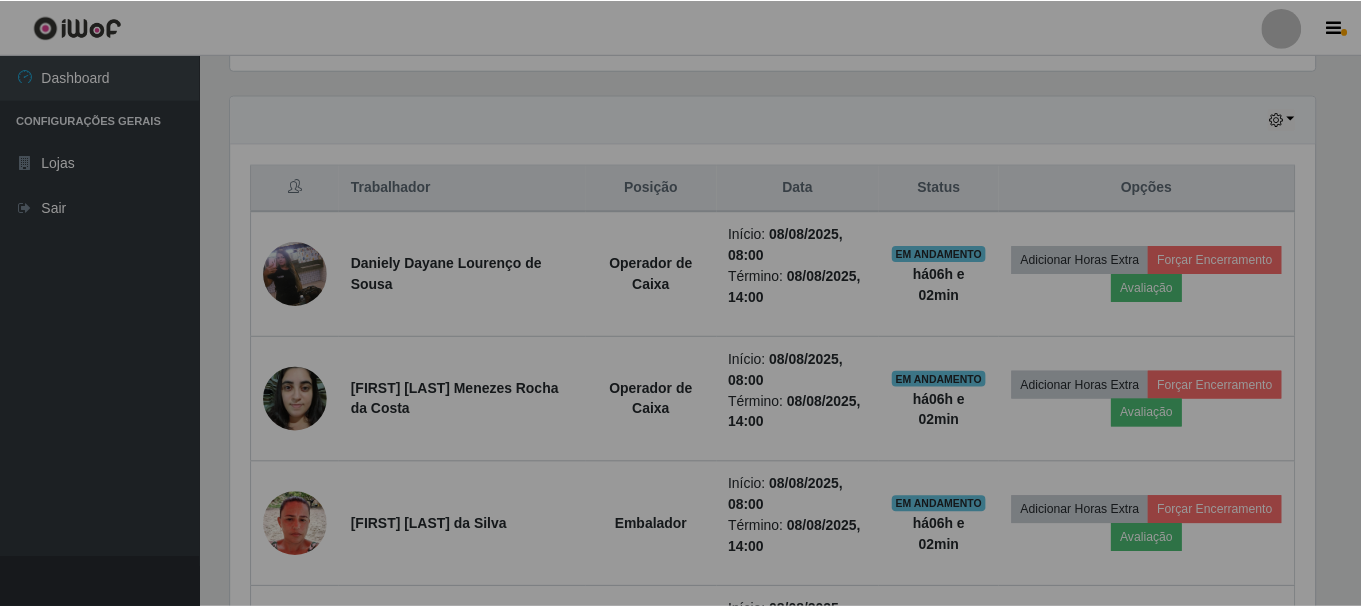 scroll, scrollTop: 999585, scrollLeft: 998901, axis: both 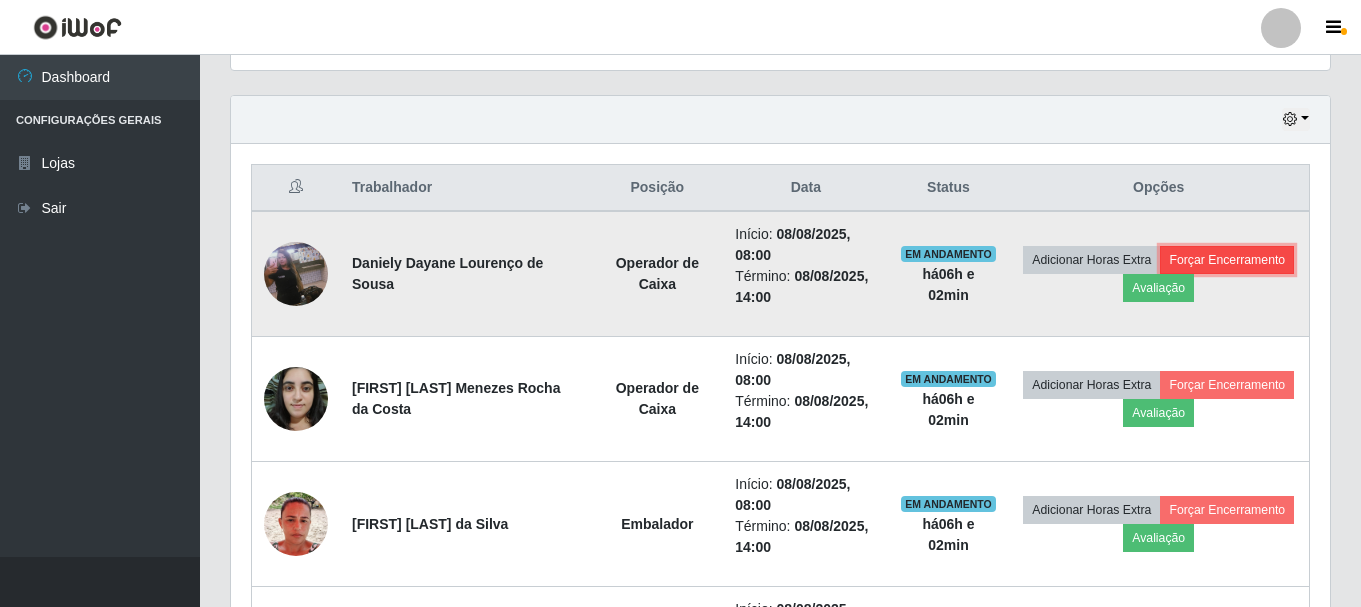 click on "Forçar Encerramento" at bounding box center [1227, 260] 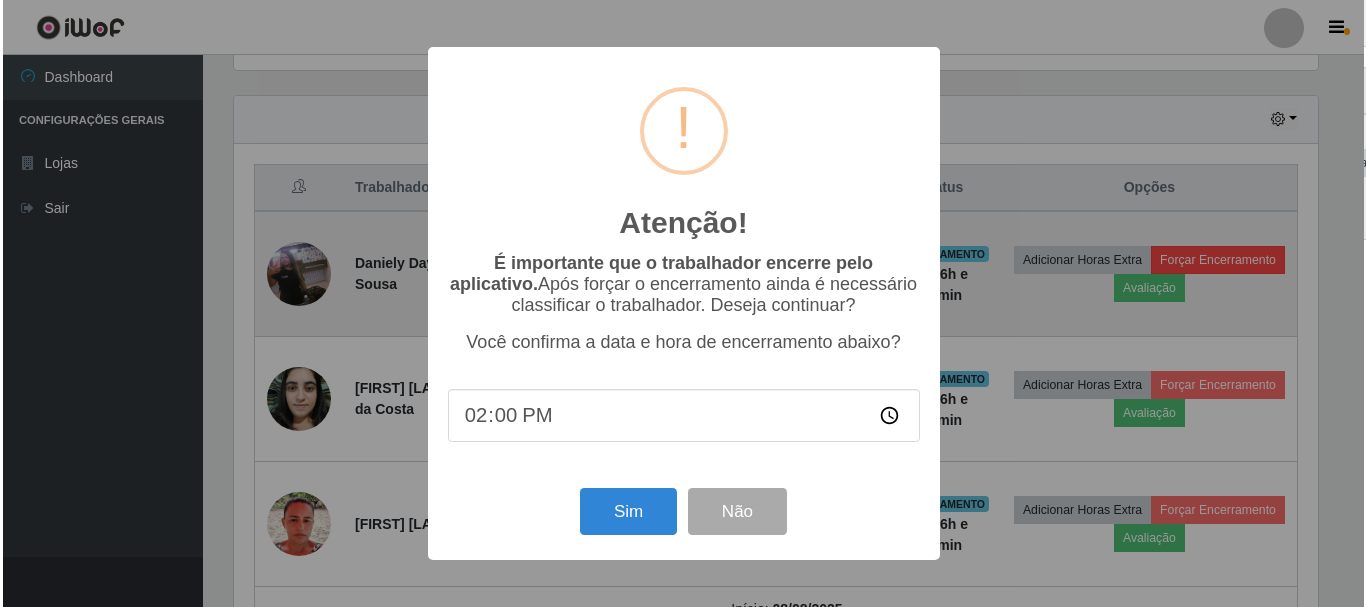 scroll, scrollTop: 999585, scrollLeft: 998911, axis: both 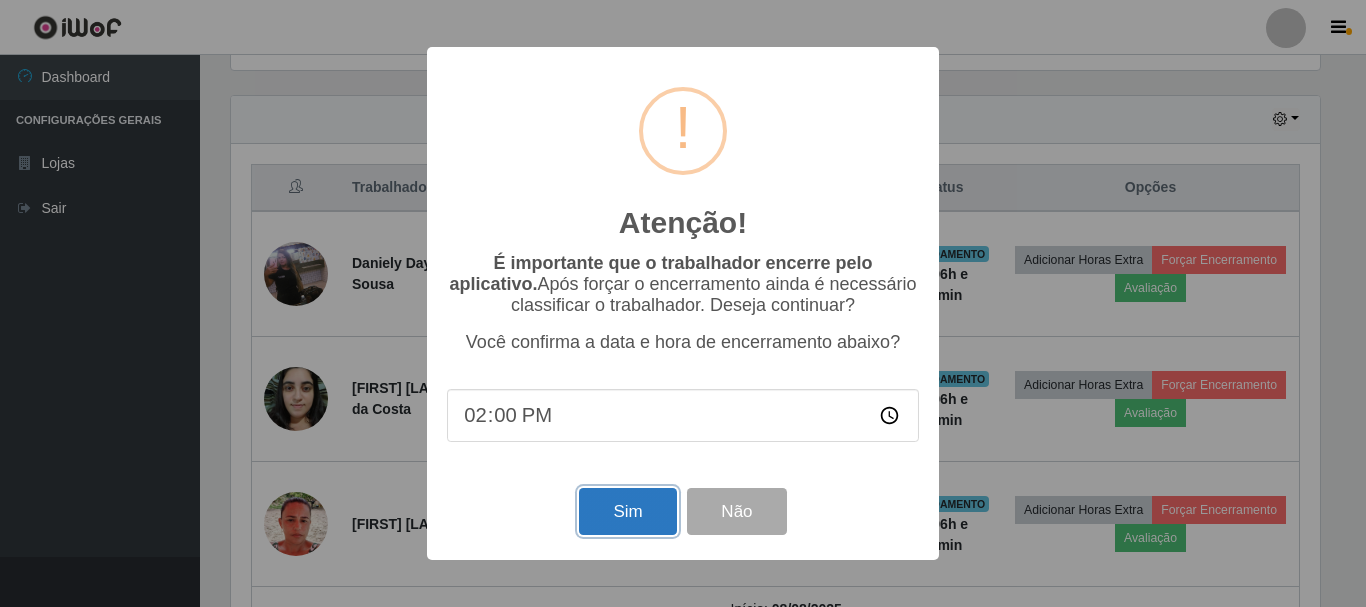 click on "Sim" at bounding box center (627, 511) 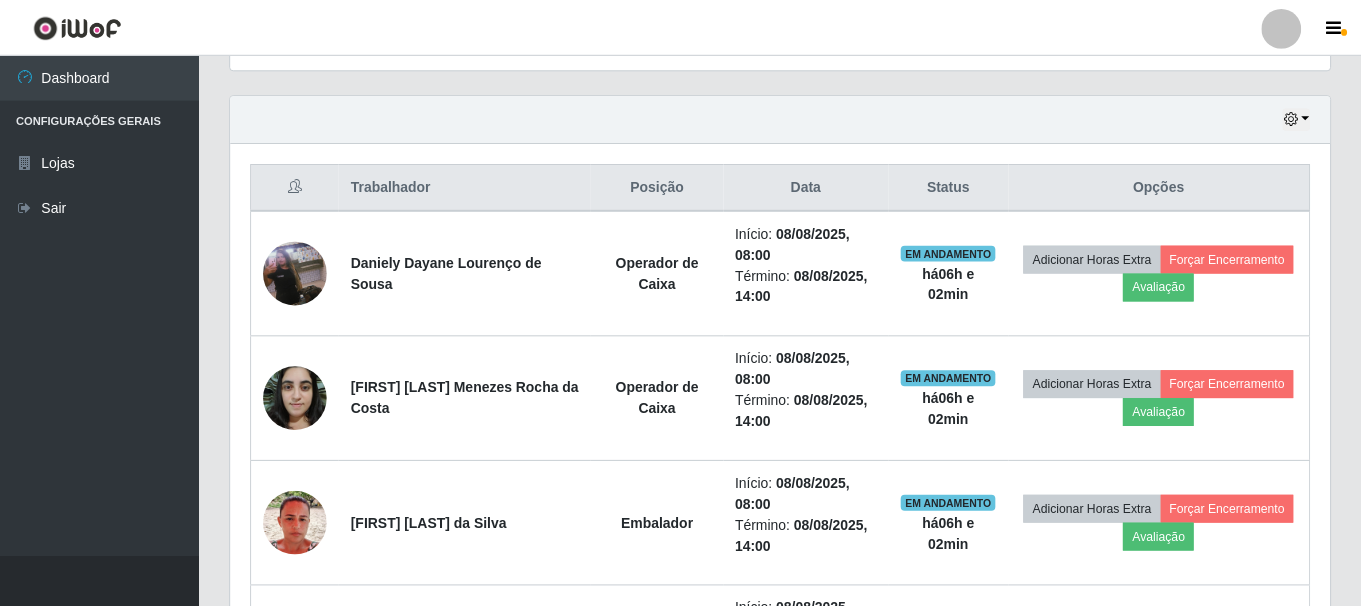scroll, scrollTop: 999585, scrollLeft: 998901, axis: both 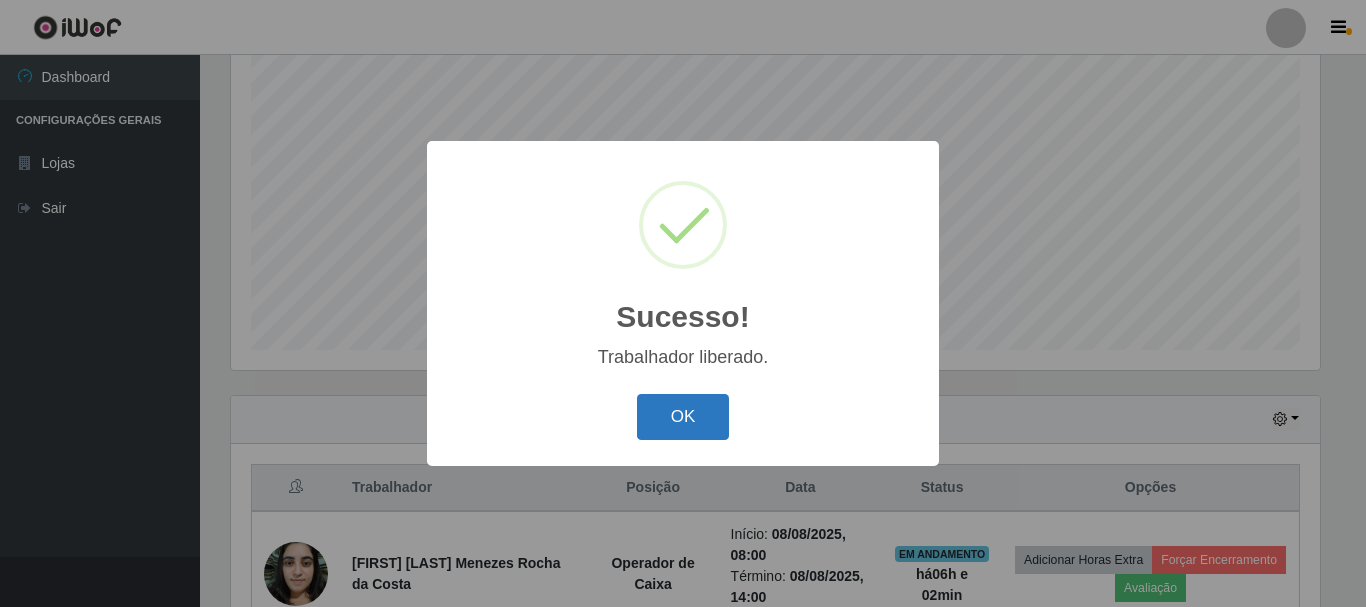 click on "OK" at bounding box center [683, 417] 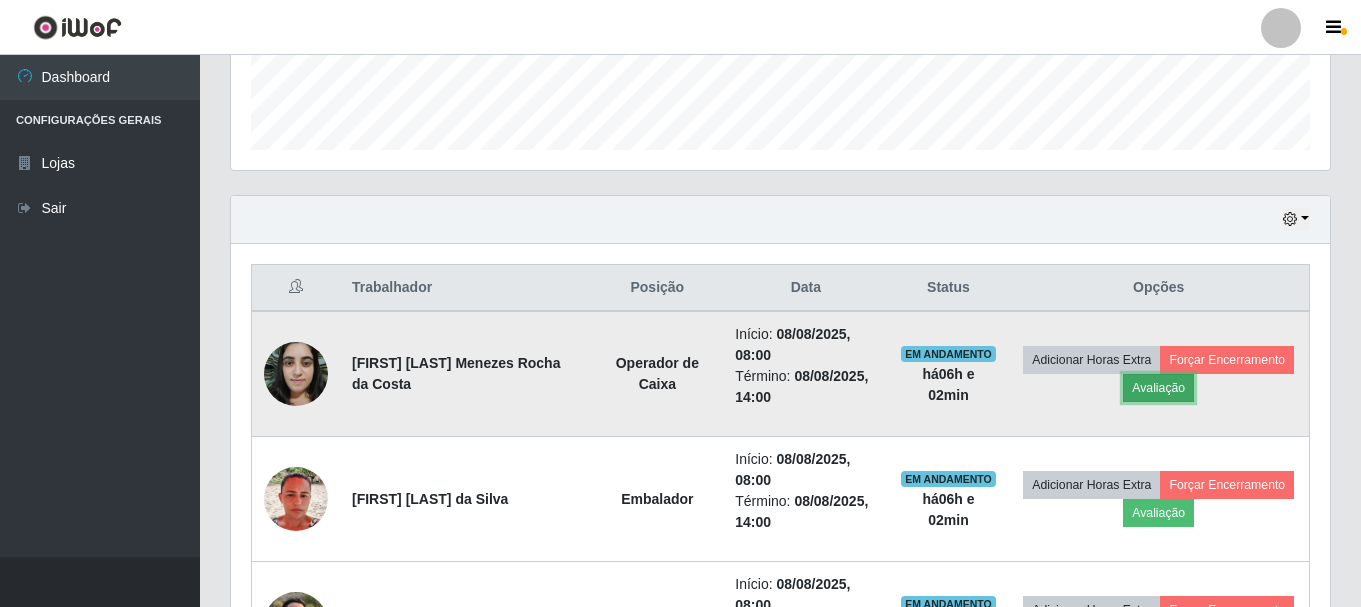 click on "Avaliação" at bounding box center (1158, 388) 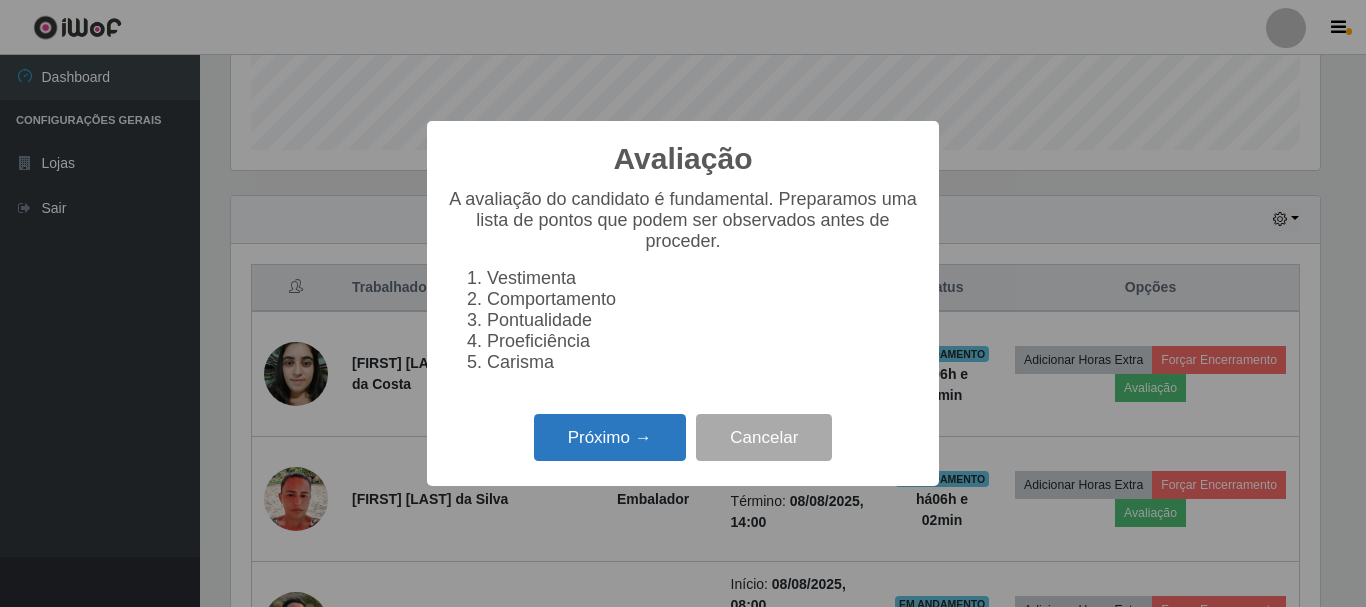 click on "Próximo →" at bounding box center [610, 437] 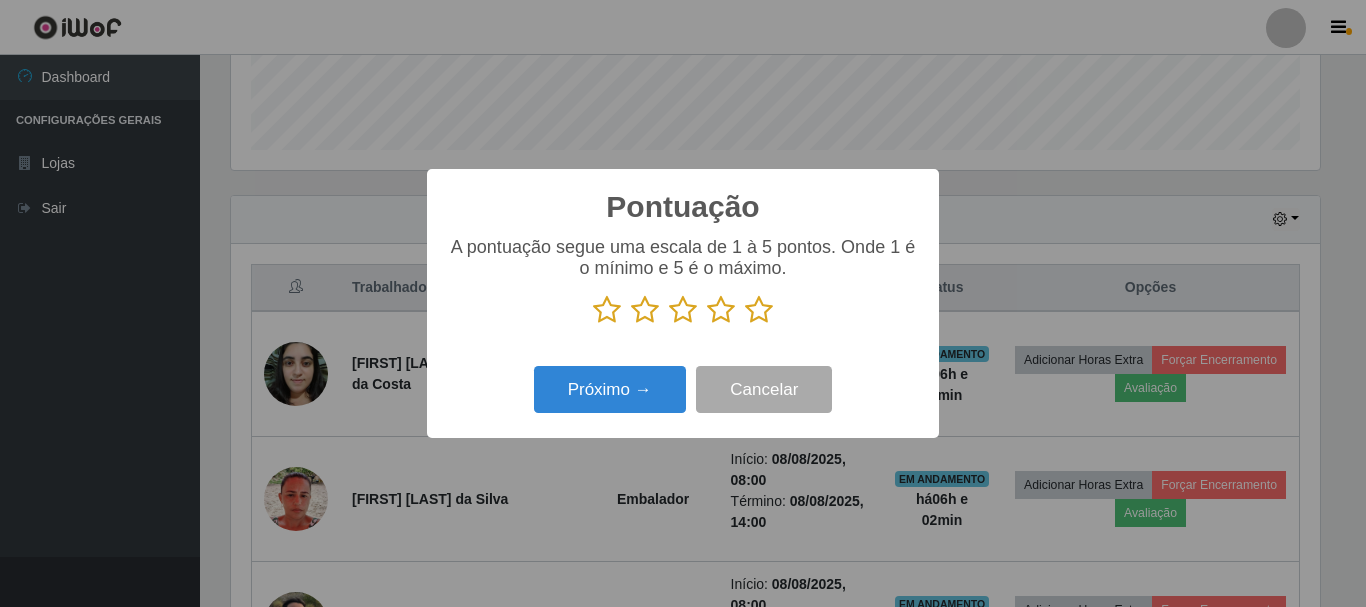click at bounding box center (721, 310) 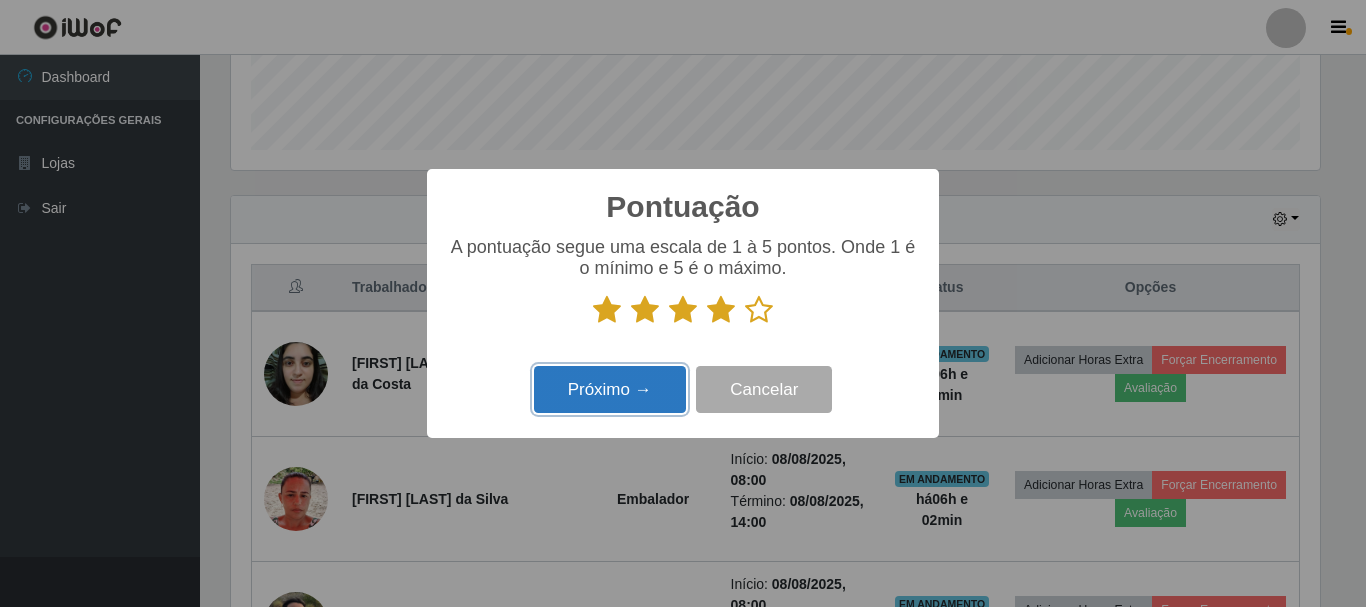 click on "Próximo →" at bounding box center (610, 389) 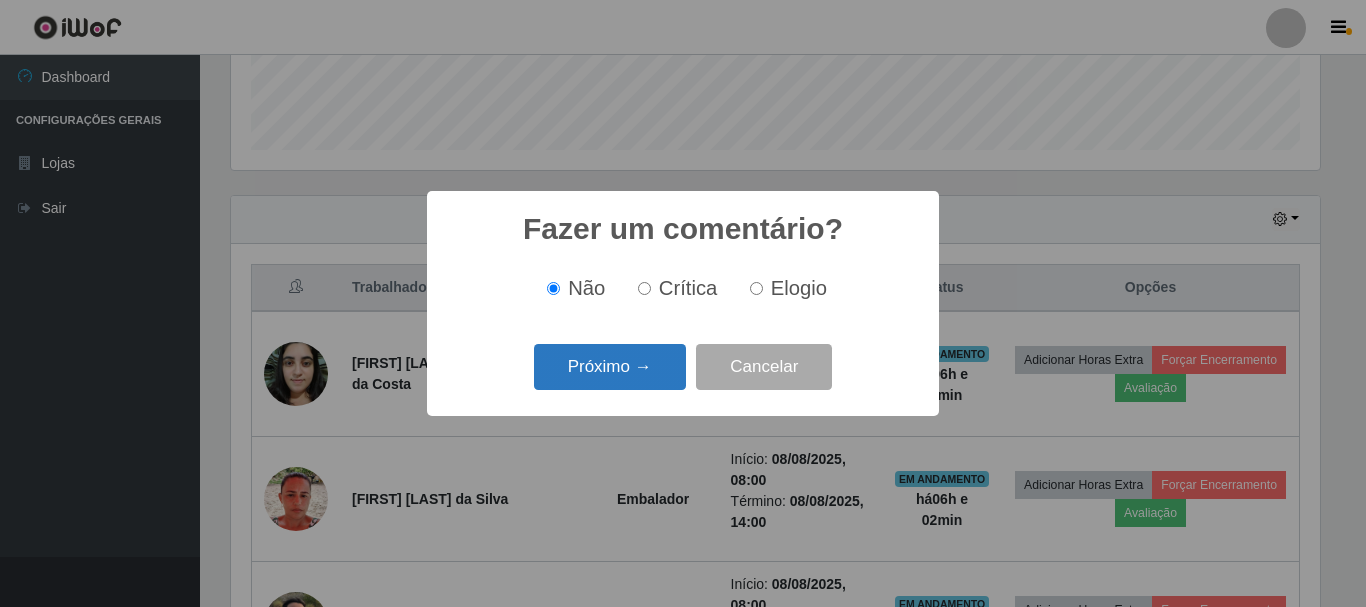 click on "Próximo →" at bounding box center (610, 367) 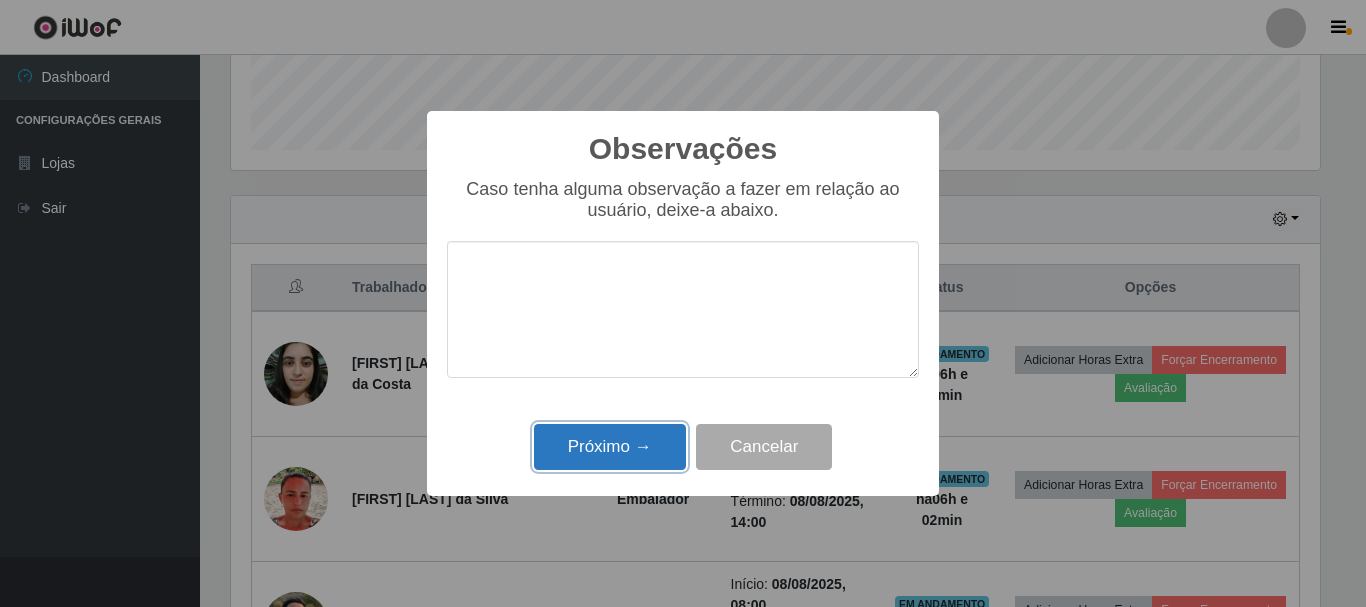 click on "Próximo →" at bounding box center (610, 447) 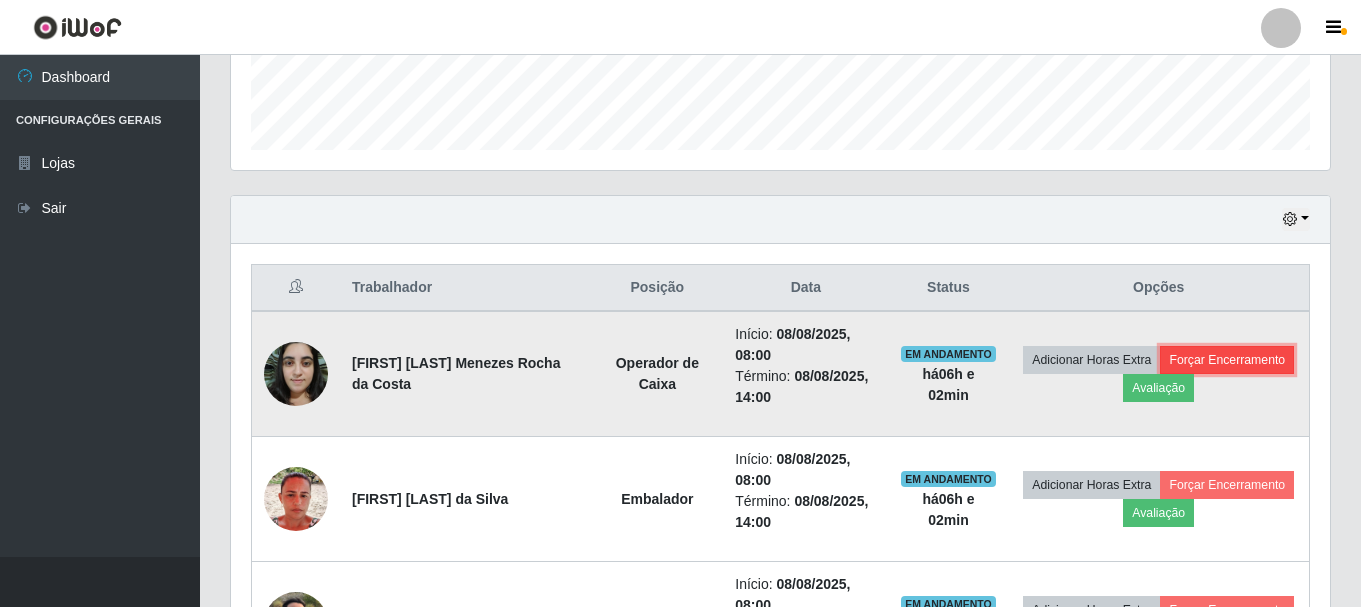 click on "Forçar Encerramento" at bounding box center (1227, 360) 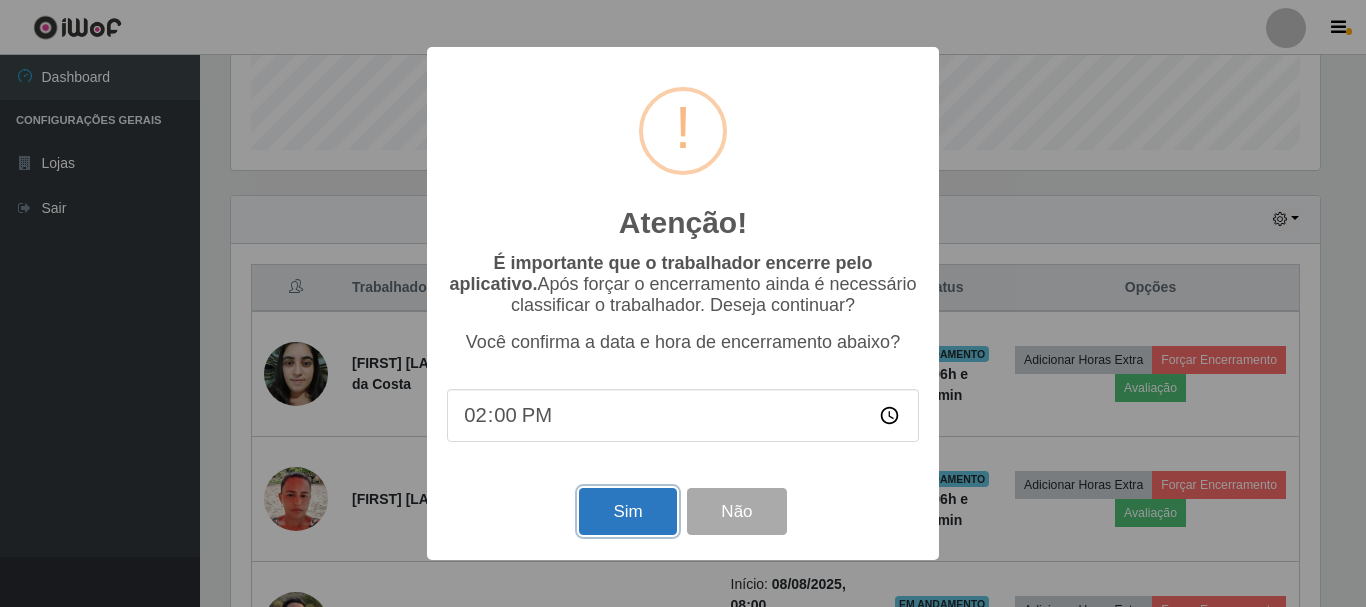 click on "Sim" at bounding box center [627, 511] 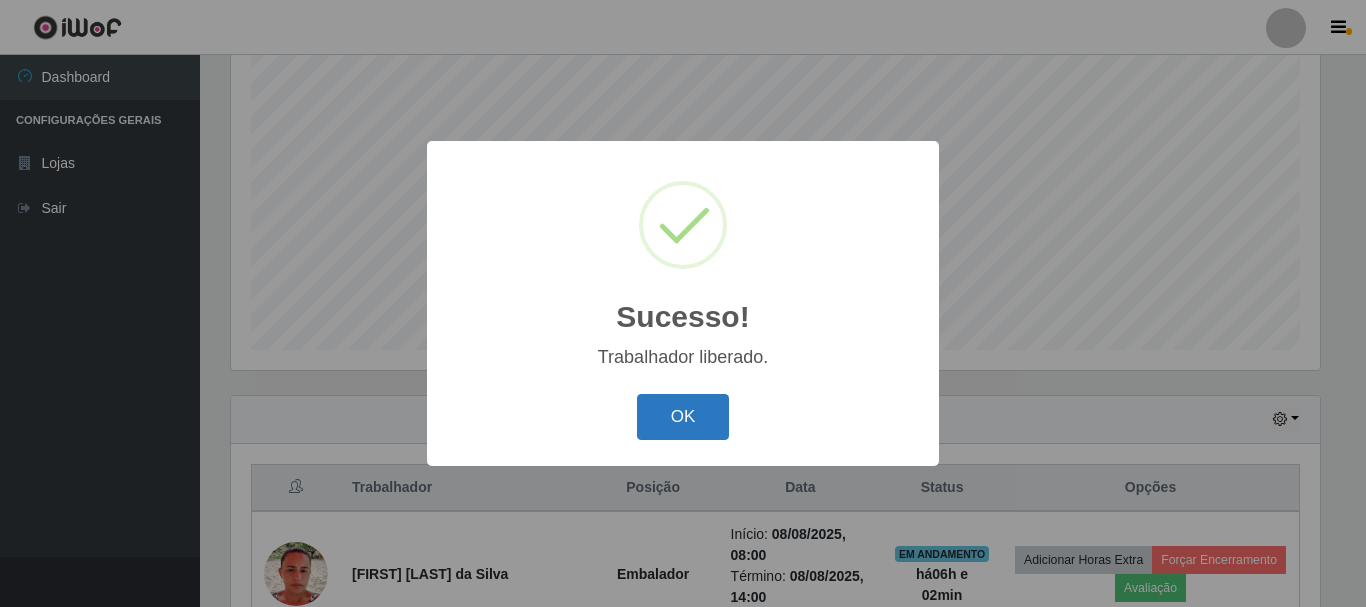 click on "OK" at bounding box center [683, 417] 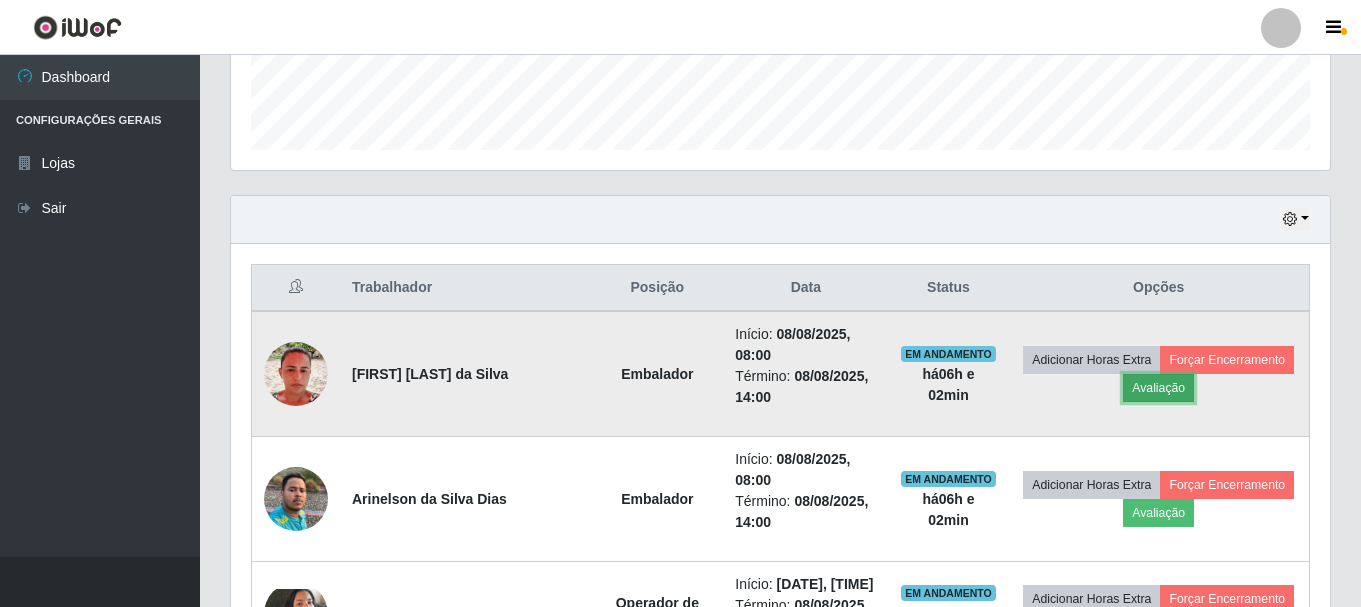 click on "Avaliação" at bounding box center [1158, 388] 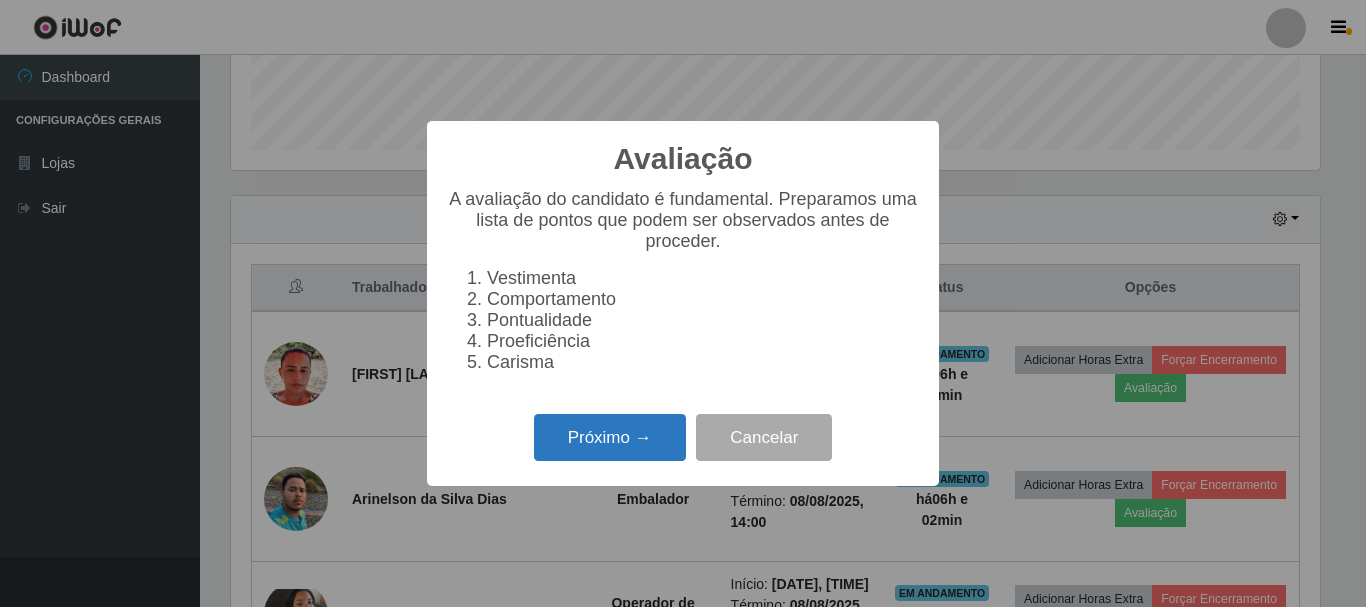 click on "Próximo →" at bounding box center [610, 437] 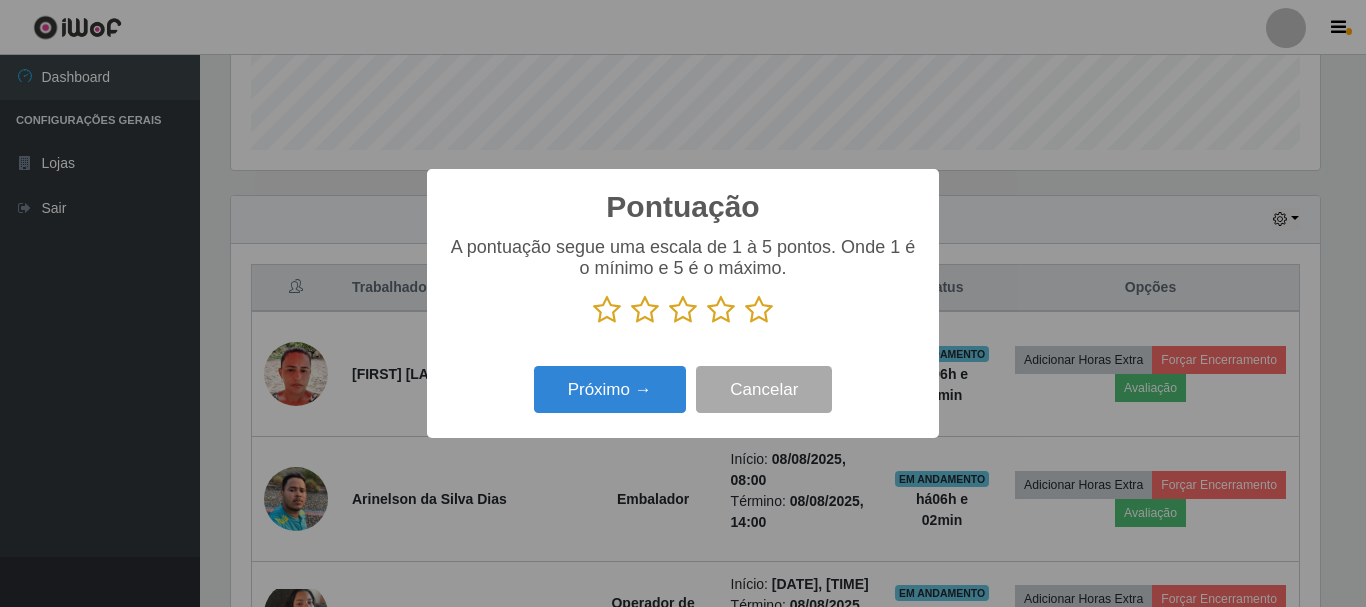 click at bounding box center (721, 310) 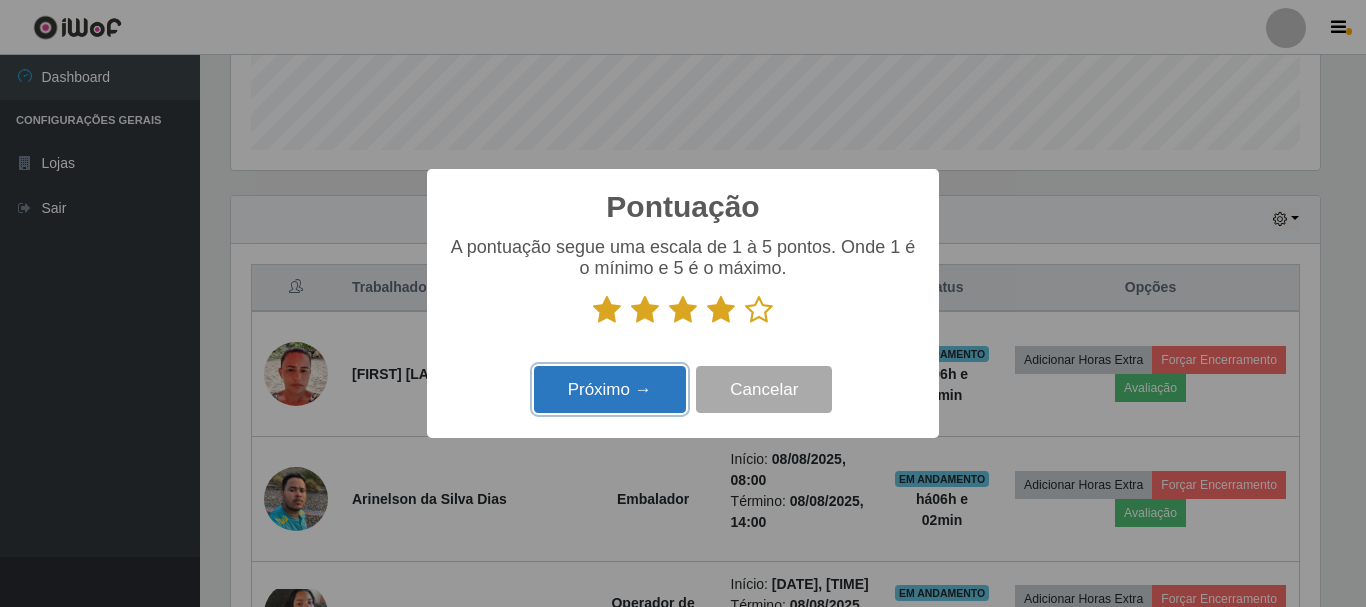 click on "Próximo →" at bounding box center [610, 389] 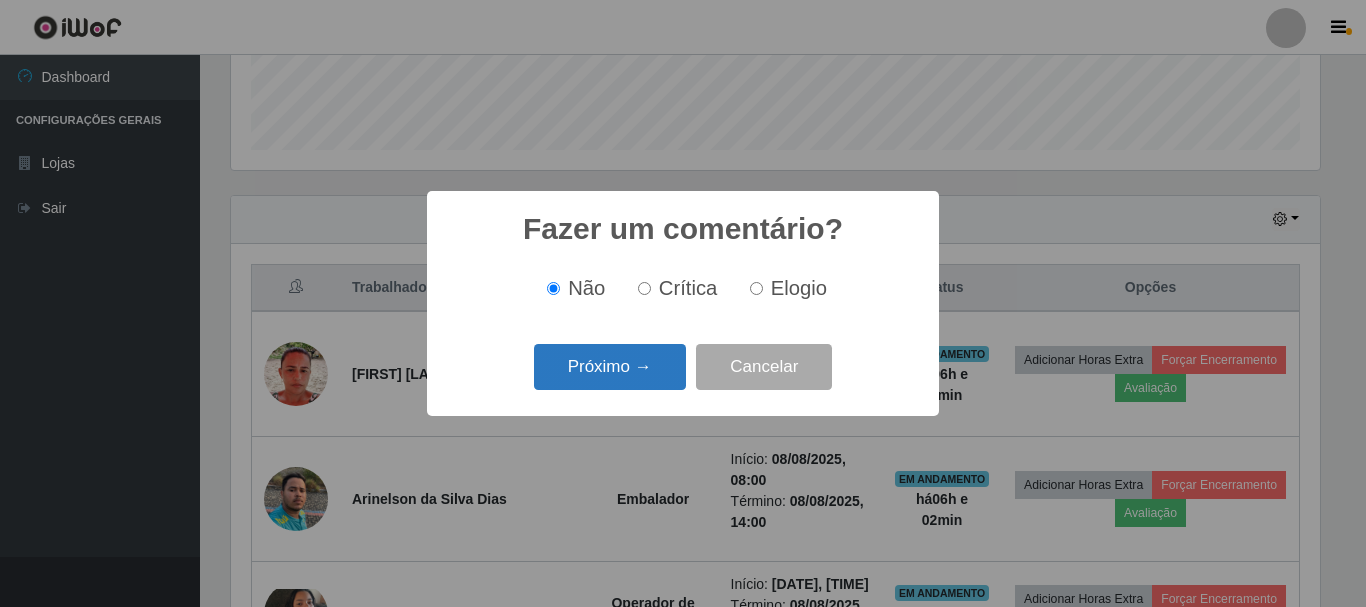 click on "Próximo →" at bounding box center (610, 367) 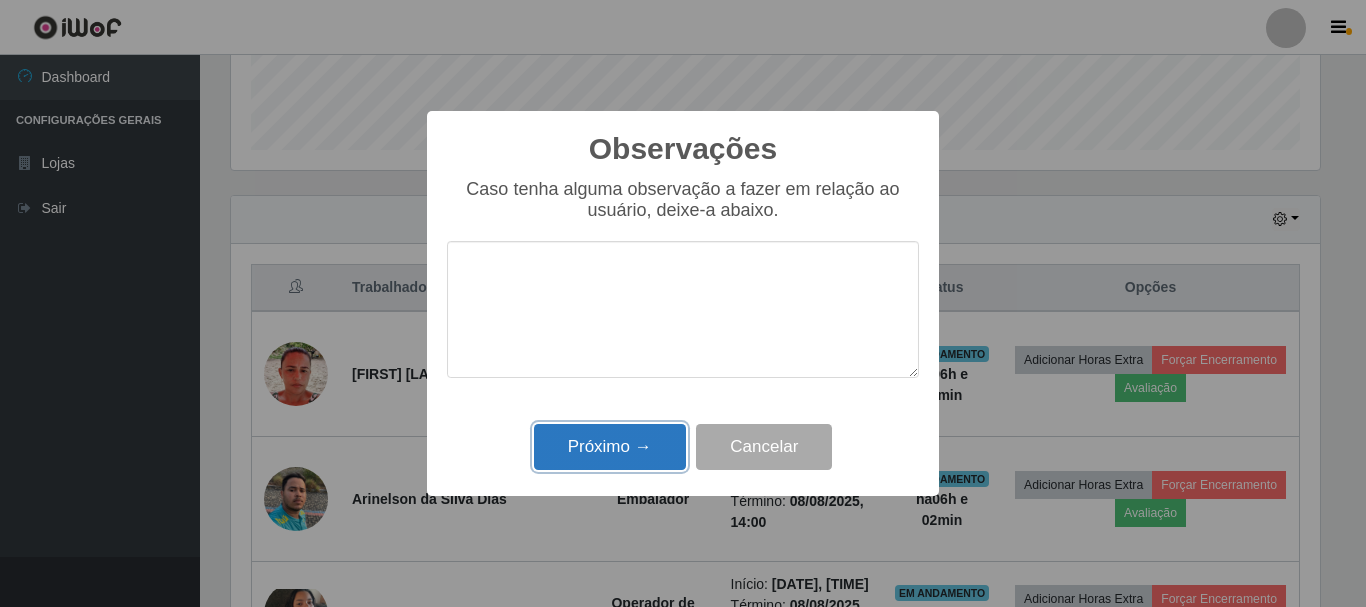 click on "Próximo →" at bounding box center (610, 447) 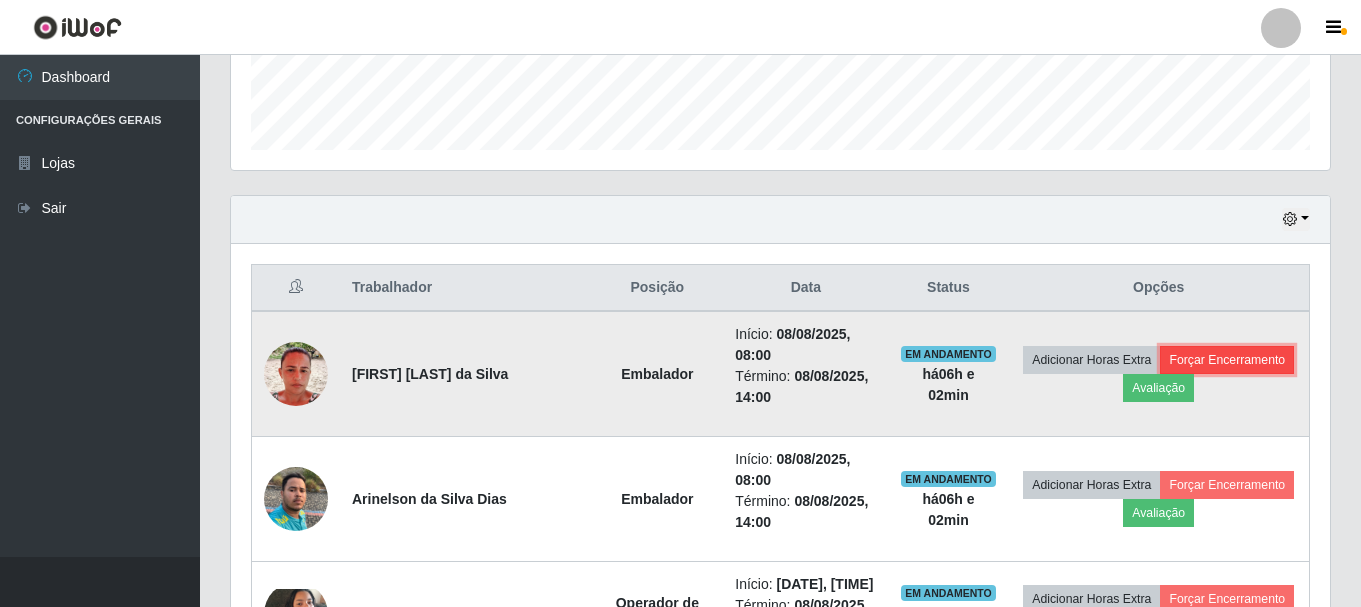 click on "Forçar Encerramento" at bounding box center (1227, 360) 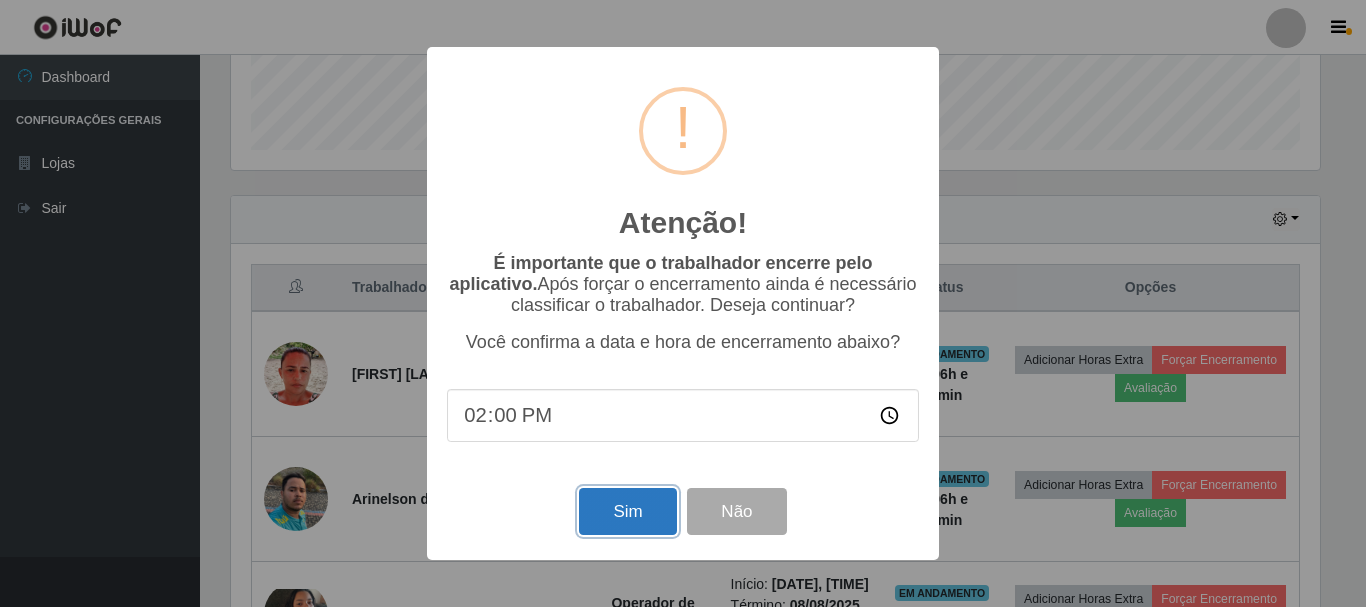 click on "Sim" at bounding box center (627, 511) 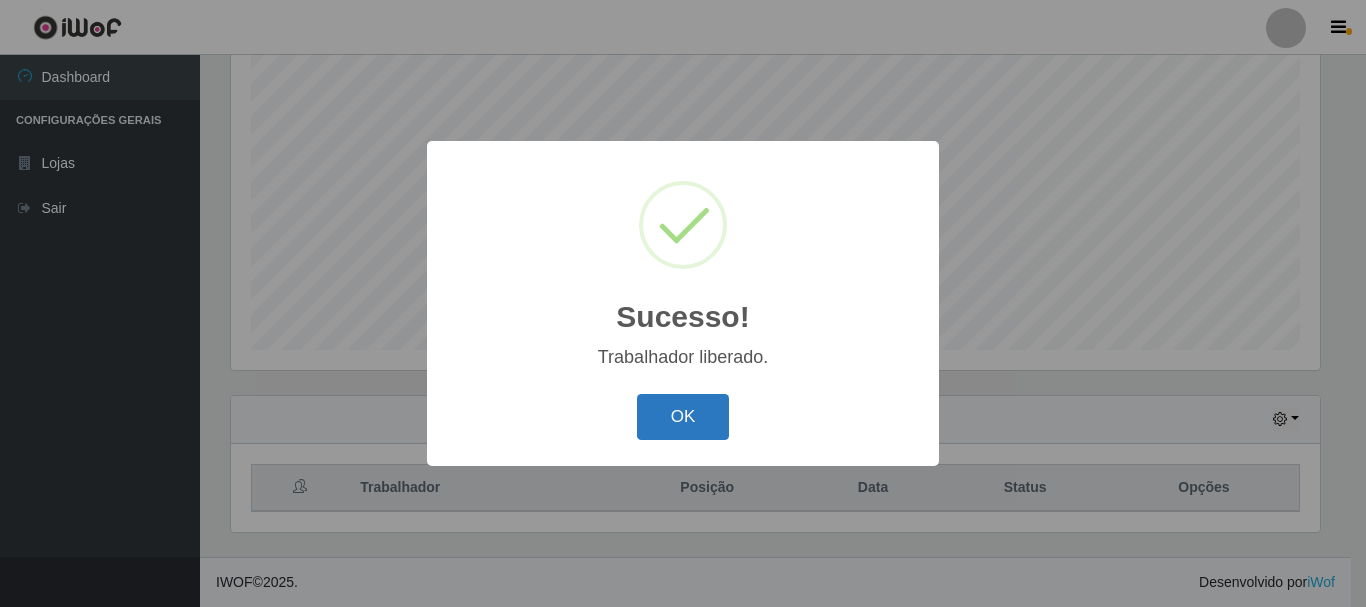 click on "OK" at bounding box center [683, 417] 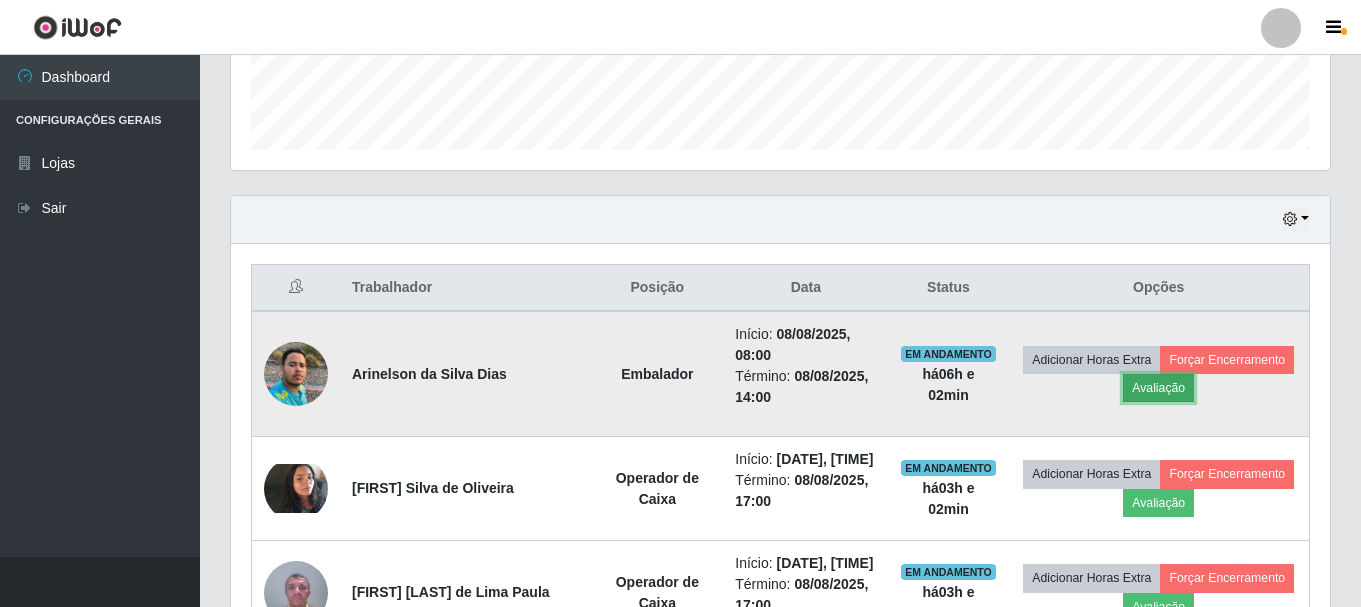 click on "Avaliação" at bounding box center (1158, 388) 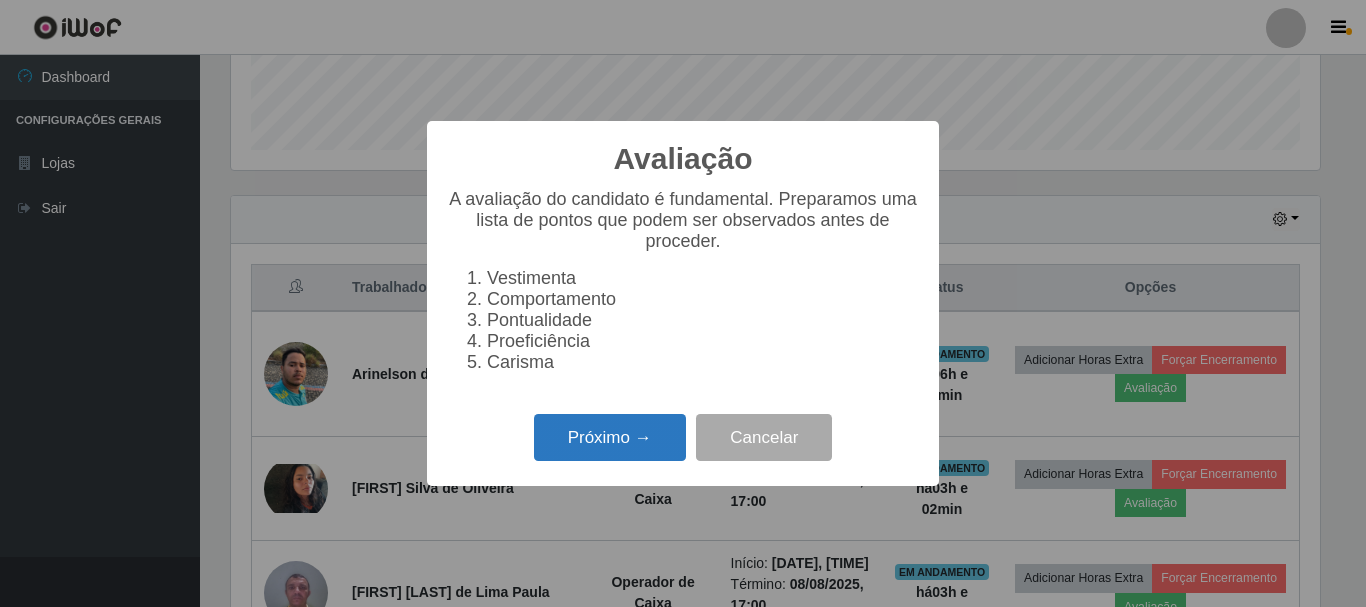 click on "Próximo →" at bounding box center (610, 437) 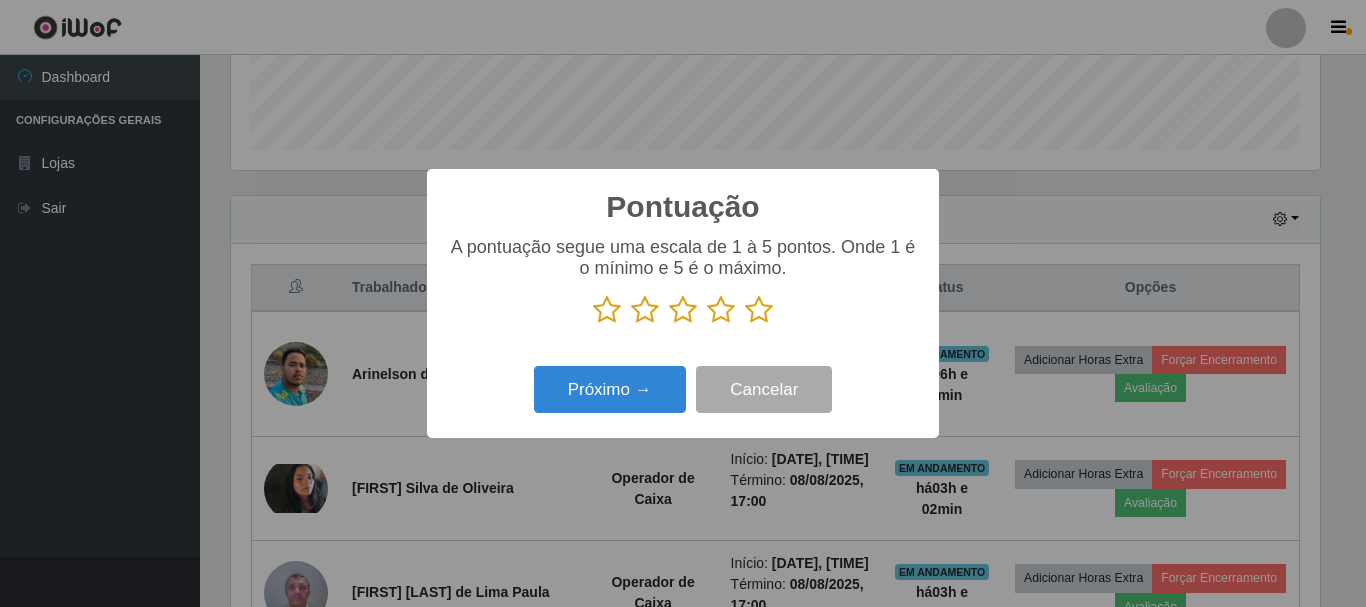 click at bounding box center [721, 310] 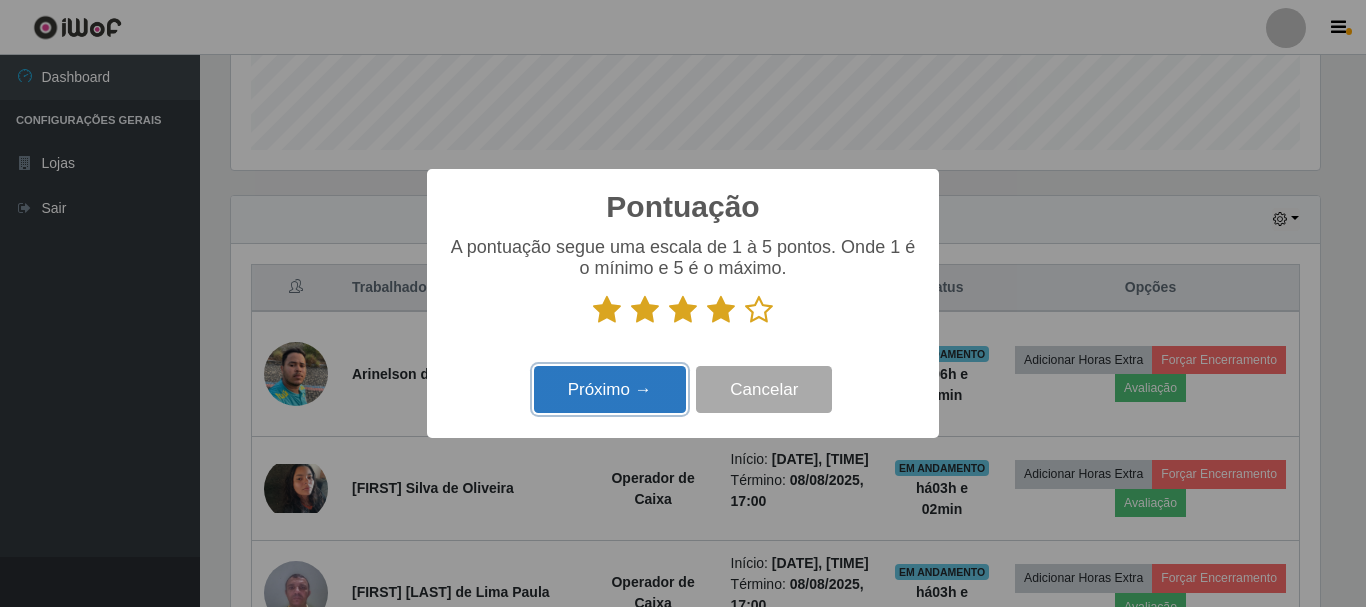 click on "Próximo →" at bounding box center [610, 389] 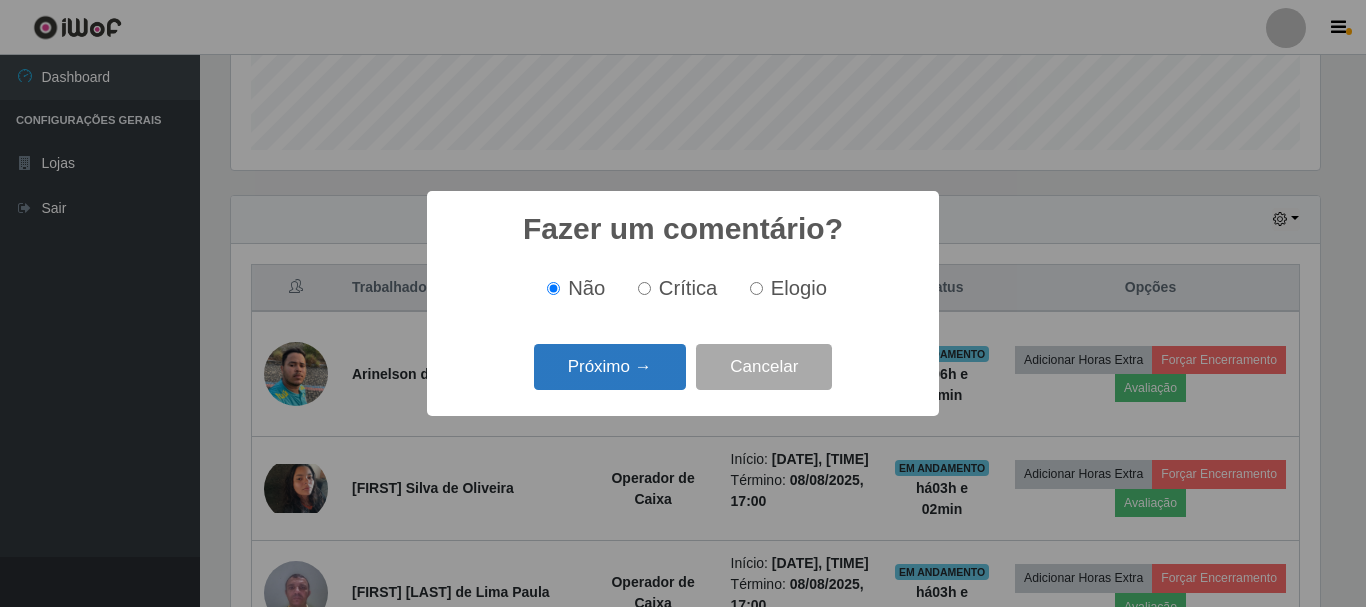 click on "Próximo →" at bounding box center [610, 367] 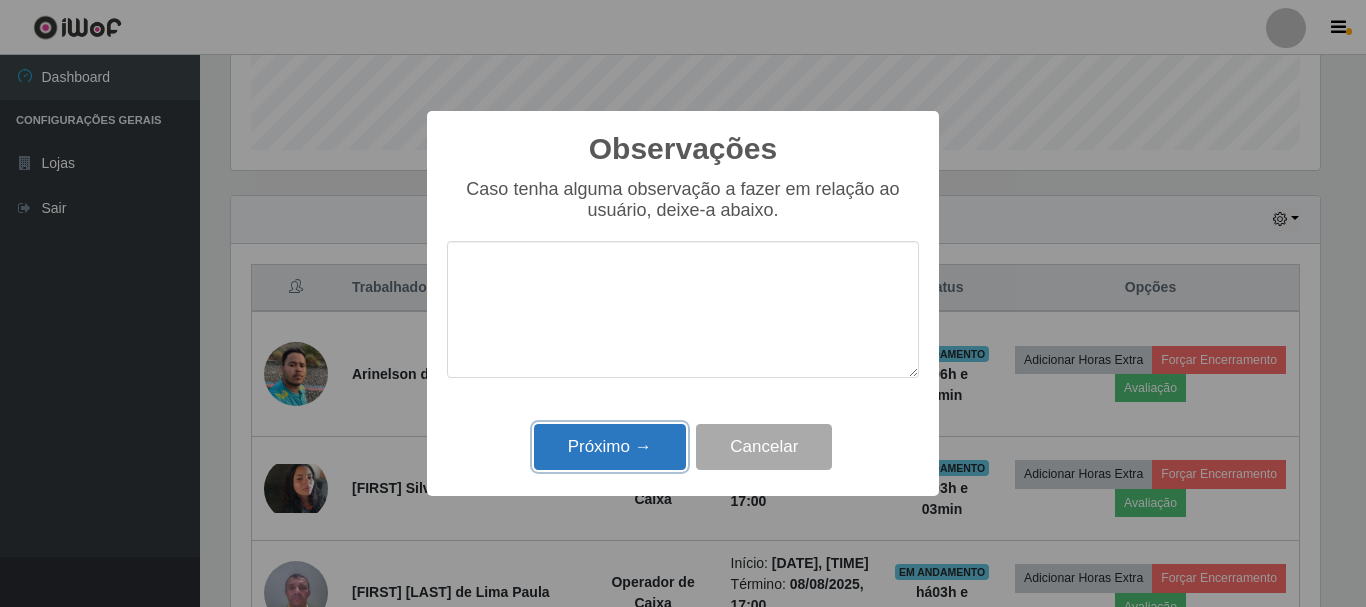 click on "Próximo →" at bounding box center [610, 447] 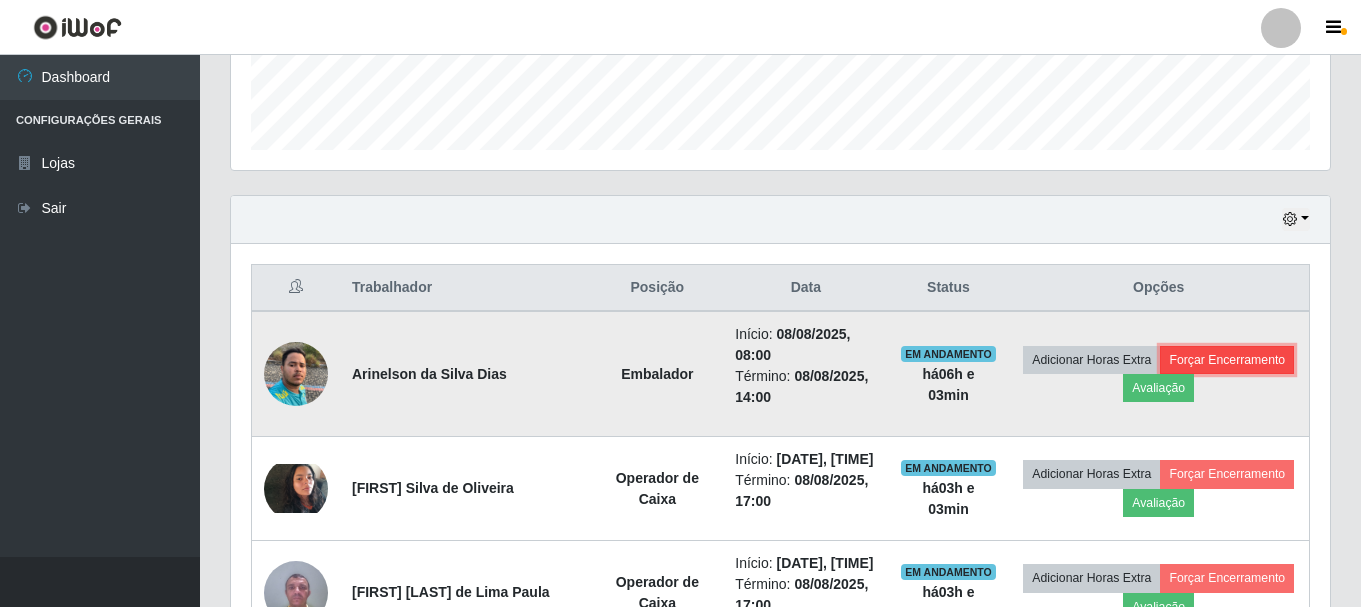 click on "Forçar Encerramento" at bounding box center (1227, 360) 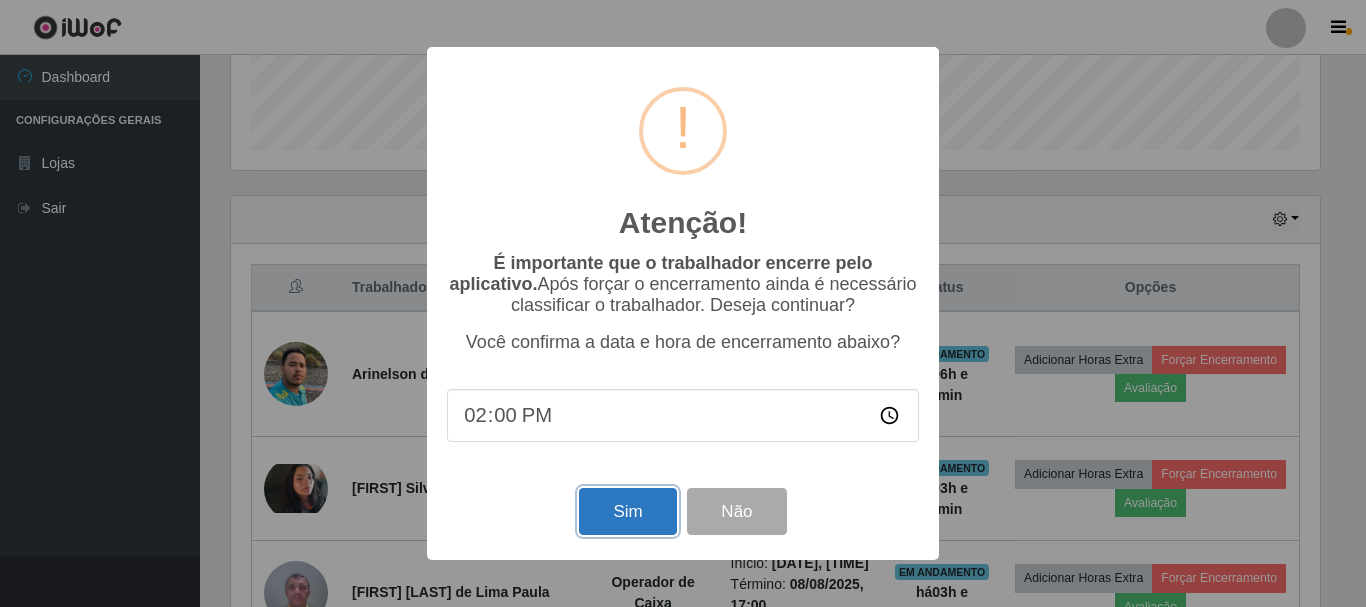 click on "Sim" at bounding box center (627, 511) 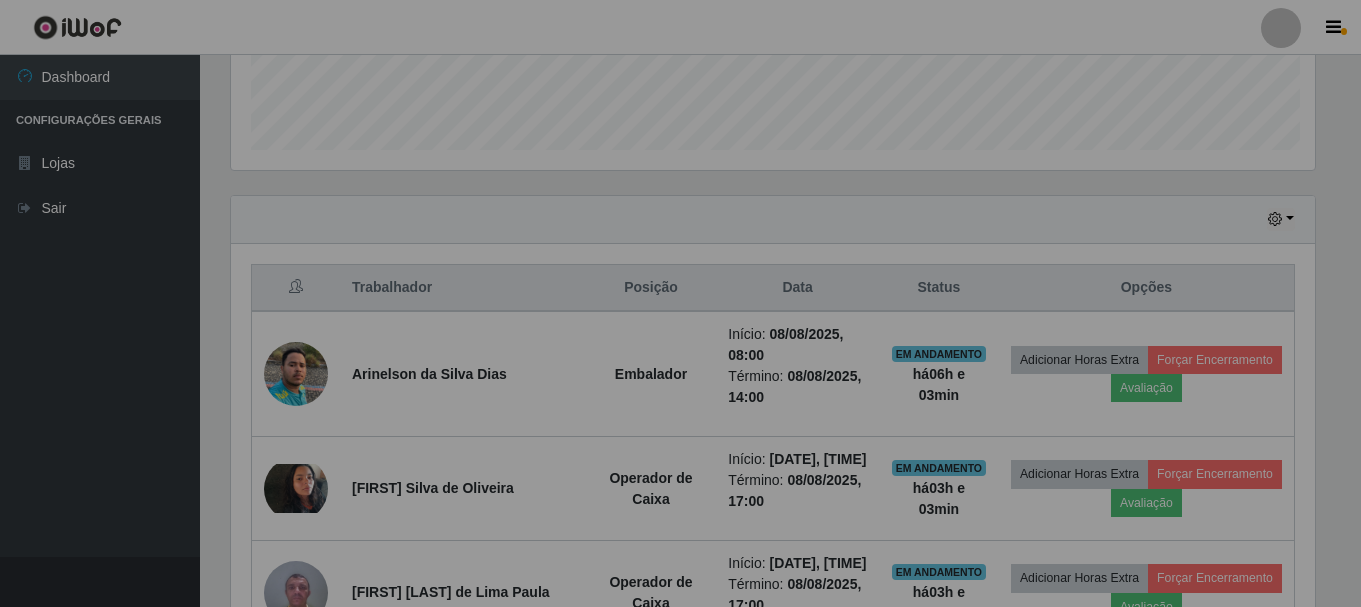 scroll, scrollTop: 999585, scrollLeft: 998901, axis: both 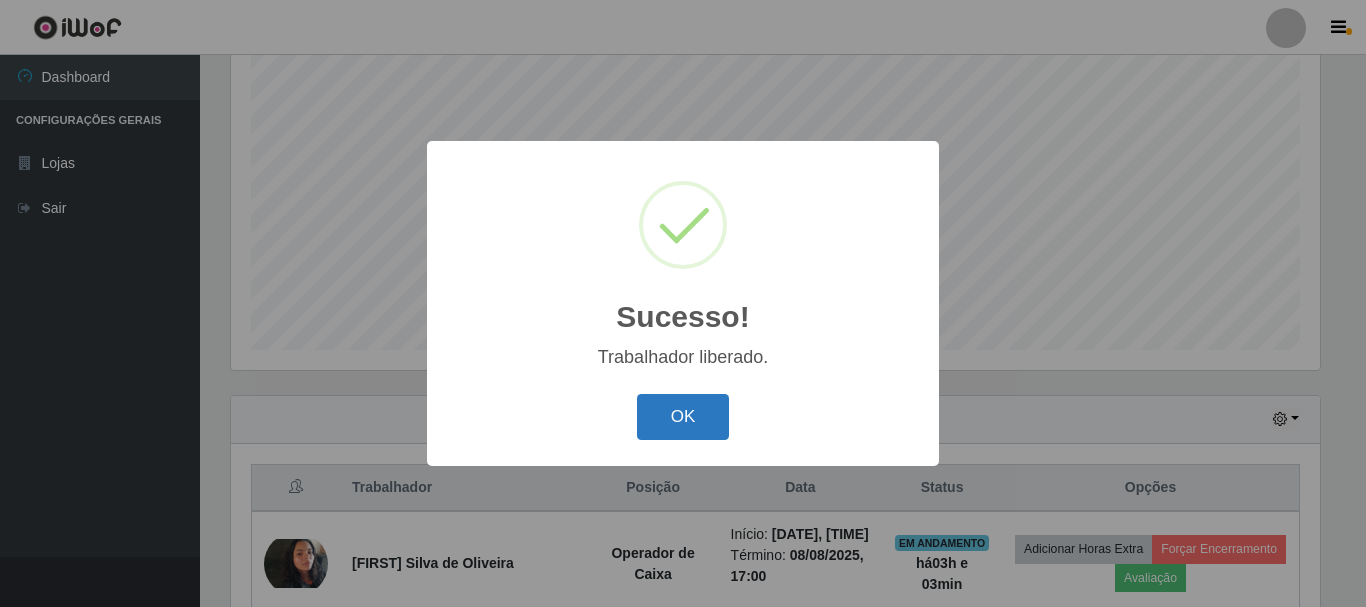 click on "OK" at bounding box center [683, 417] 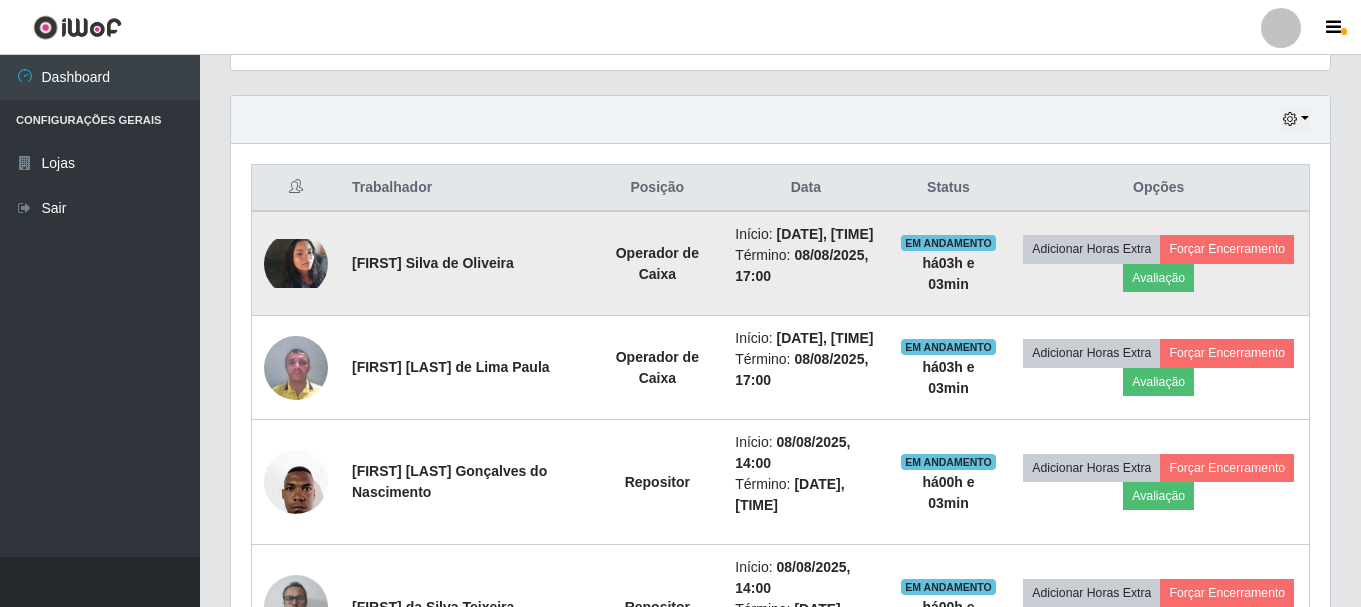 click at bounding box center [296, 263] 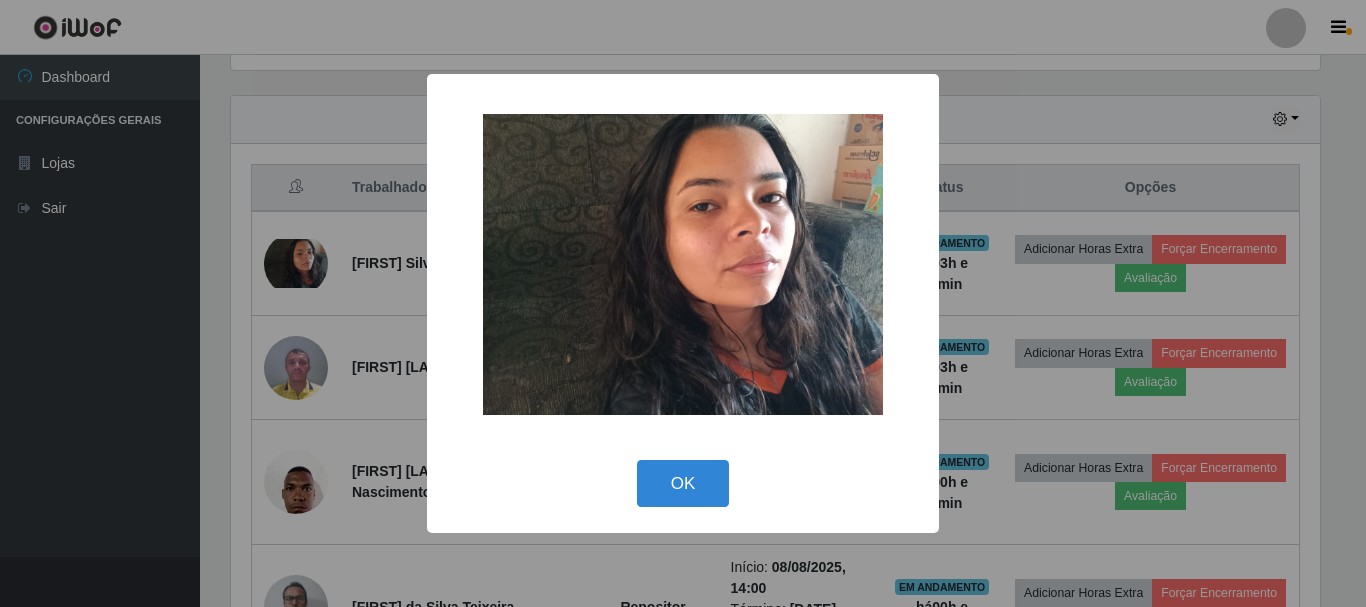 click on "× OK Cancel" at bounding box center (683, 303) 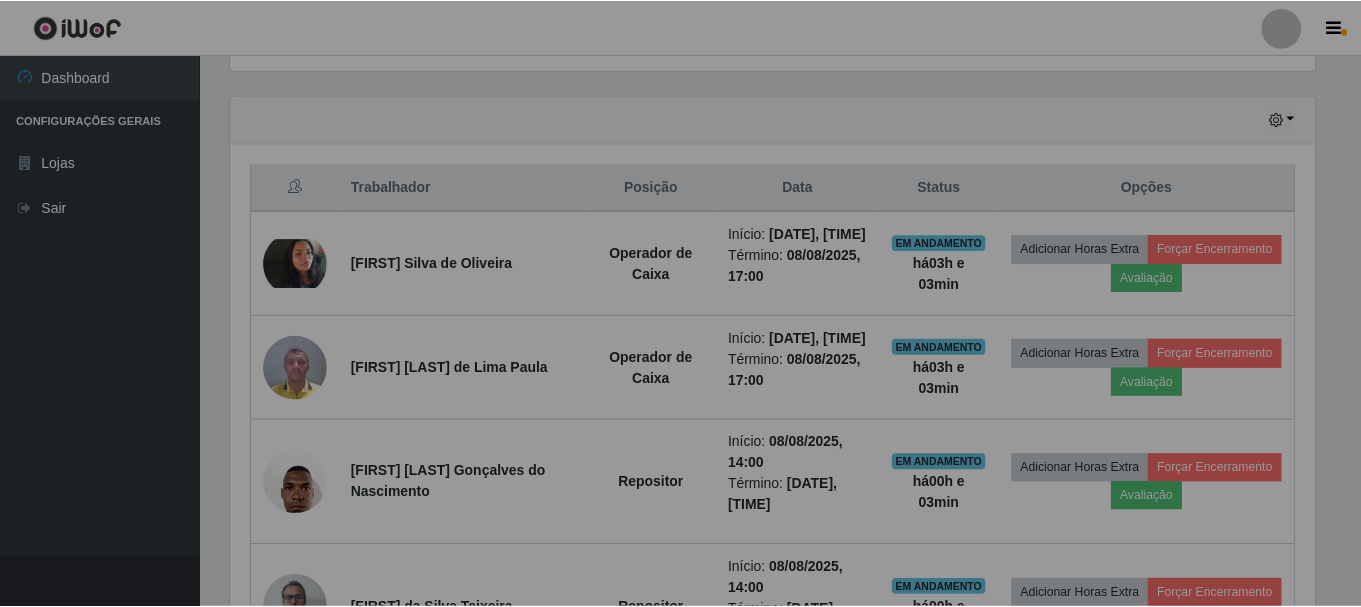 scroll, scrollTop: 999585, scrollLeft: 998901, axis: both 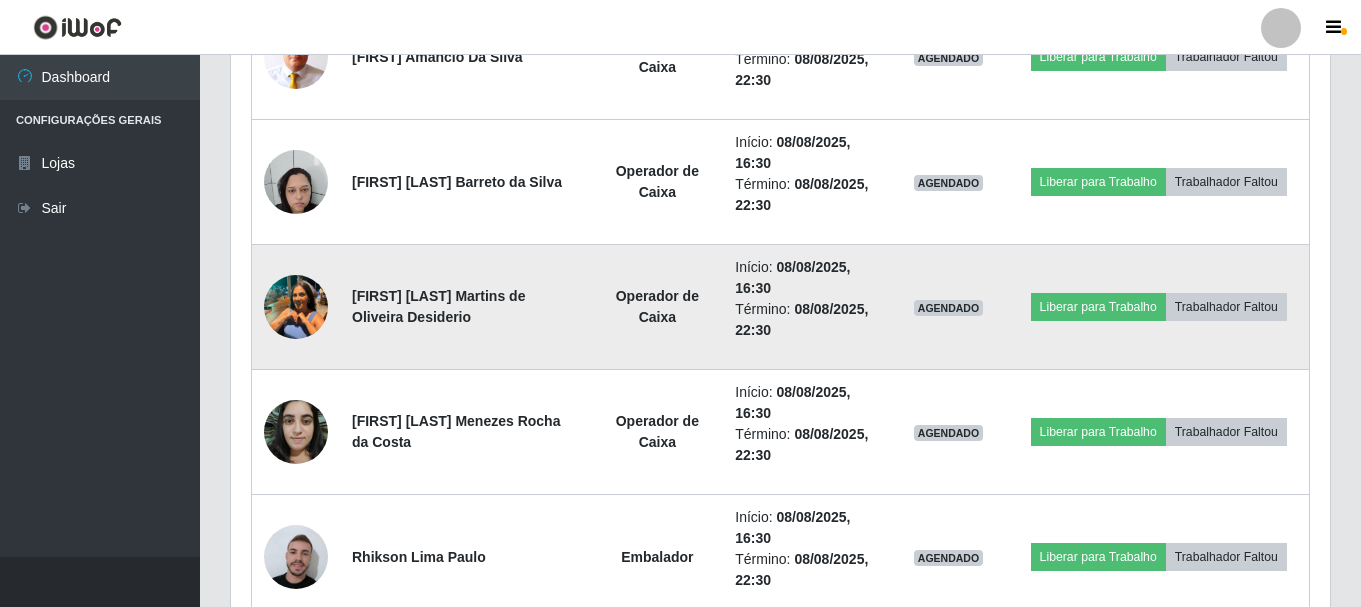 click at bounding box center (296, 306) 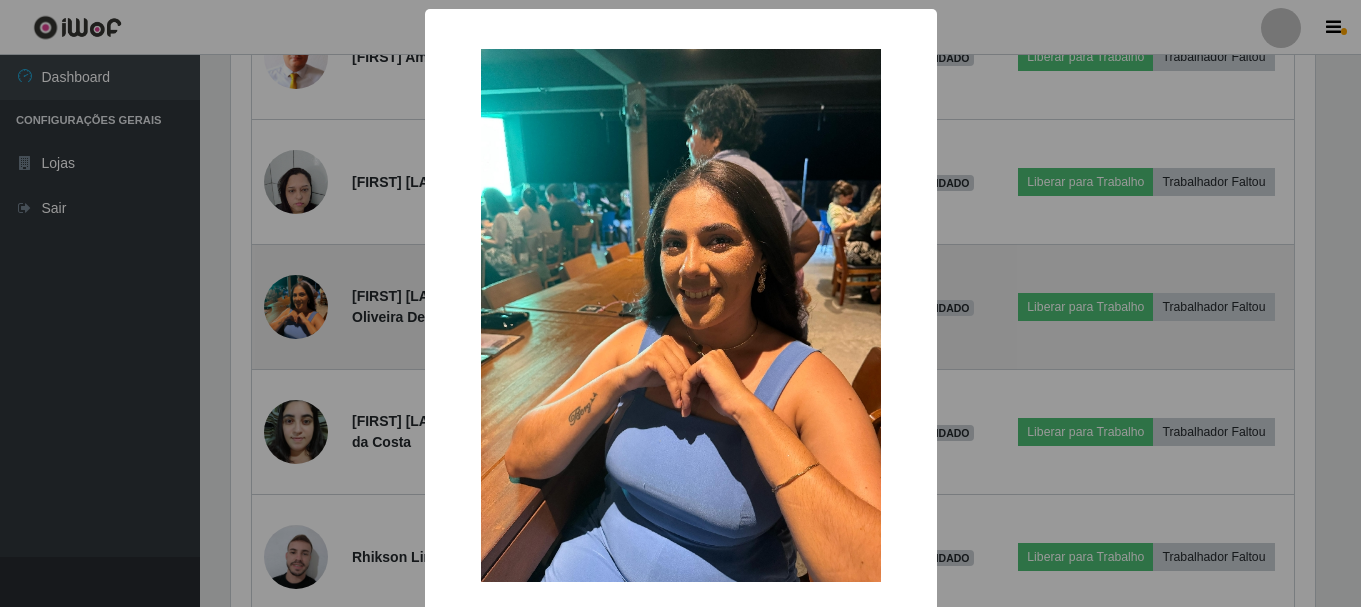 scroll, scrollTop: 999585, scrollLeft: 998911, axis: both 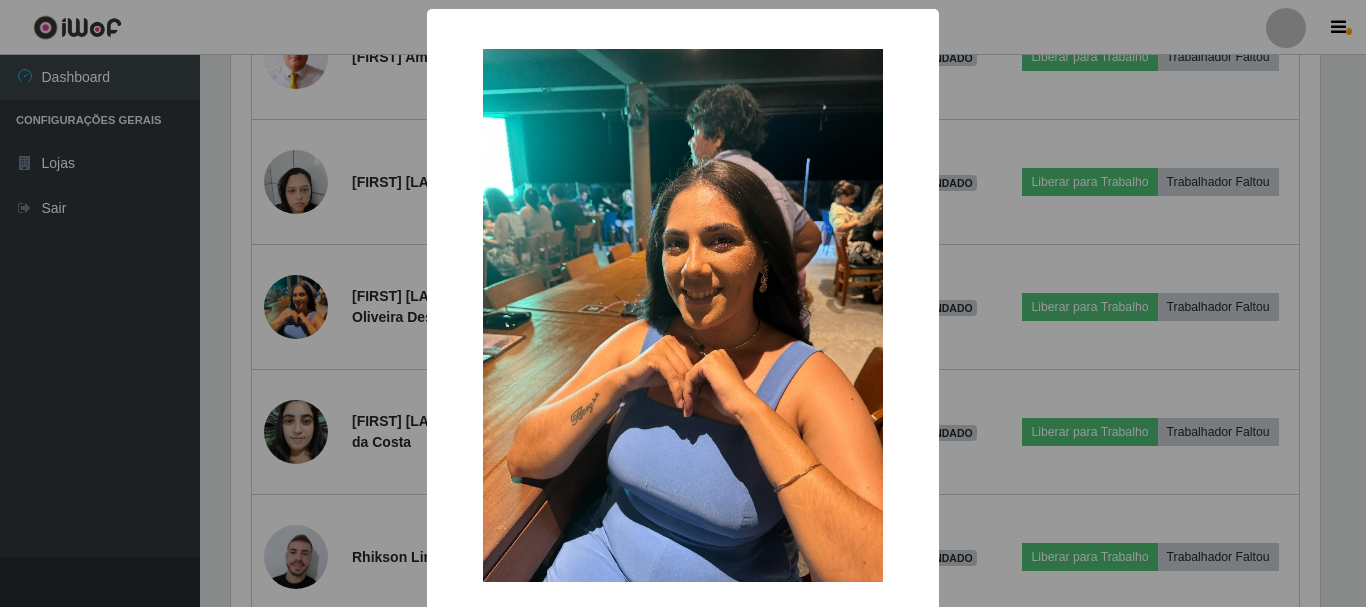 click on "× OK Cancel" at bounding box center (683, 303) 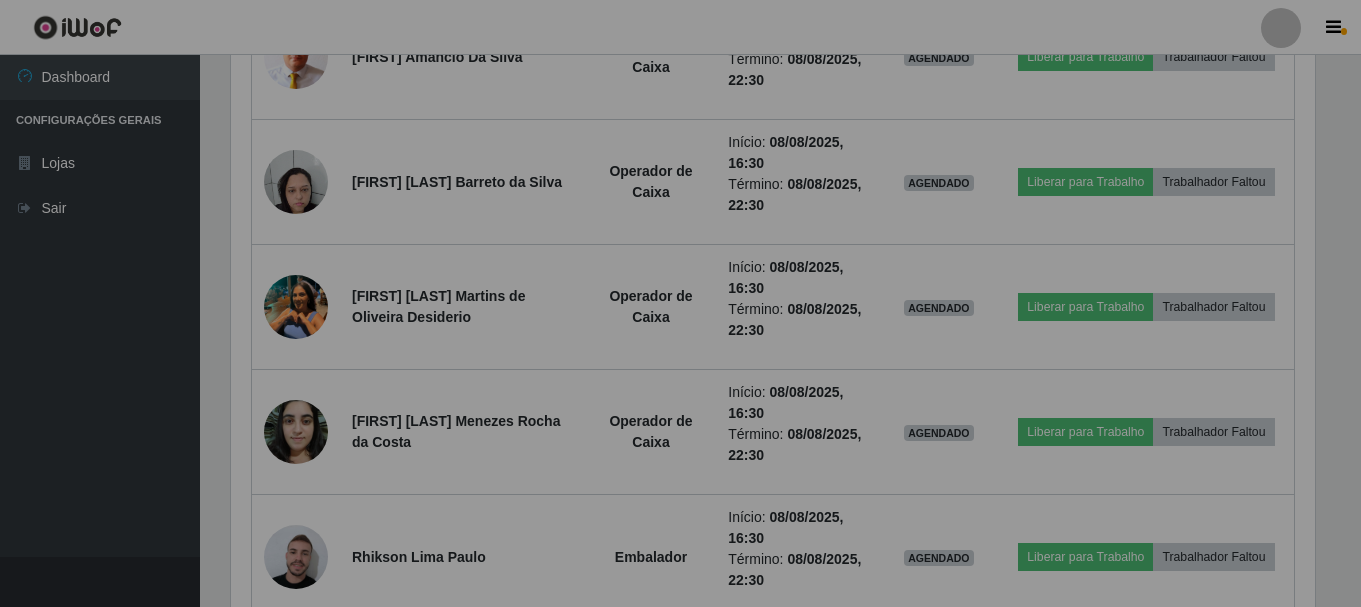 scroll, scrollTop: 999585, scrollLeft: 998901, axis: both 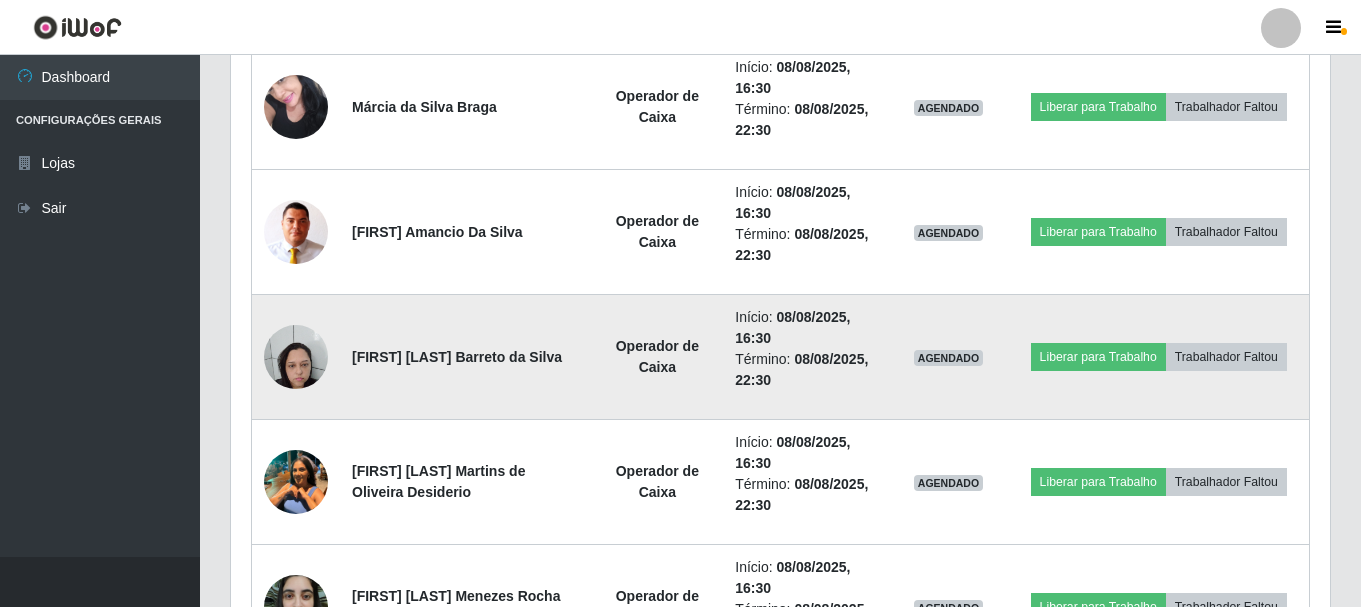 click at bounding box center (296, 356) 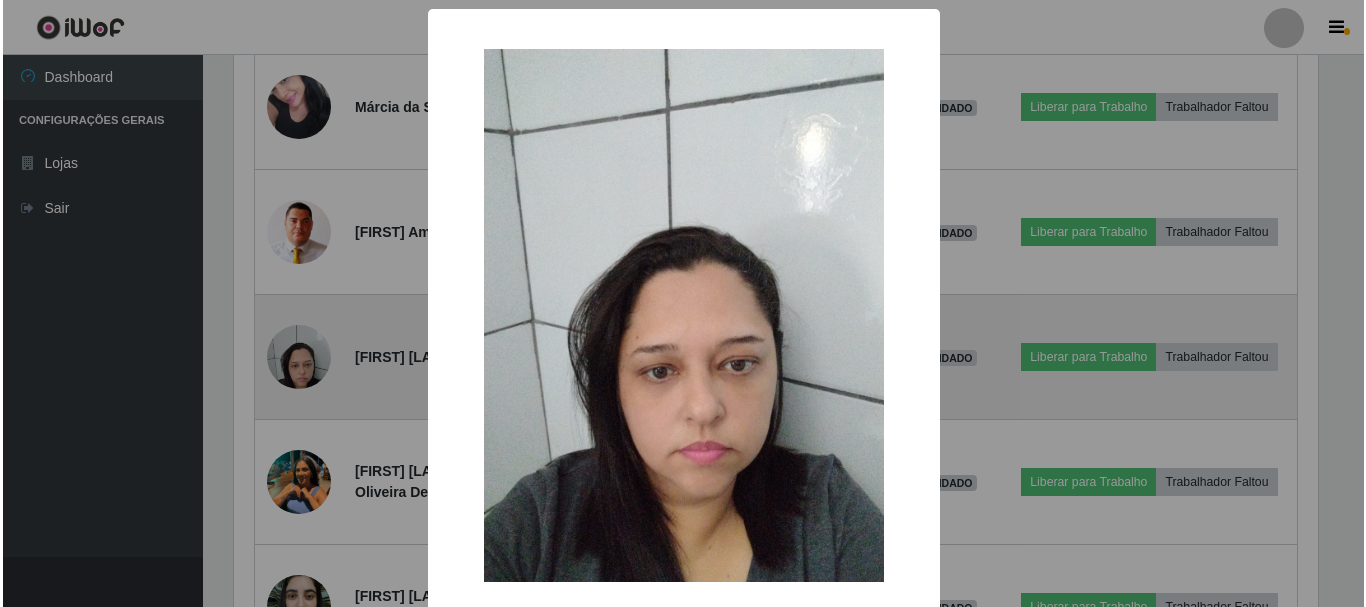 scroll, scrollTop: 999585, scrollLeft: 998911, axis: both 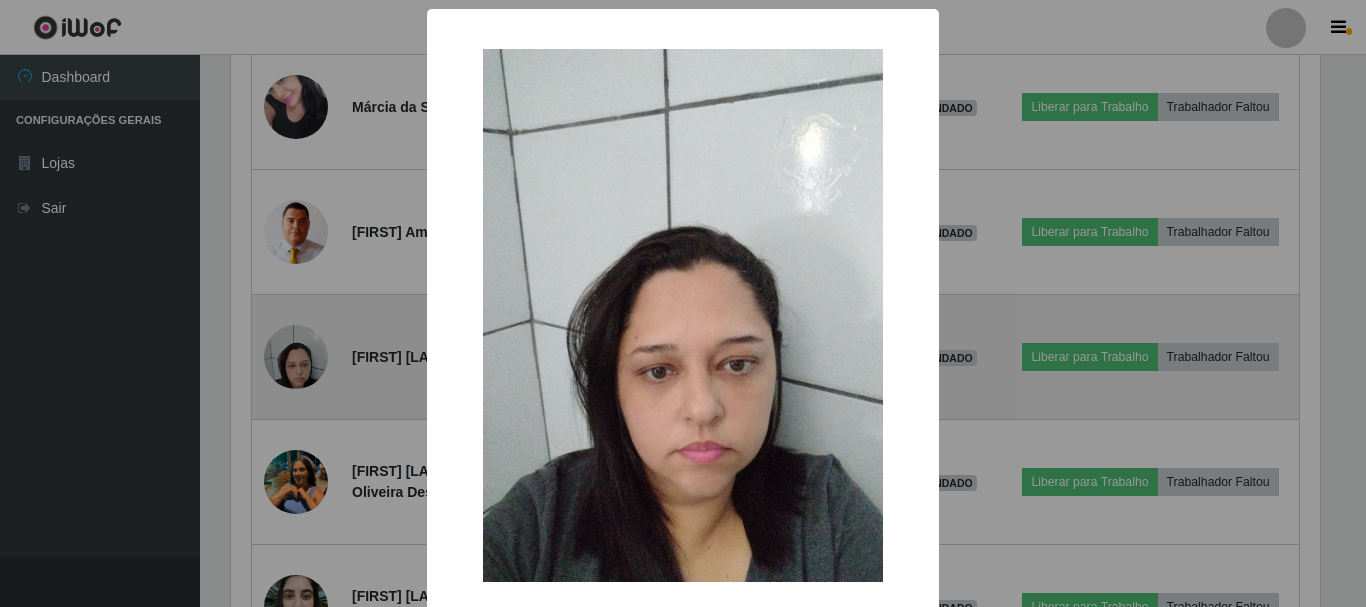 click on "× OK Cancel" at bounding box center [683, 303] 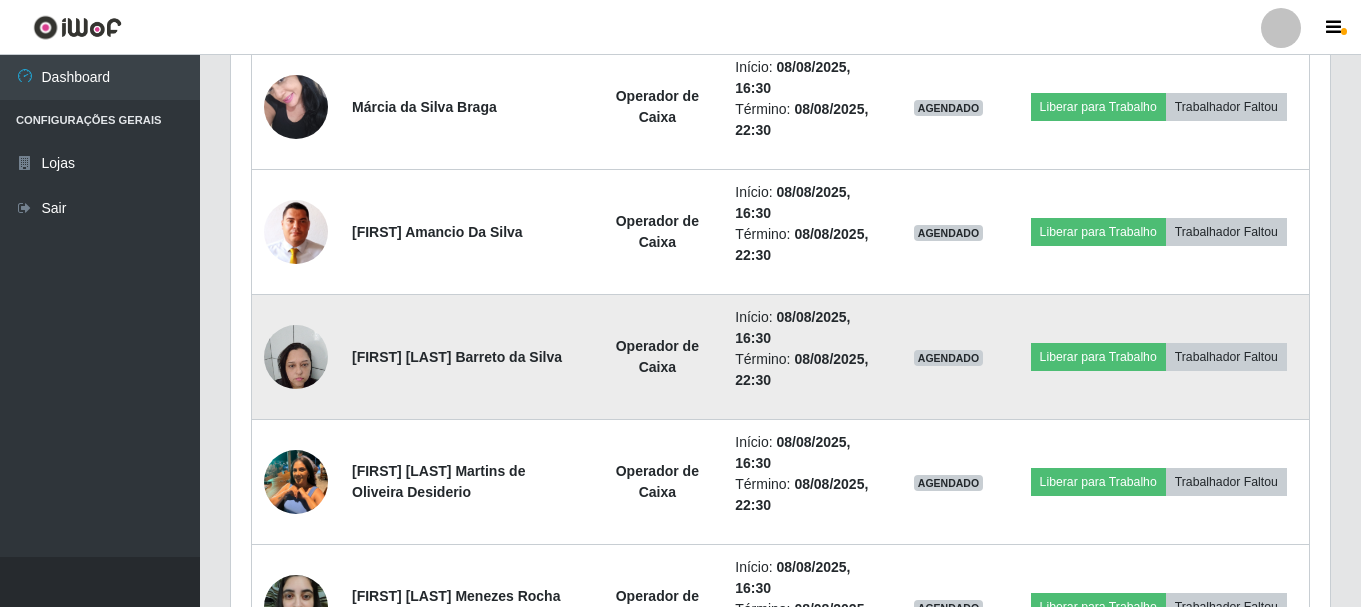 scroll, scrollTop: 999585, scrollLeft: 998901, axis: both 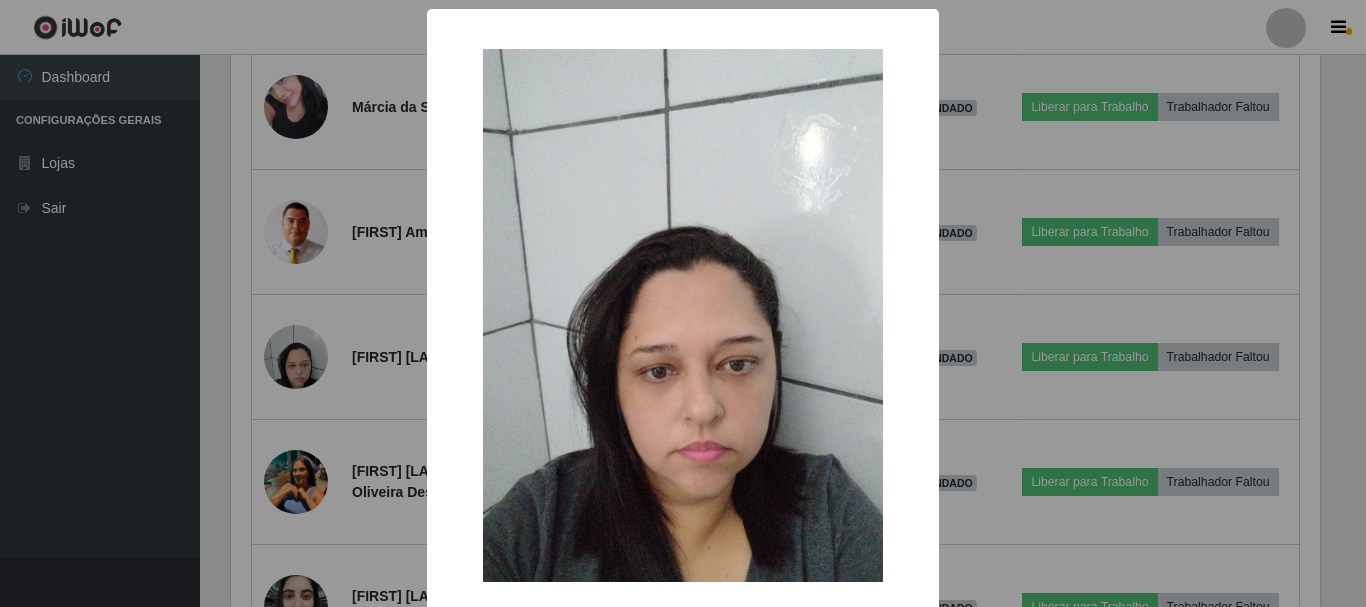 click on "× OK Cancel" at bounding box center [683, 303] 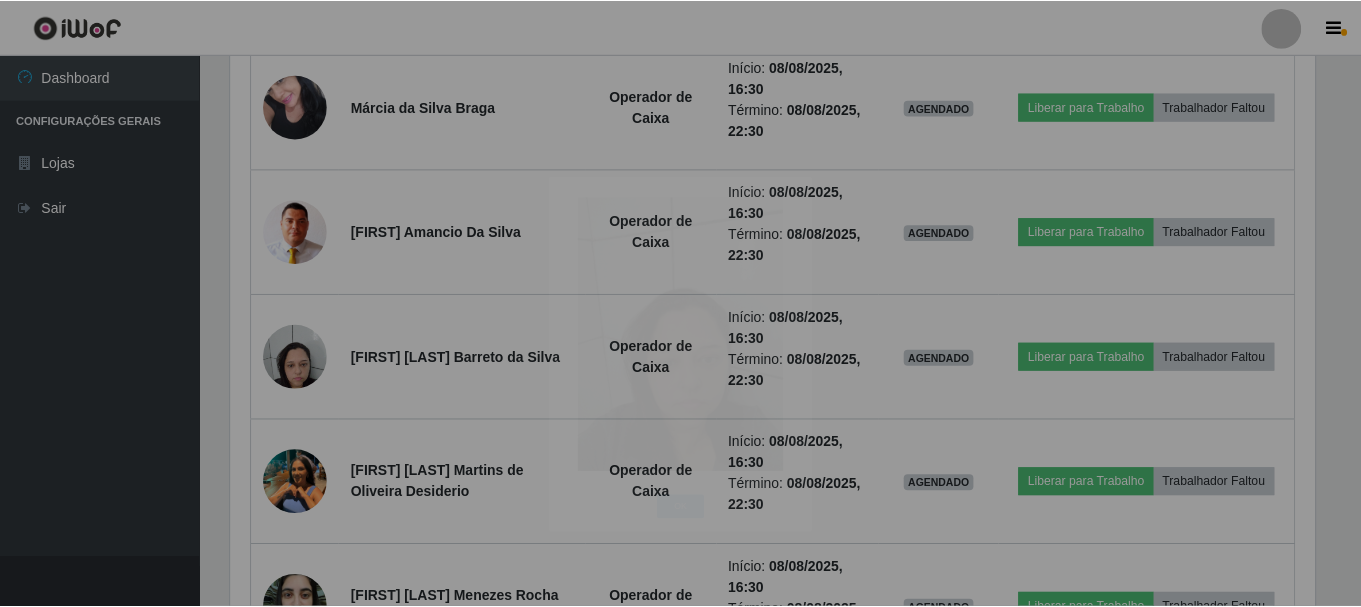 scroll, scrollTop: 999585, scrollLeft: 998901, axis: both 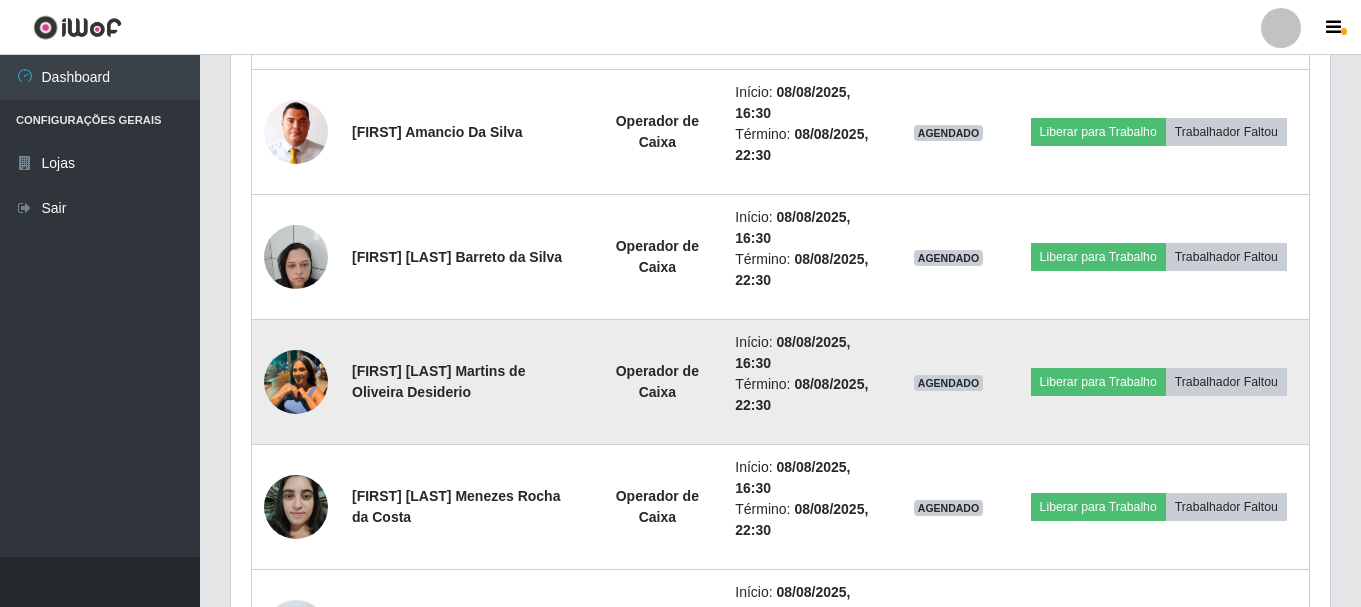 click at bounding box center (296, 381) 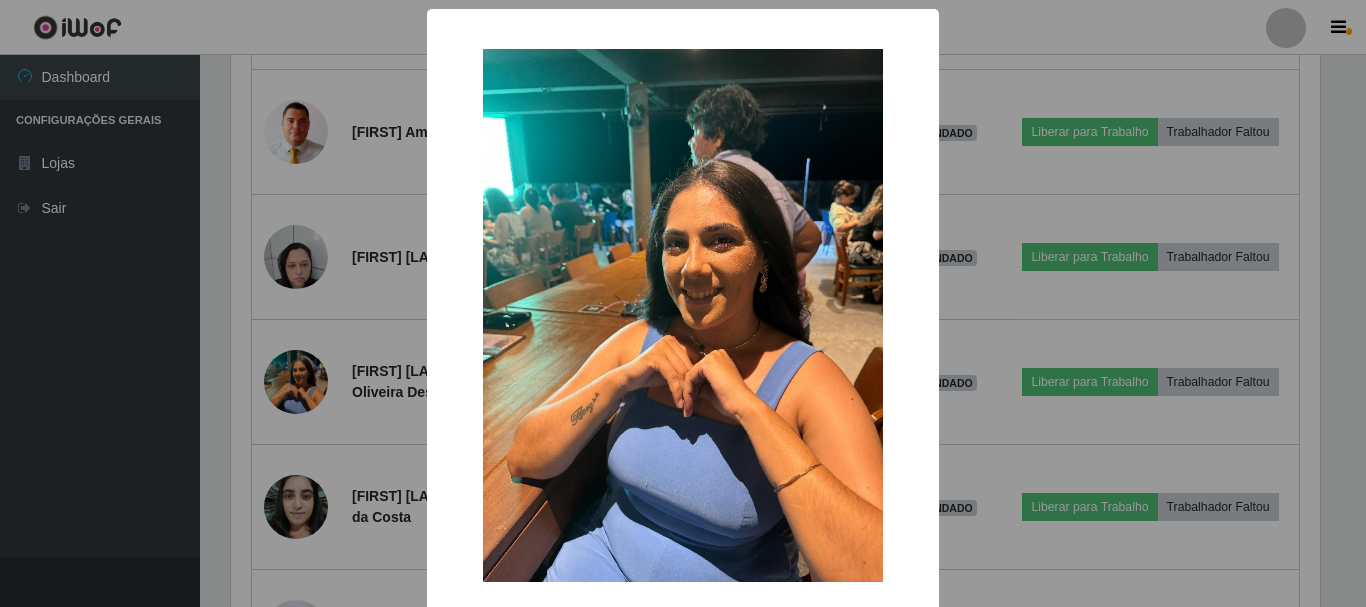 click on "× OK Cancel" at bounding box center (683, 303) 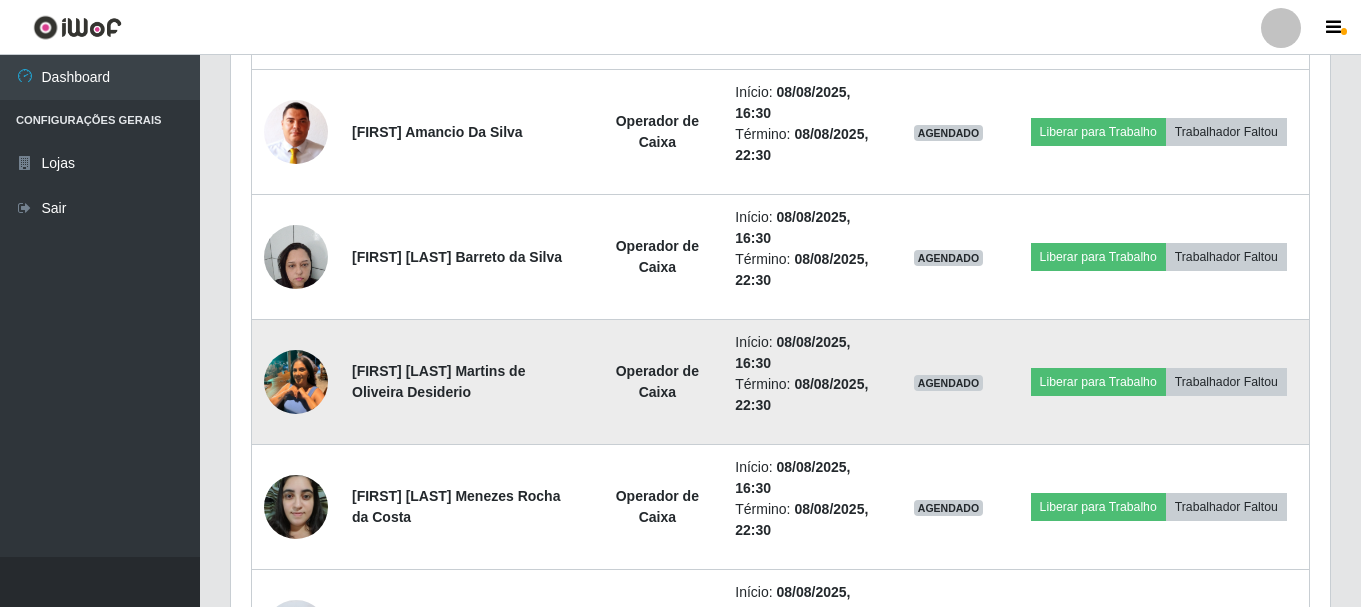 scroll, scrollTop: 999585, scrollLeft: 998901, axis: both 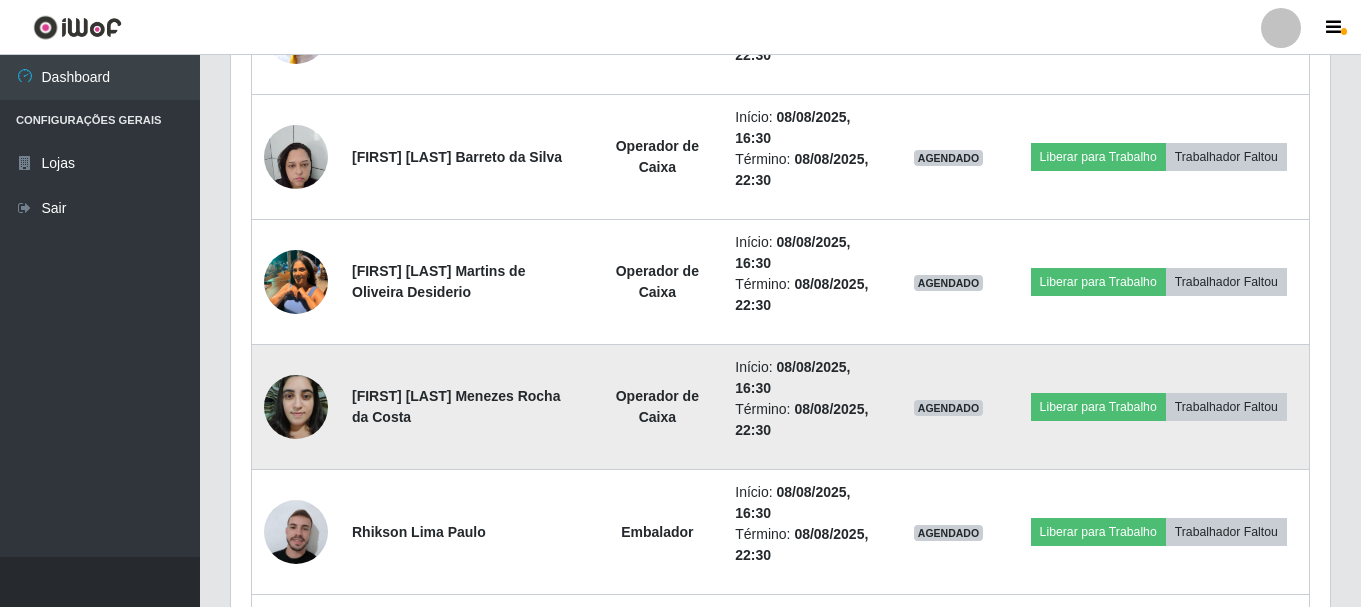 click at bounding box center (296, 406) 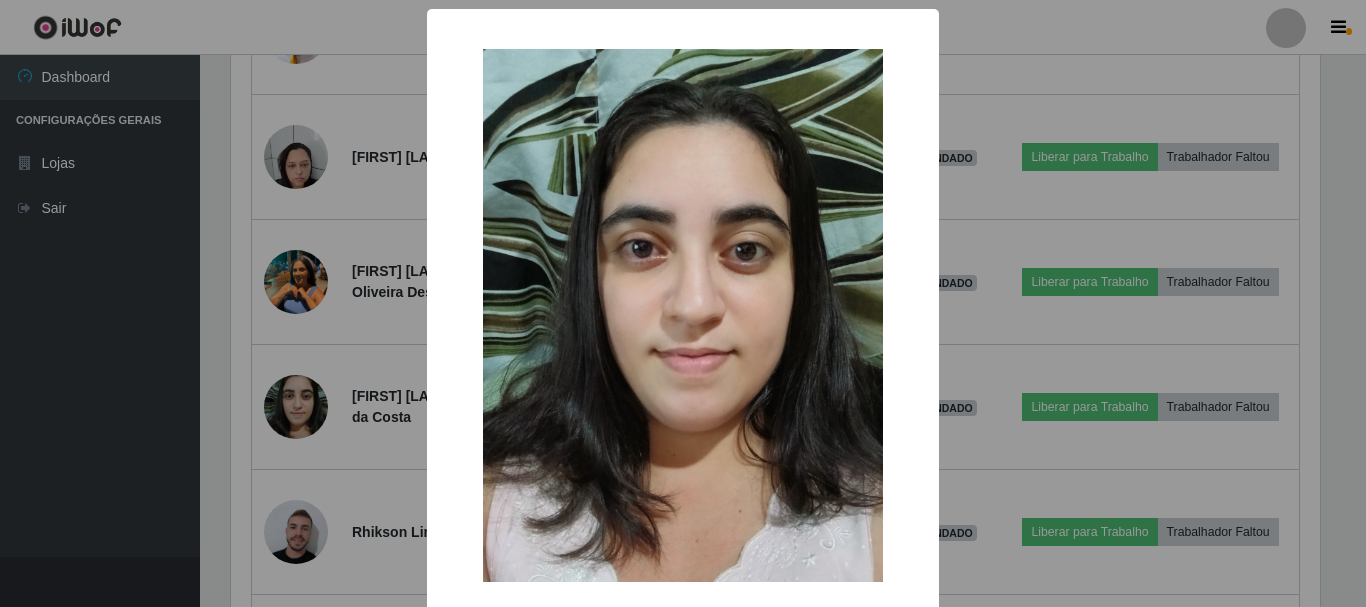 click on "× OK Cancel" at bounding box center [683, 303] 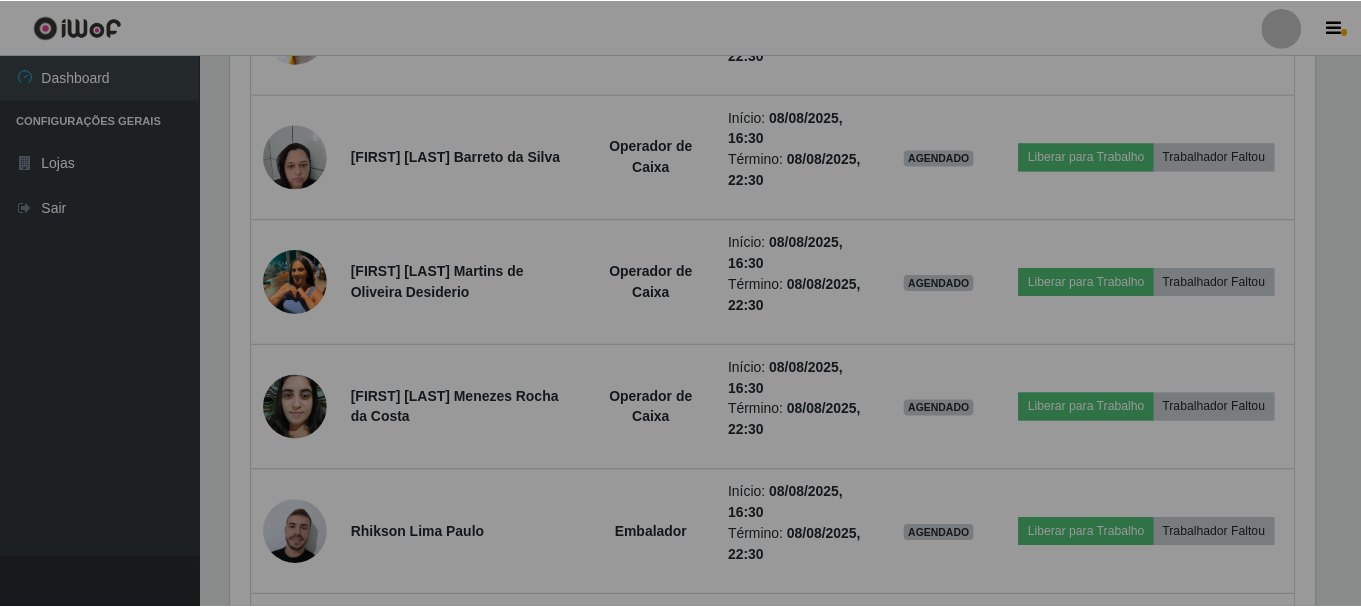 scroll, scrollTop: 999585, scrollLeft: 998901, axis: both 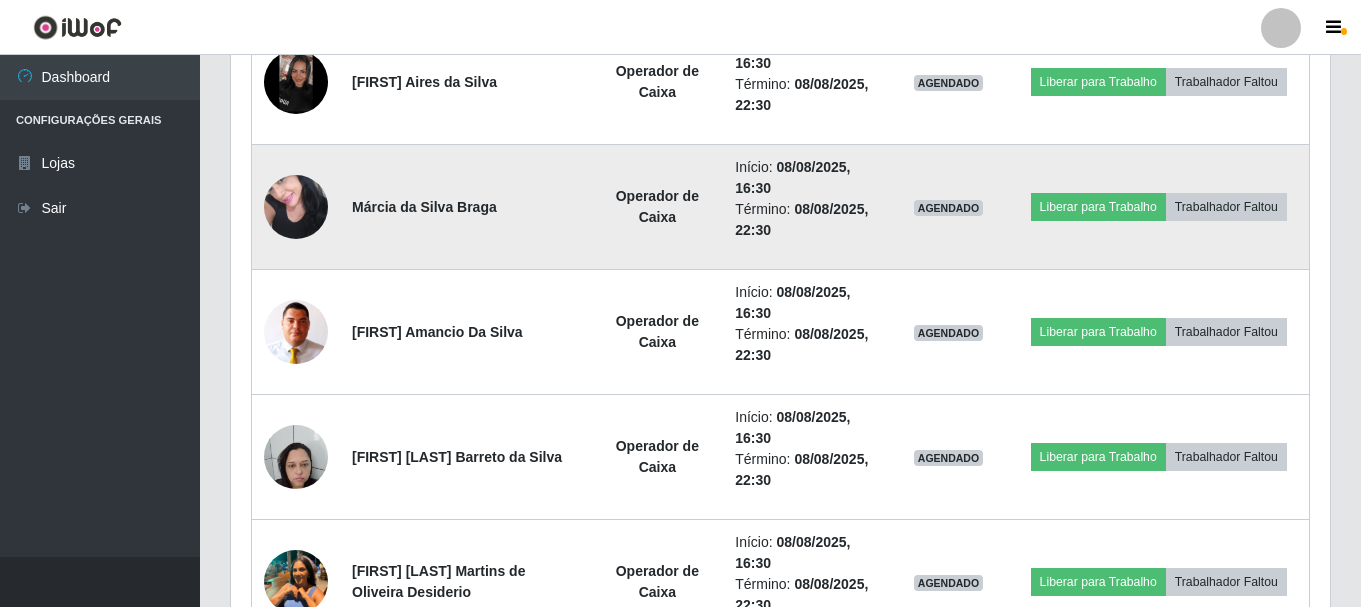 click at bounding box center [296, 206] 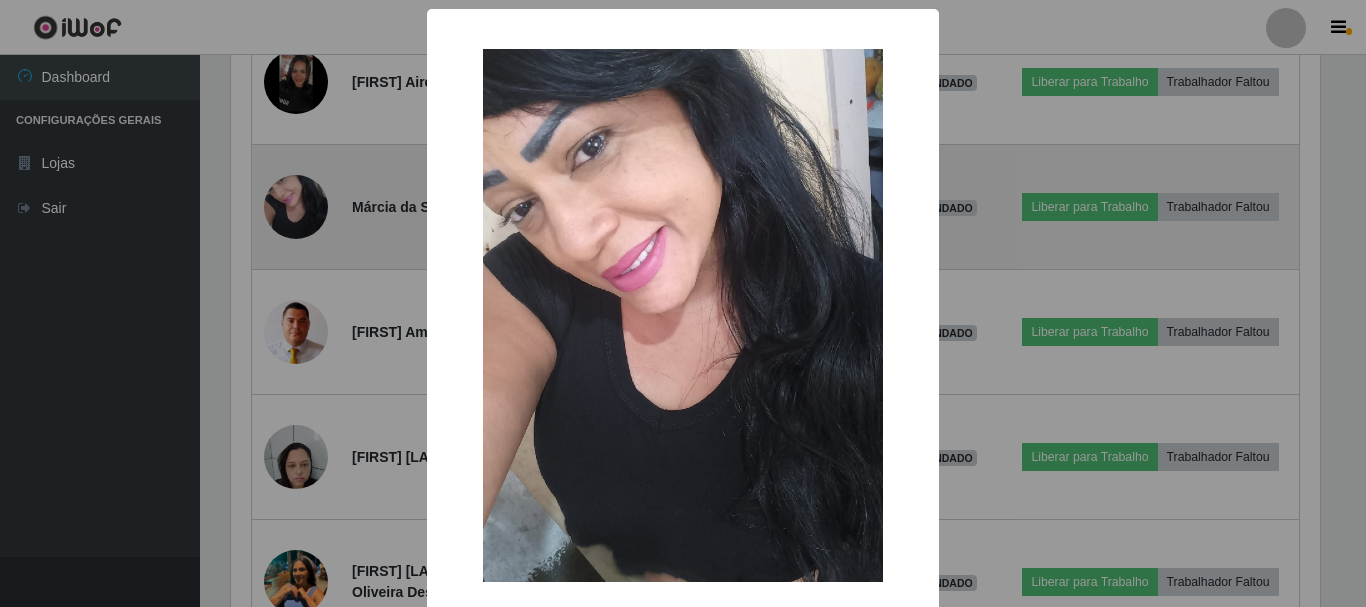 scroll, scrollTop: 999585, scrollLeft: 998911, axis: both 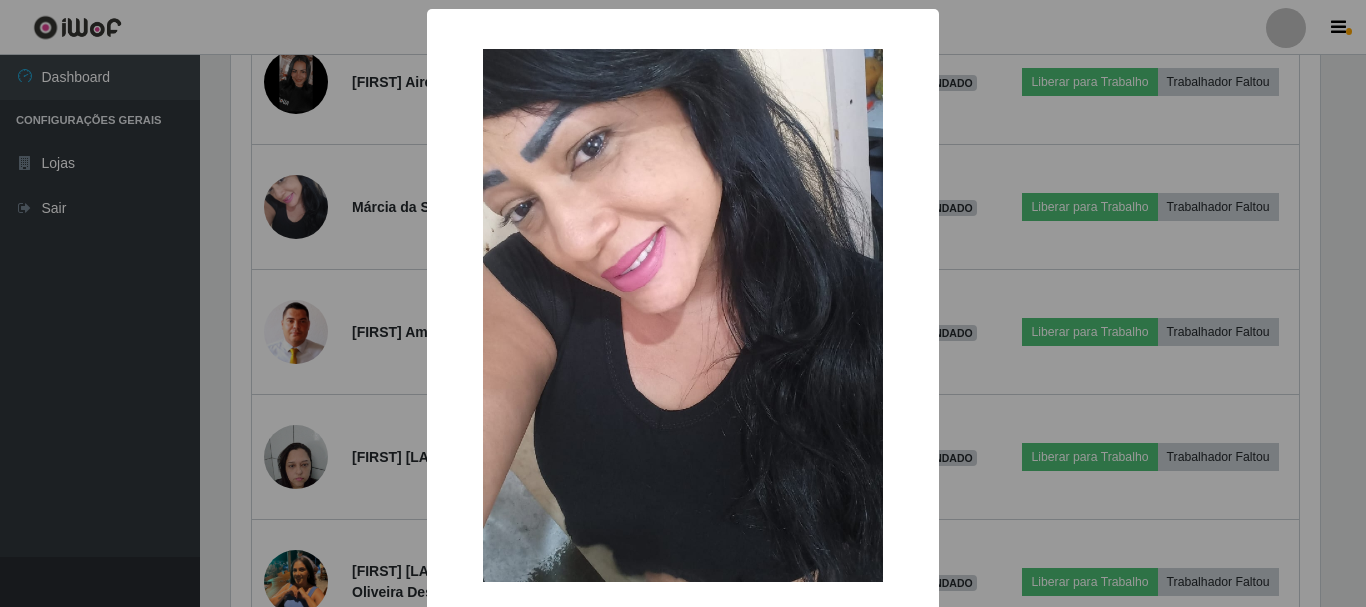 click on "× OK Cancel" at bounding box center [683, 303] 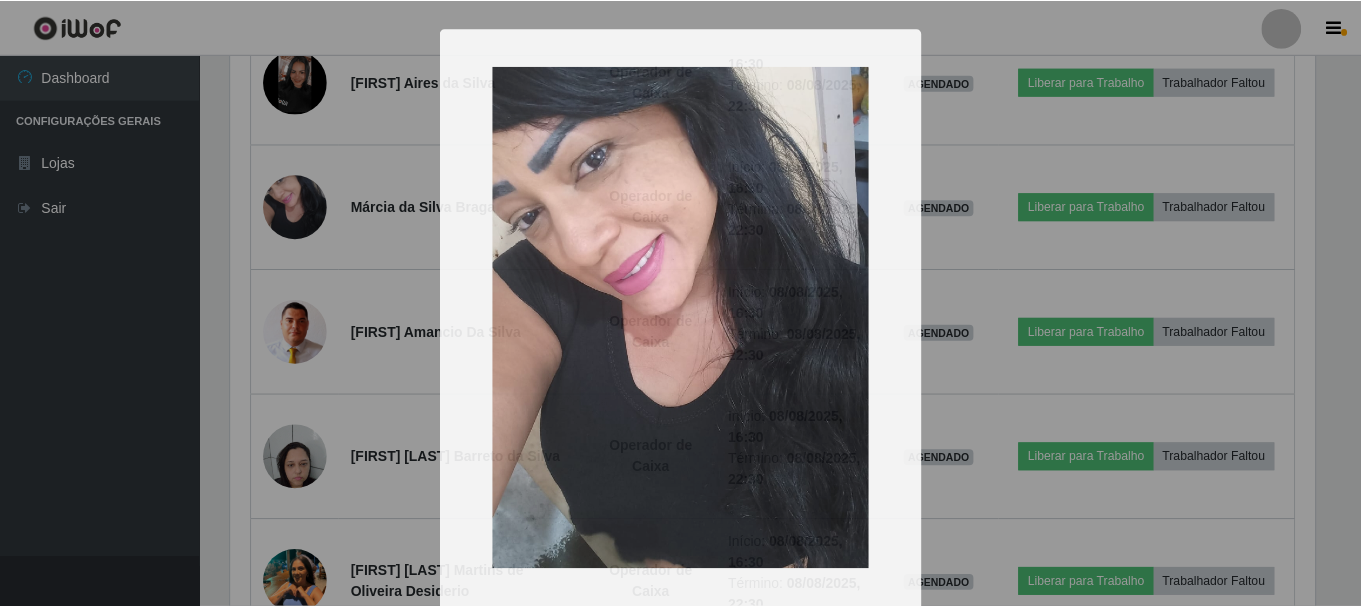 scroll, scrollTop: 999585, scrollLeft: 998901, axis: both 